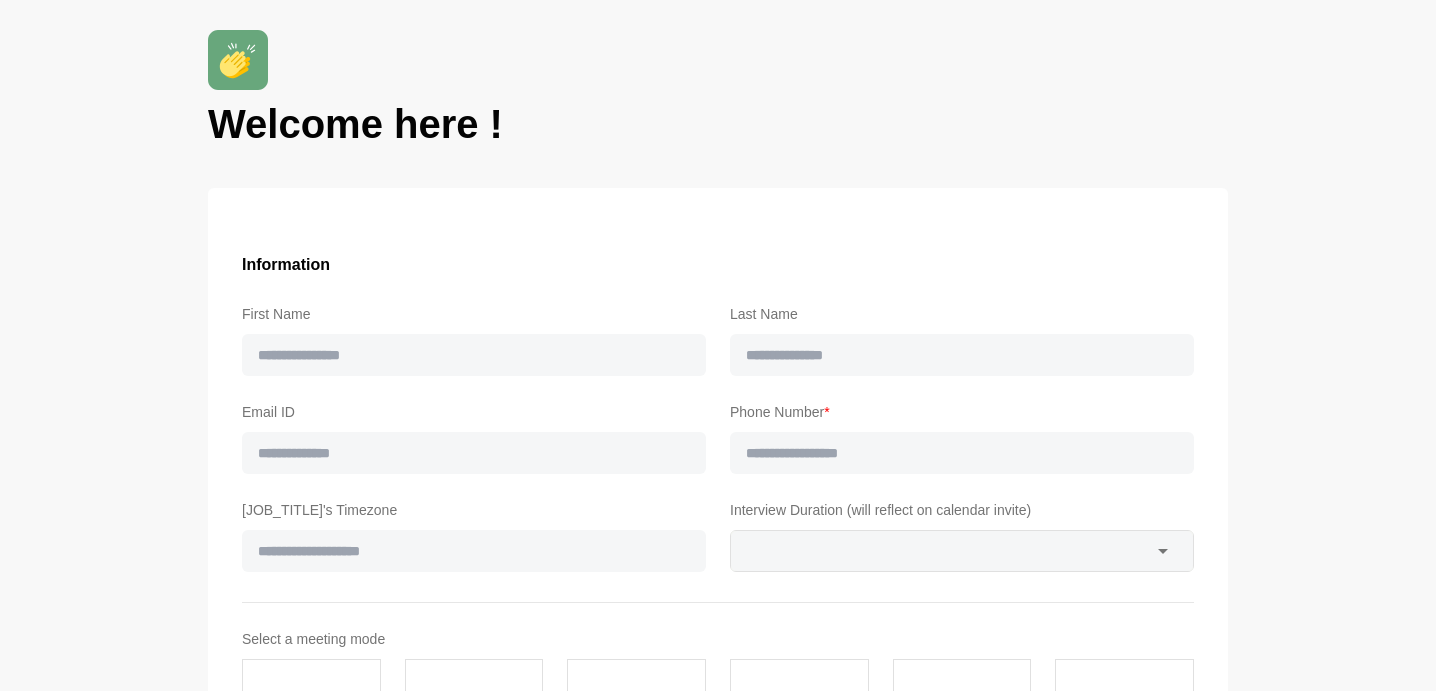 scroll, scrollTop: 0, scrollLeft: 0, axis: both 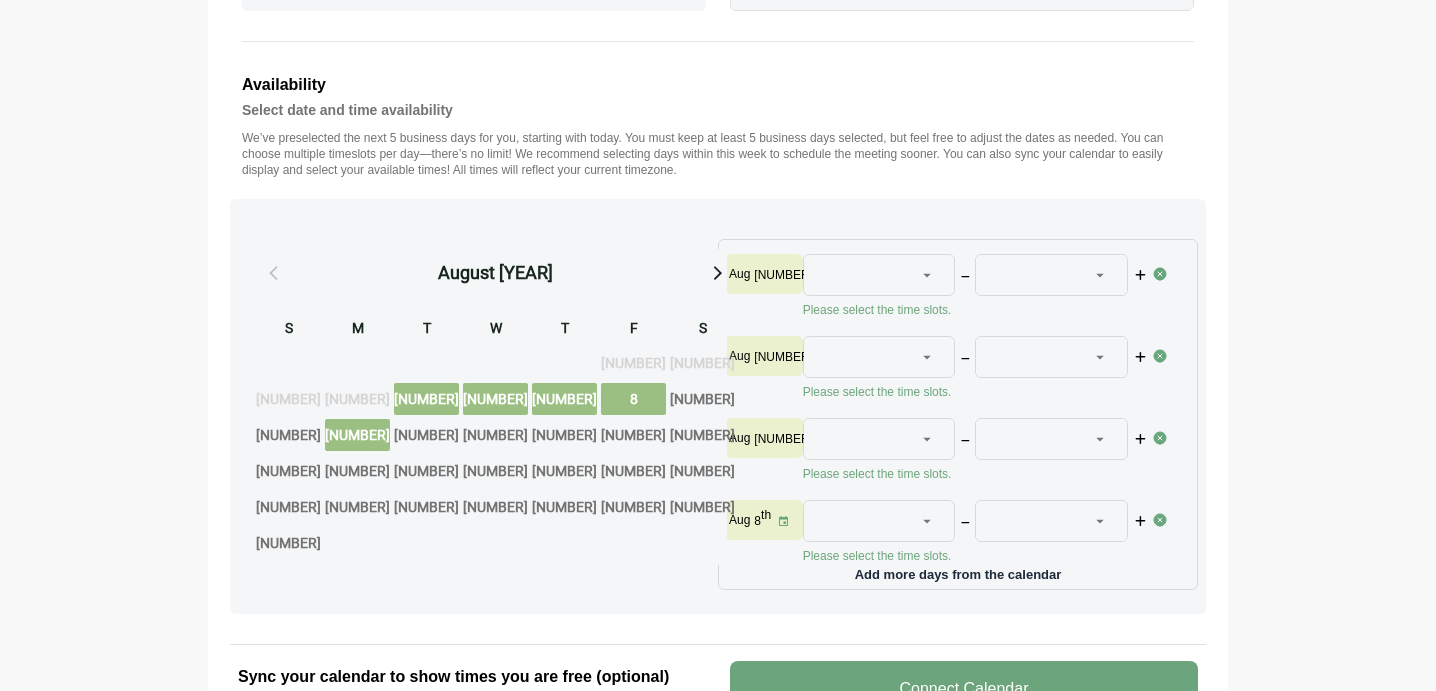 click 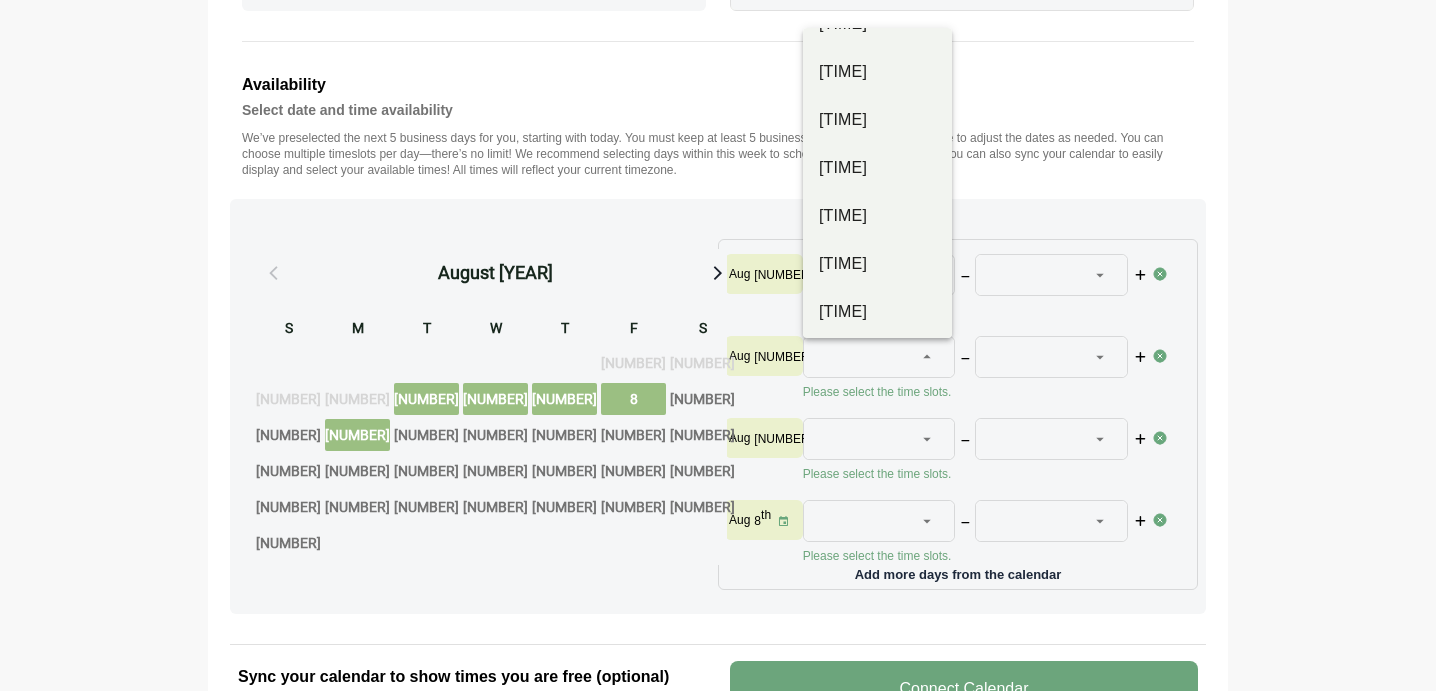scroll, scrollTop: 516, scrollLeft: 0, axis: vertical 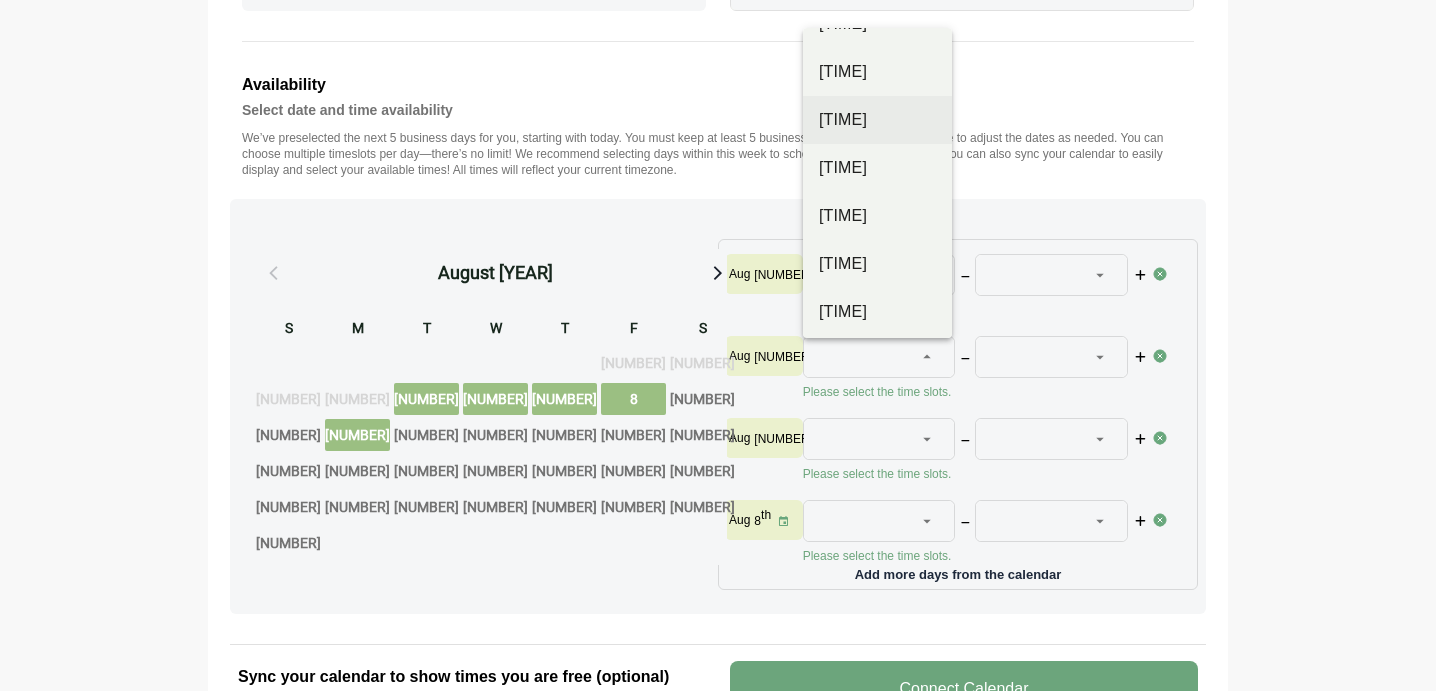 drag, startPoint x: 883, startPoint y: 170, endPoint x: 883, endPoint y: 126, distance: 44 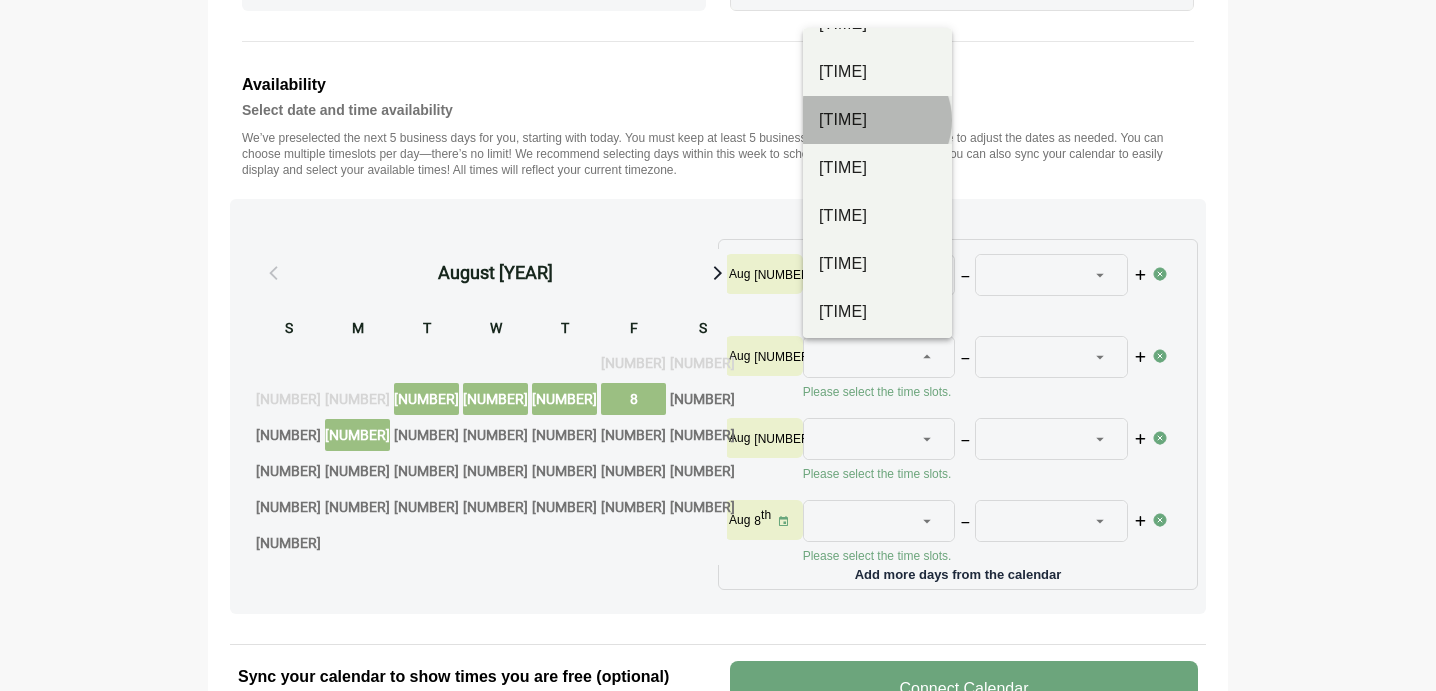 click on "[TIME]" at bounding box center [877, 120] 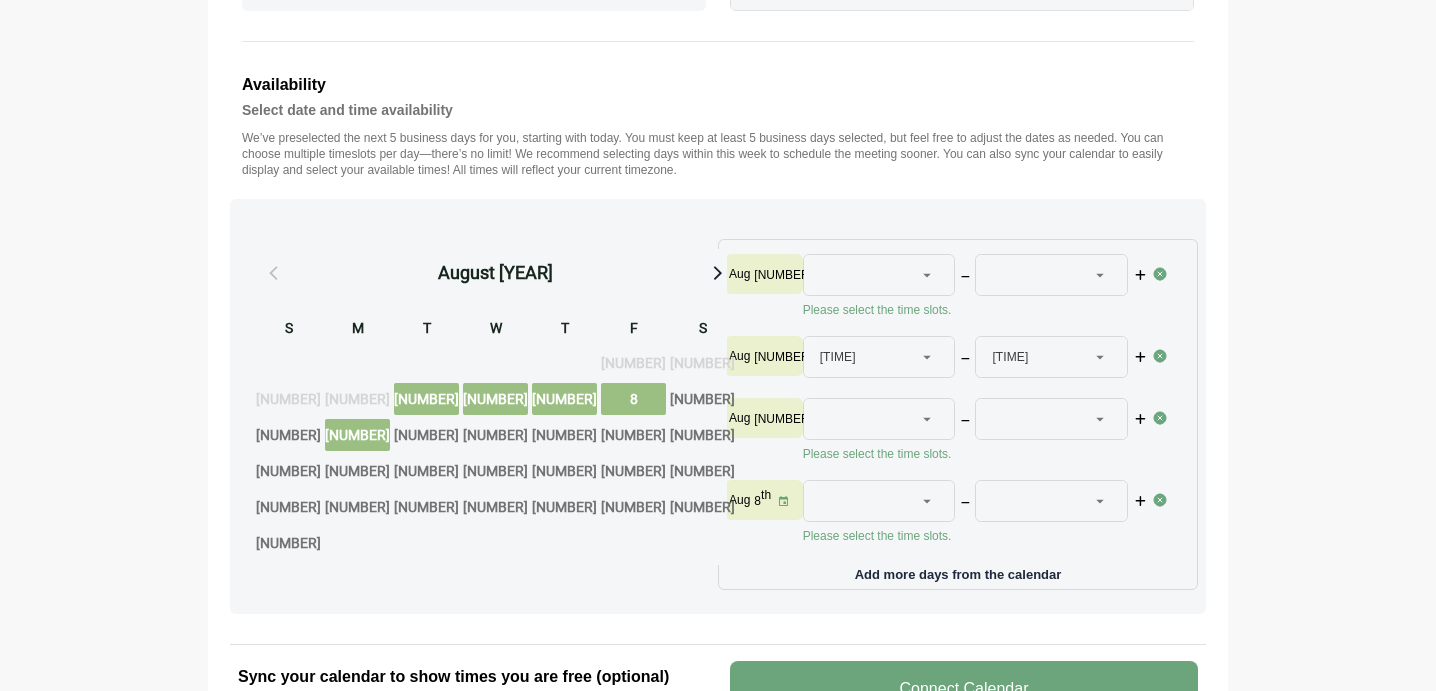 click on "01:00 PM ********" 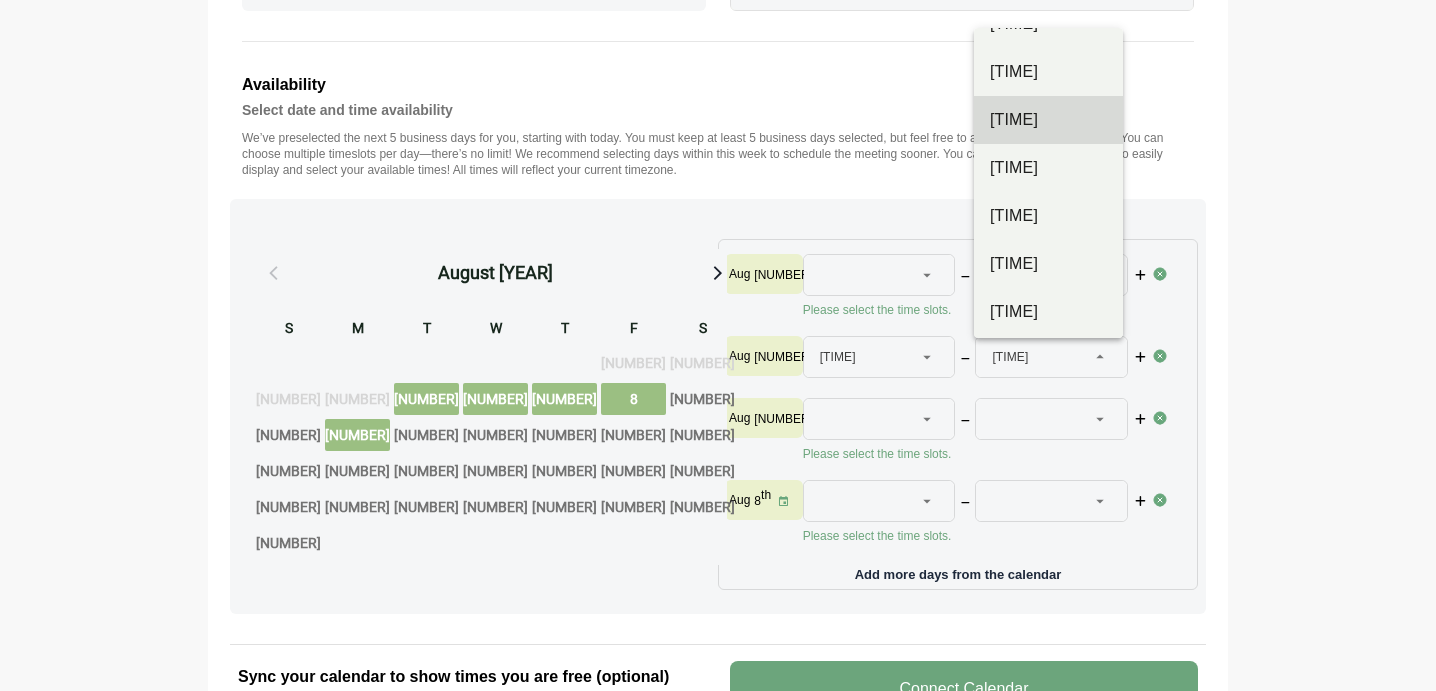 scroll, scrollTop: 631, scrollLeft: 0, axis: vertical 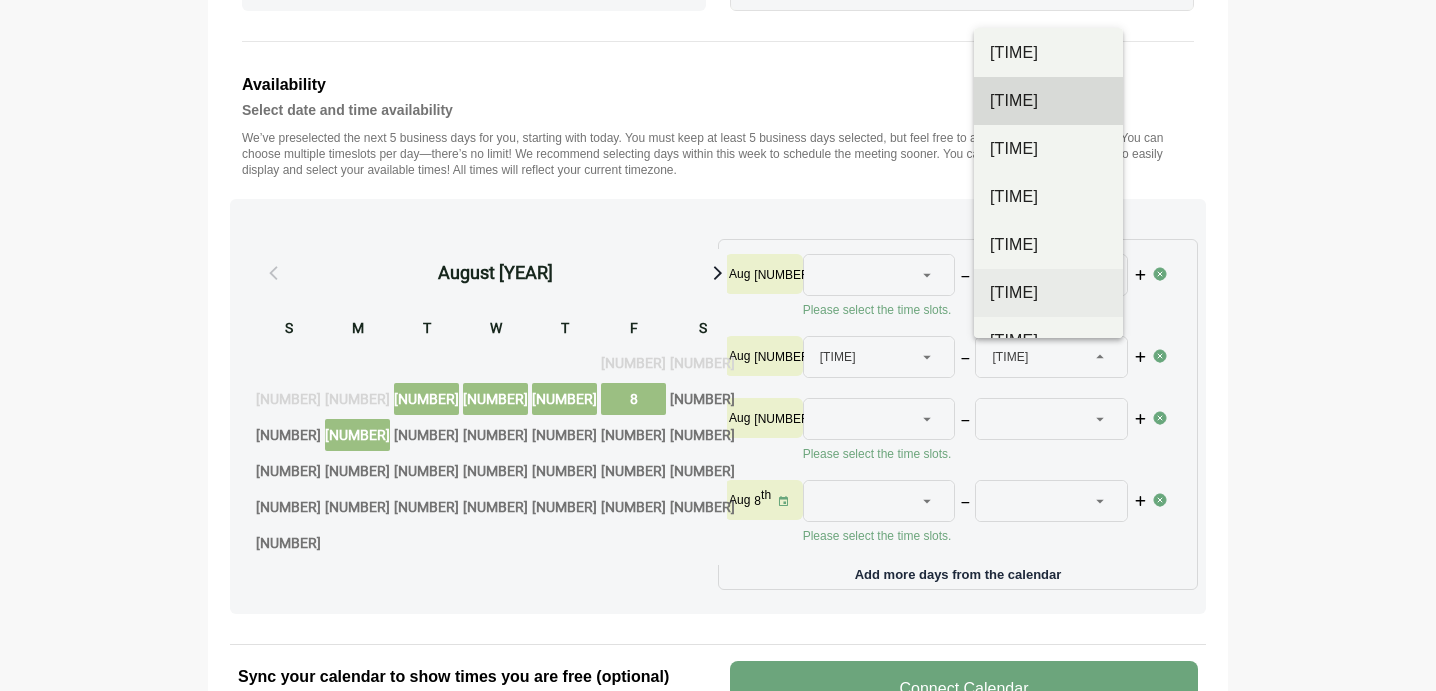 click on "03:00 PM" at bounding box center [1048, 293] 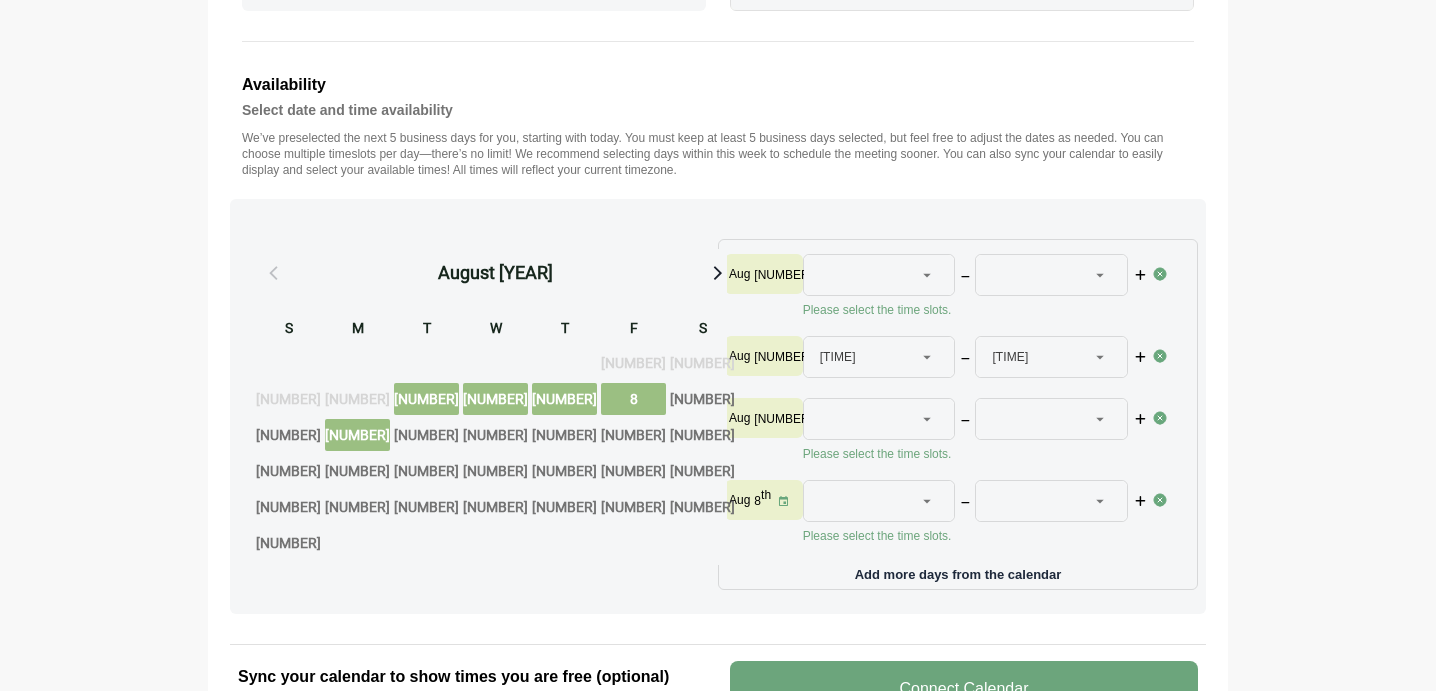 click on "8" at bounding box center (633, 399) 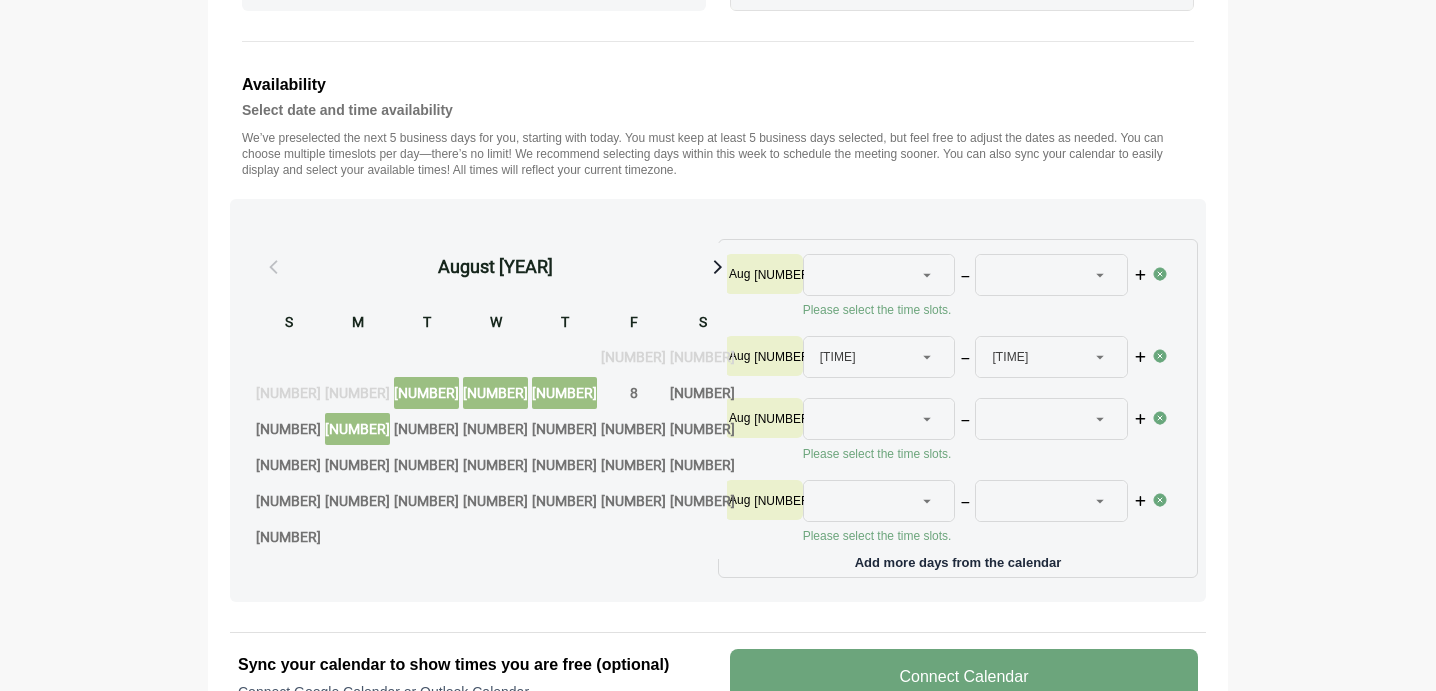 click on "7" at bounding box center [564, 393] 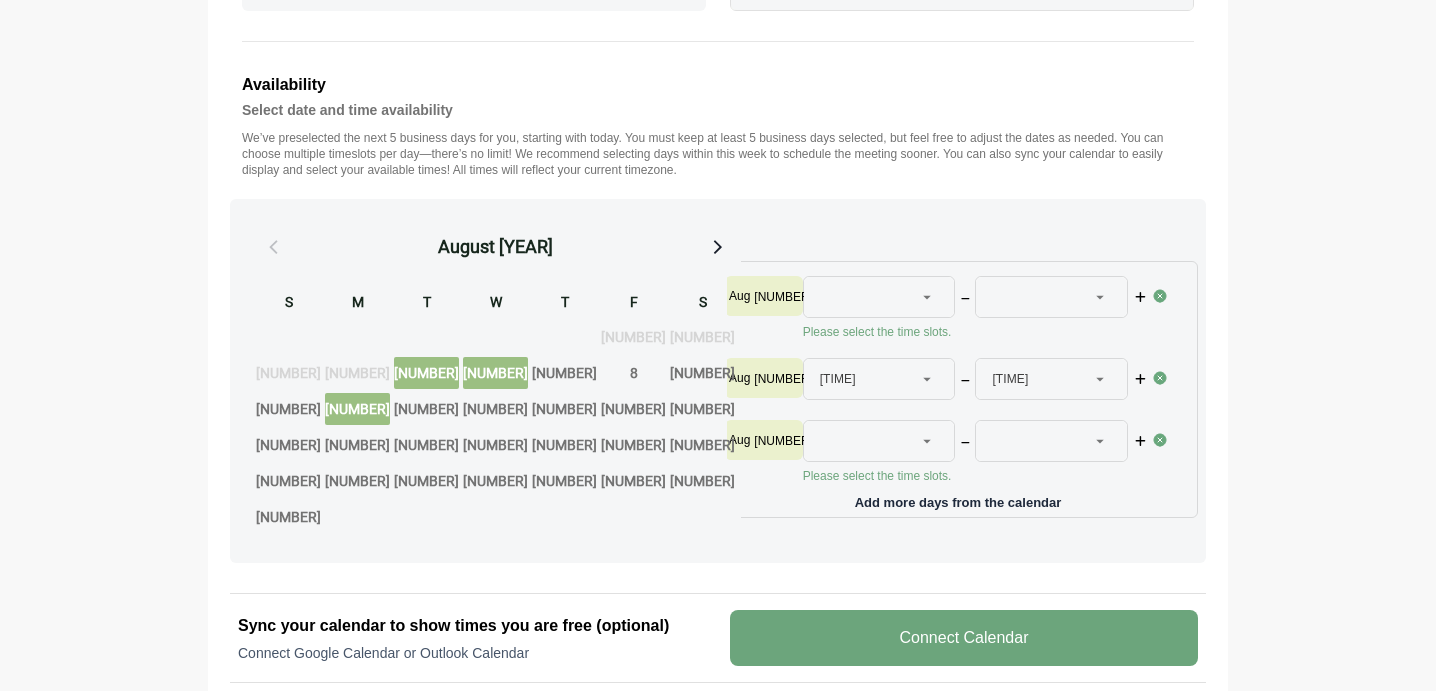 click on "5" at bounding box center (426, 373) 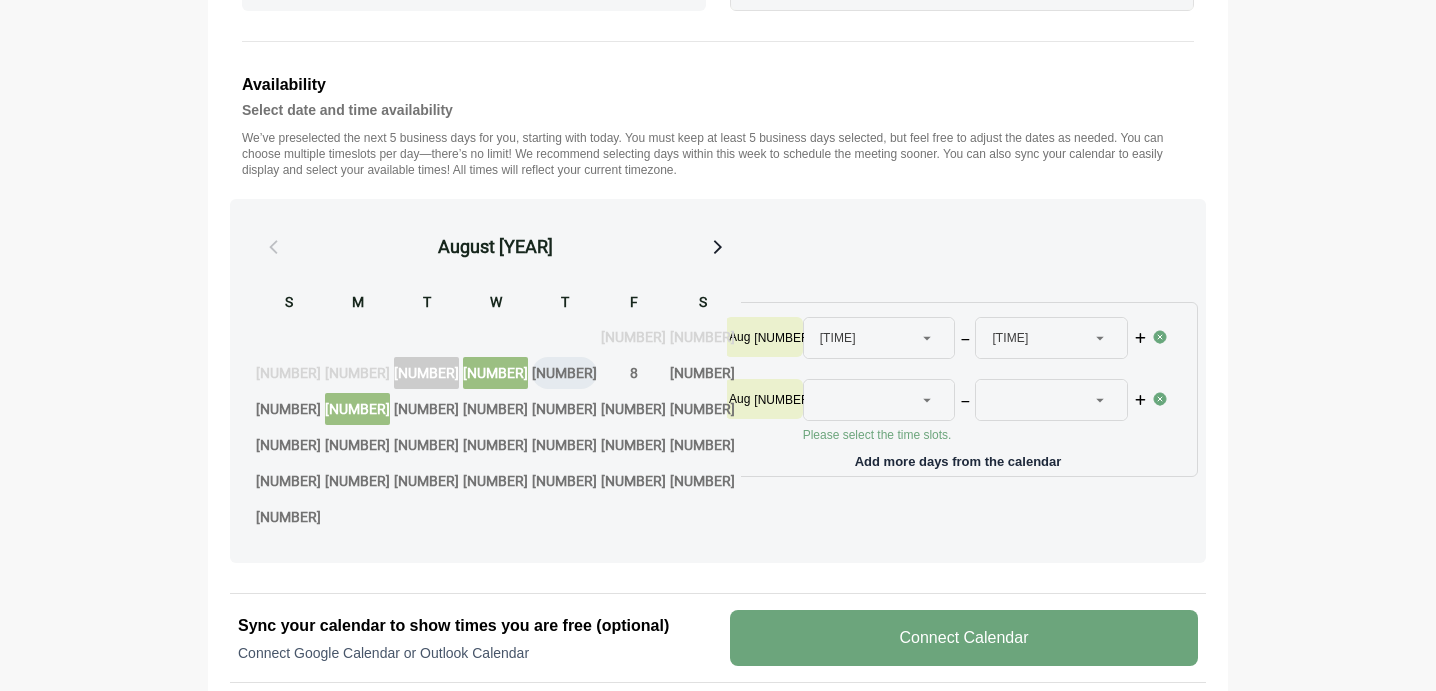 click on "7" at bounding box center [564, 373] 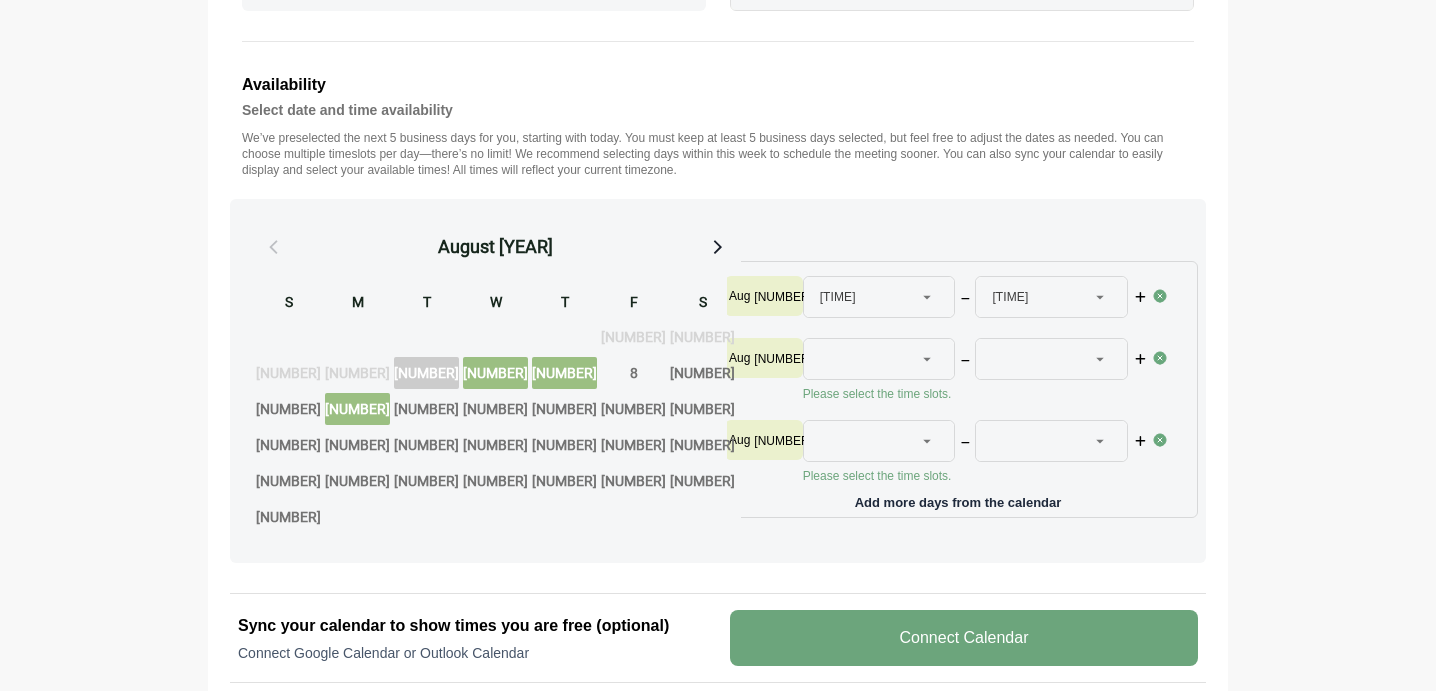 click 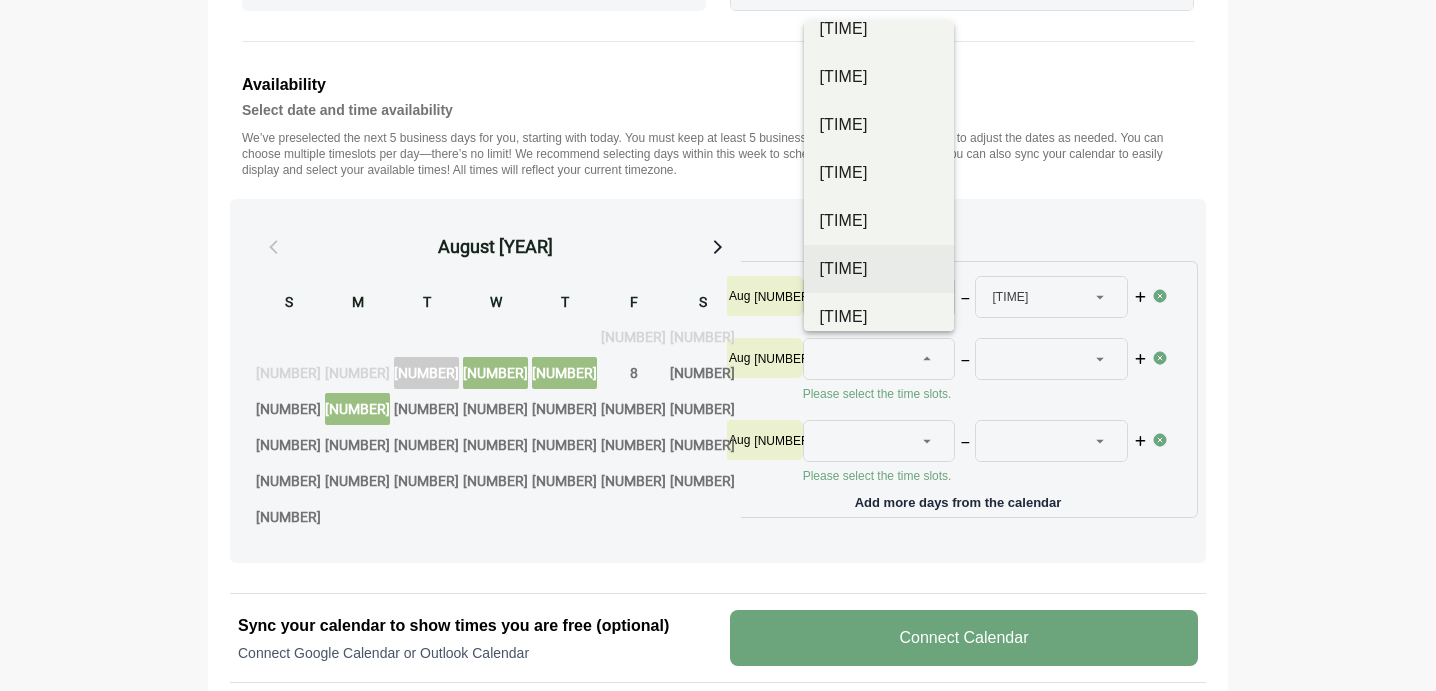 scroll, scrollTop: 75, scrollLeft: 0, axis: vertical 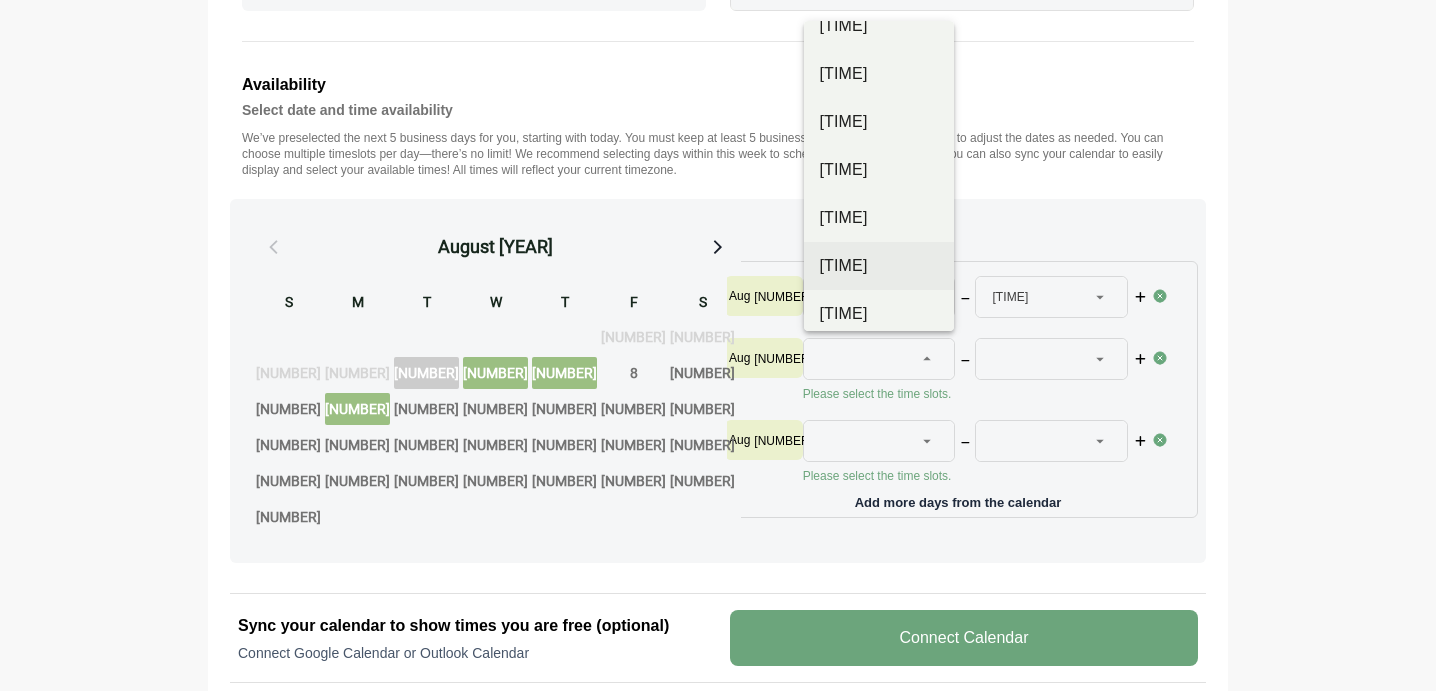 click on "09:00 AM" at bounding box center (879, 266) 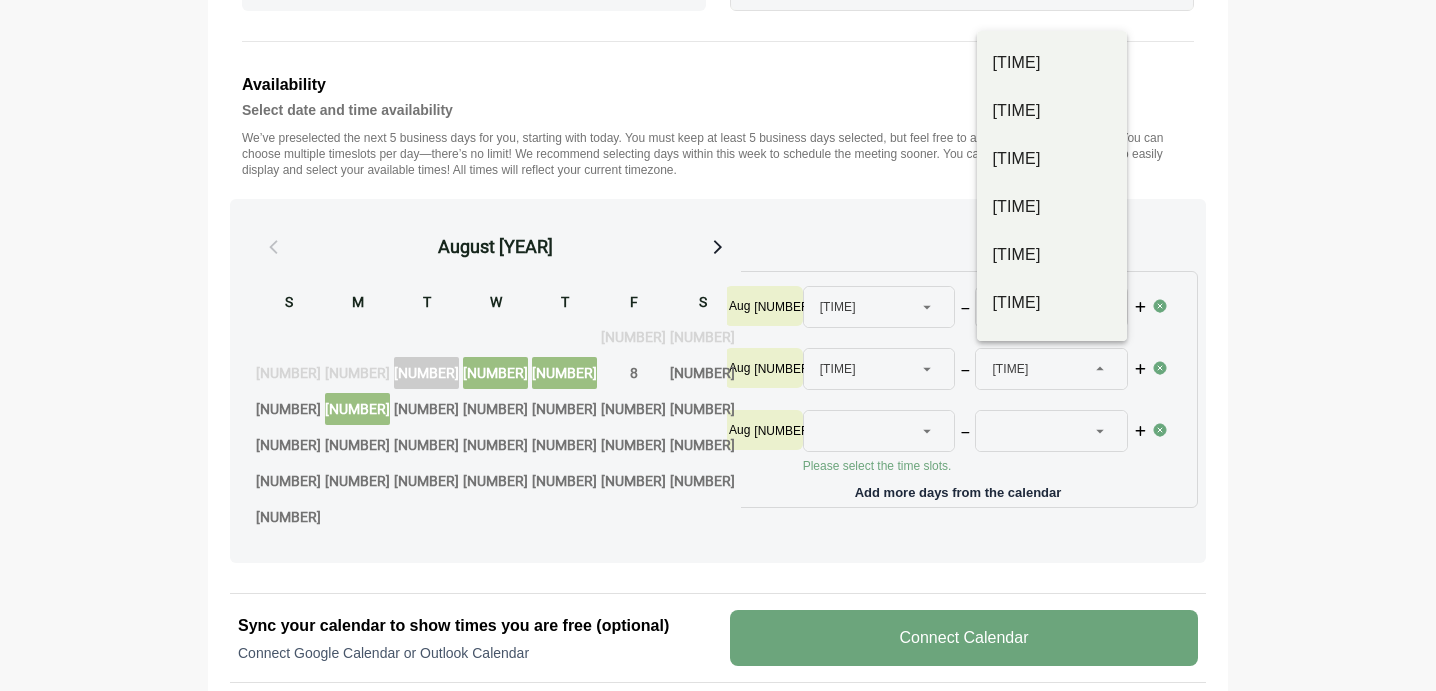 click on "10:00 AM ********" 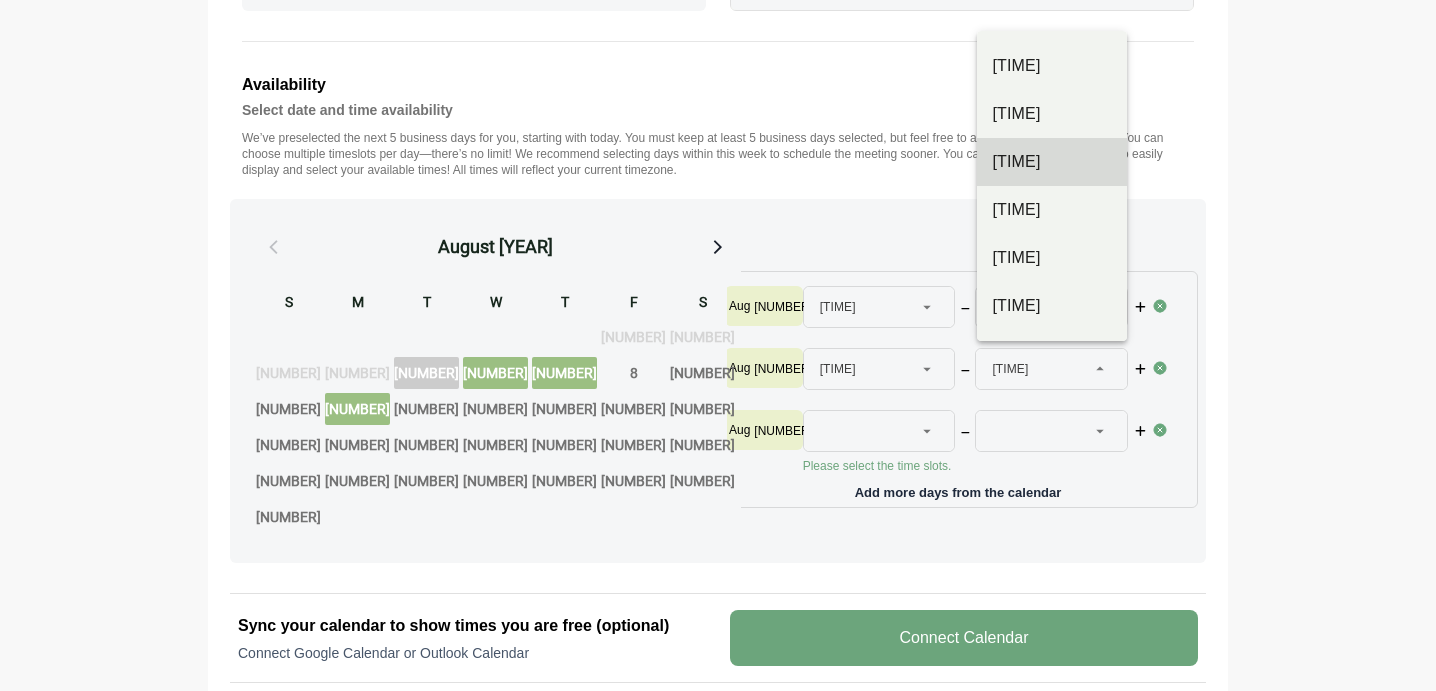 scroll, scrollTop: 287, scrollLeft: 0, axis: vertical 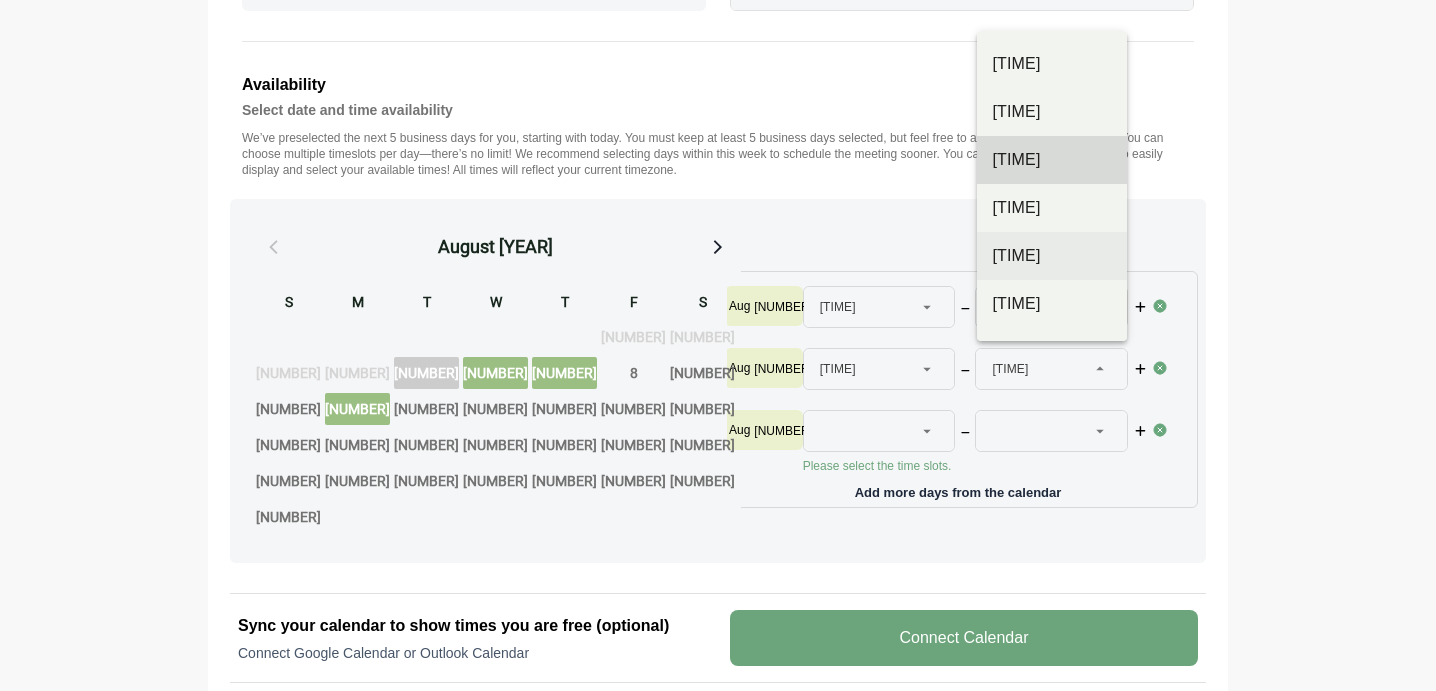 click on "11:00 AM" at bounding box center (1052, 256) 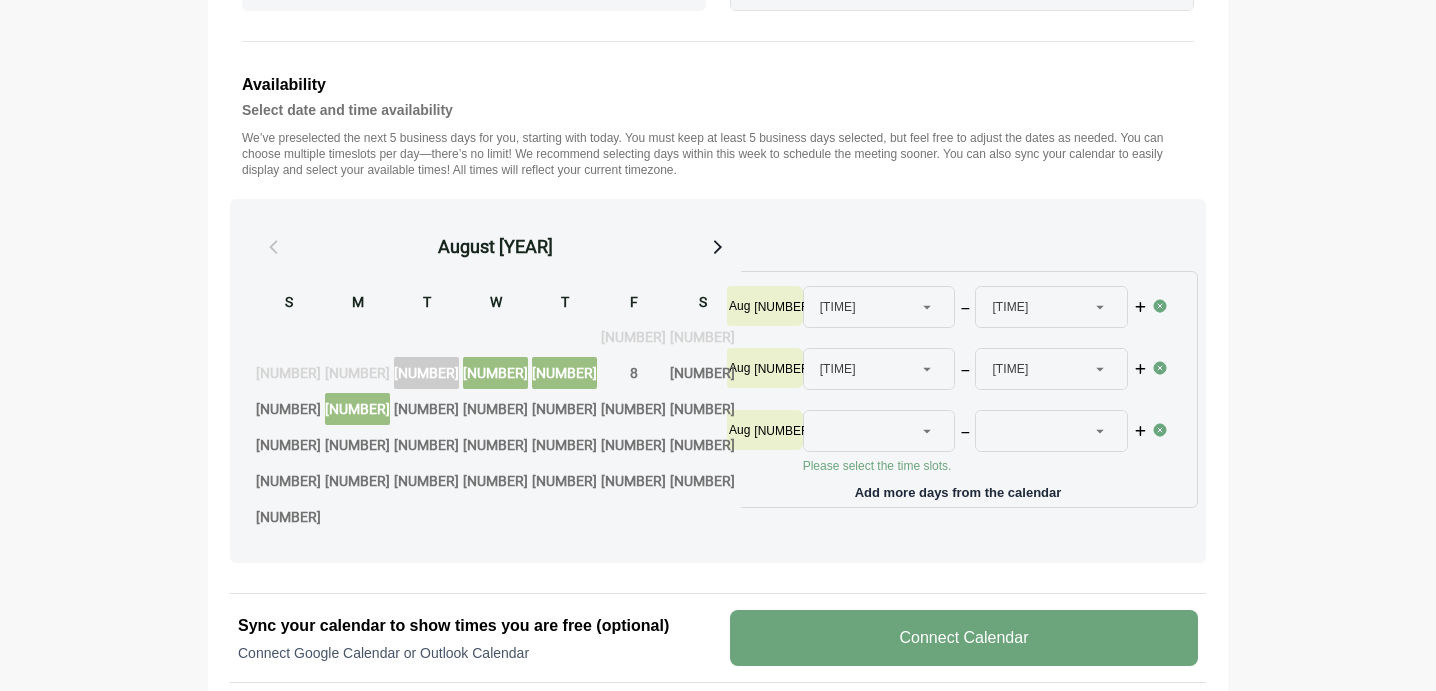 click 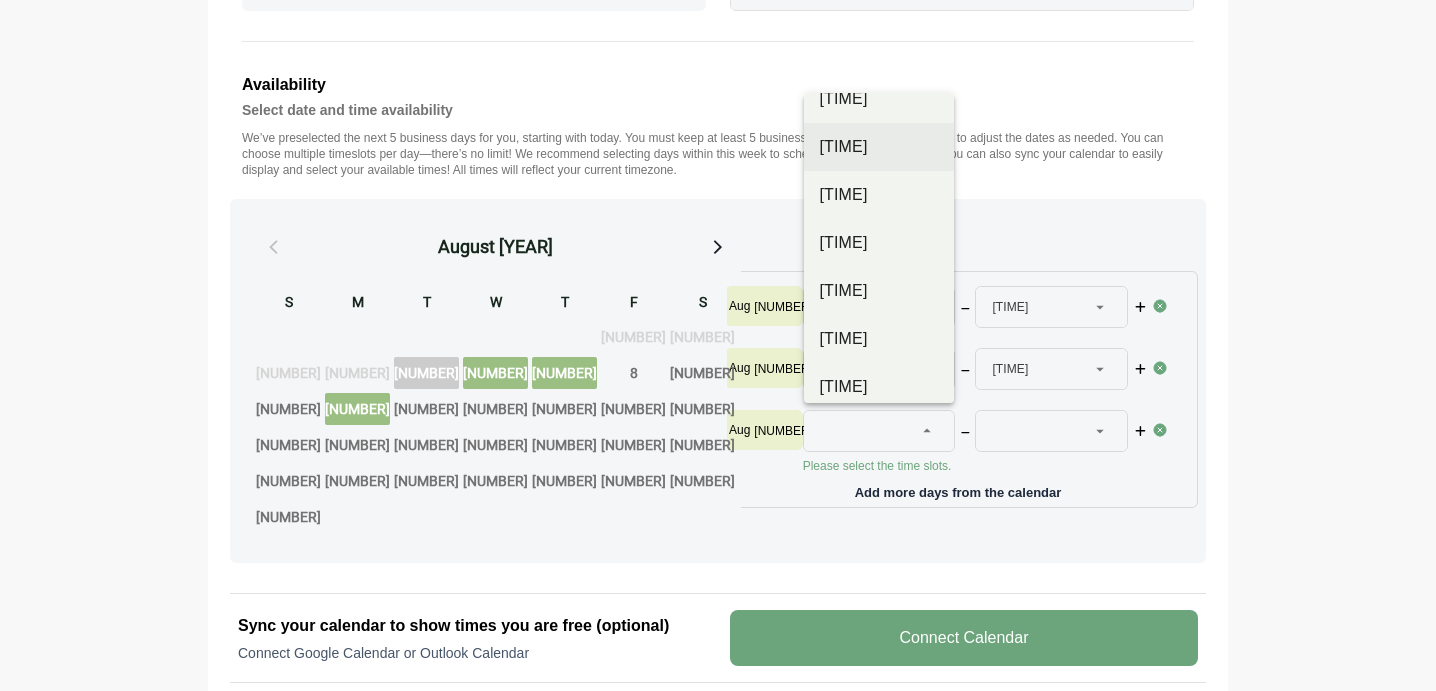 scroll, scrollTop: 172, scrollLeft: 0, axis: vertical 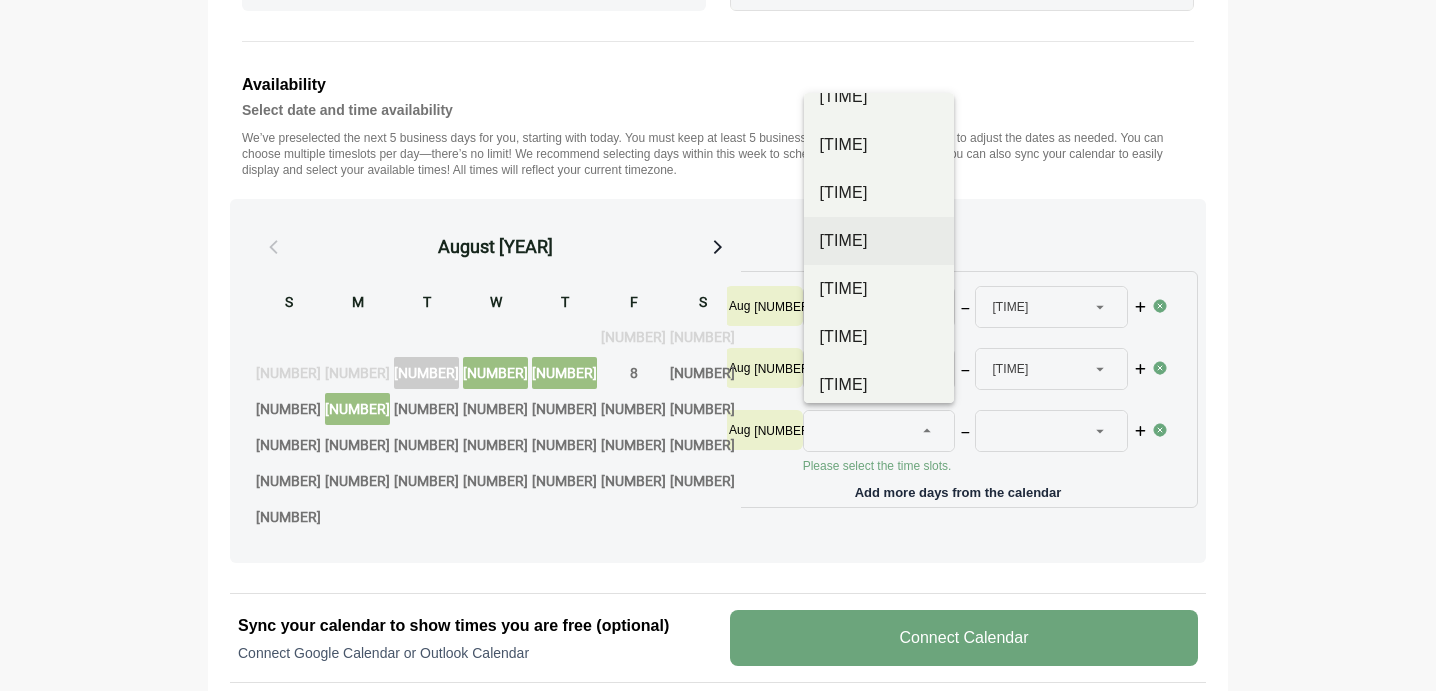 click on "09:00 AM" at bounding box center [879, 241] 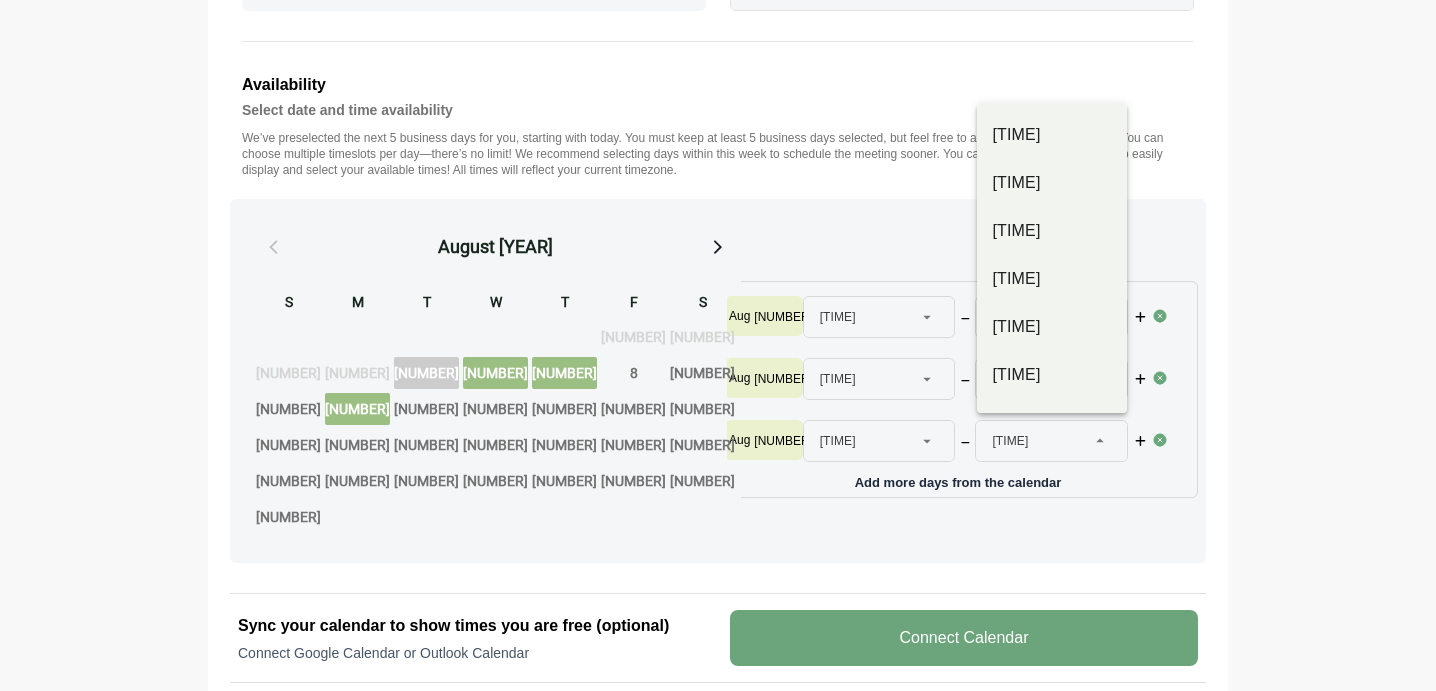 click on "10:00 AM" at bounding box center (1010, 441) 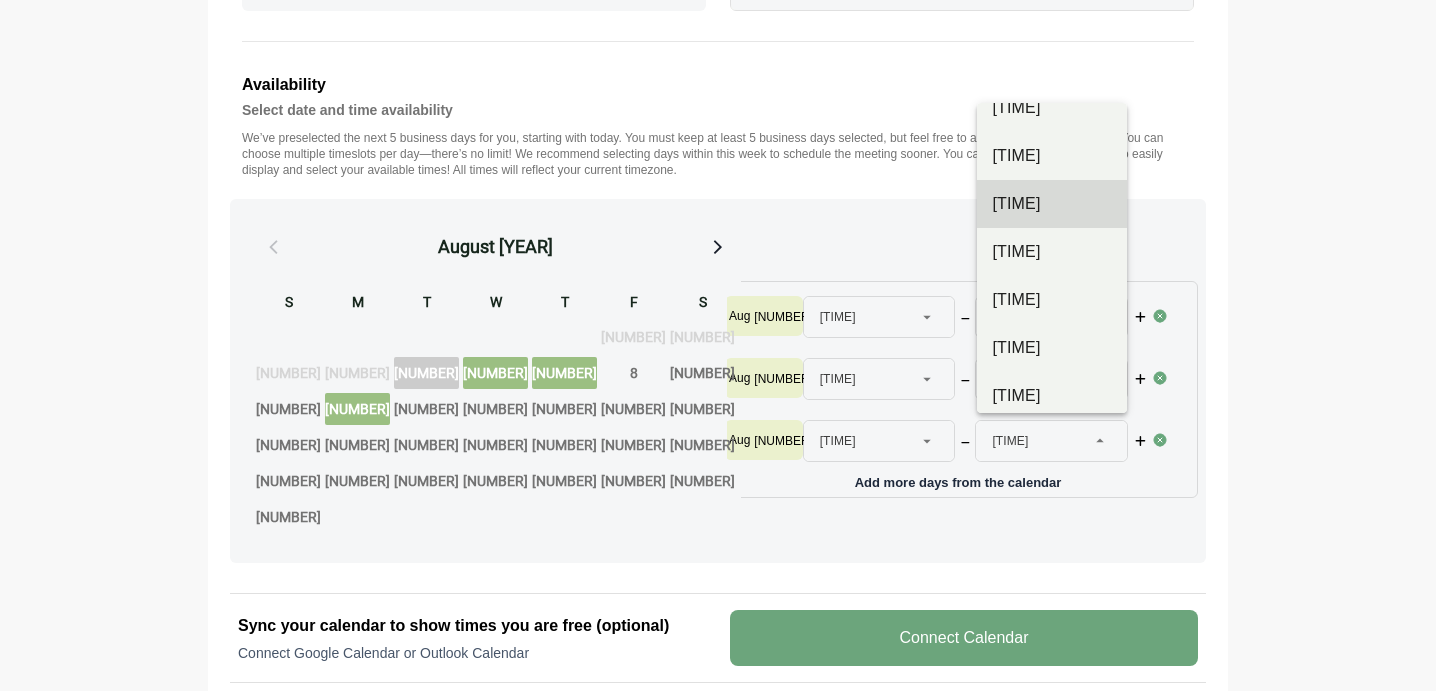 scroll, scrollTop: 320, scrollLeft: 0, axis: vertical 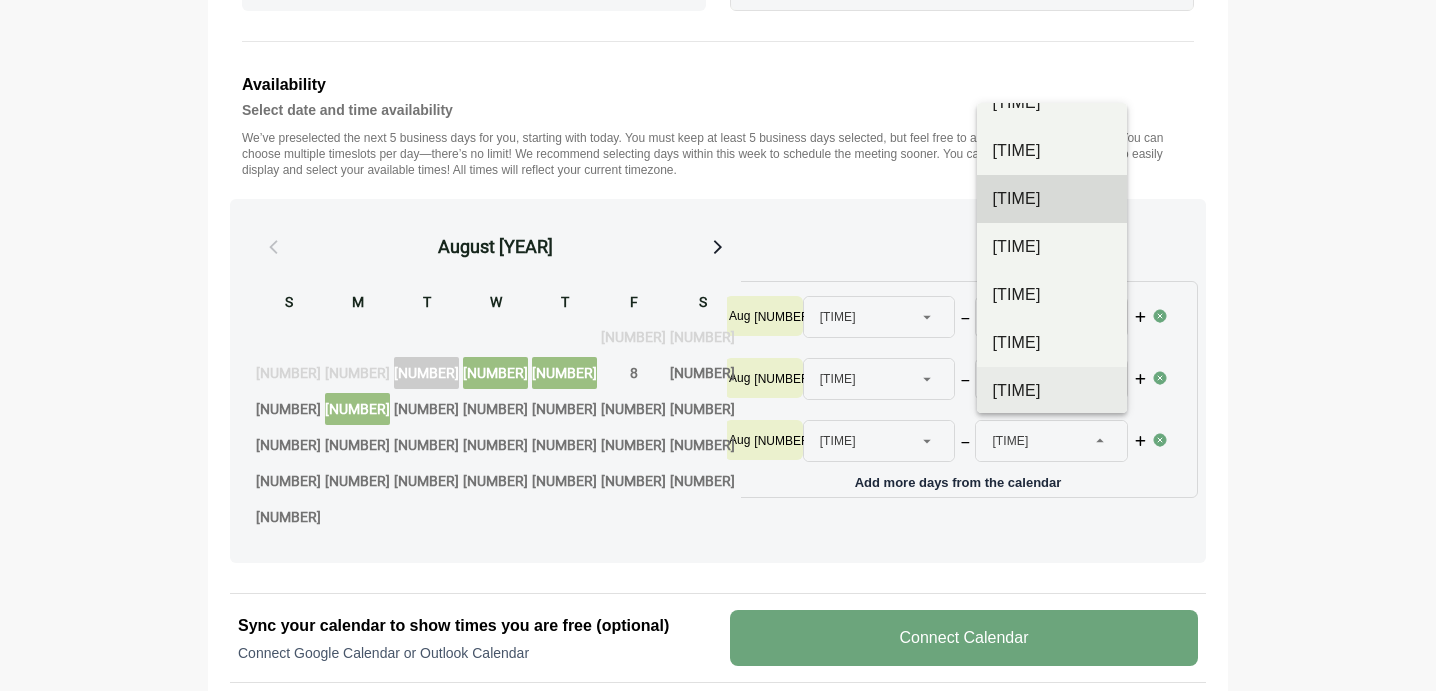 click on "12:00 PM" at bounding box center (1052, 391) 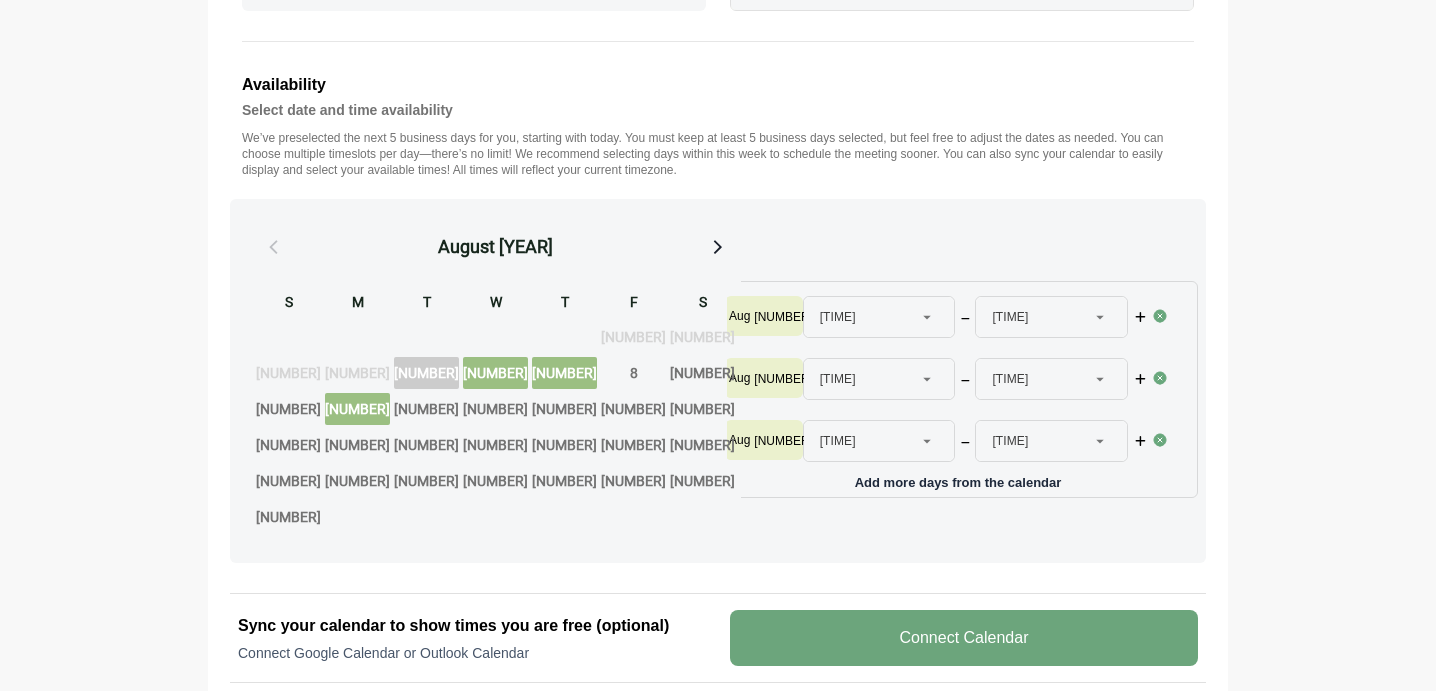 click at bounding box center [1160, 440] 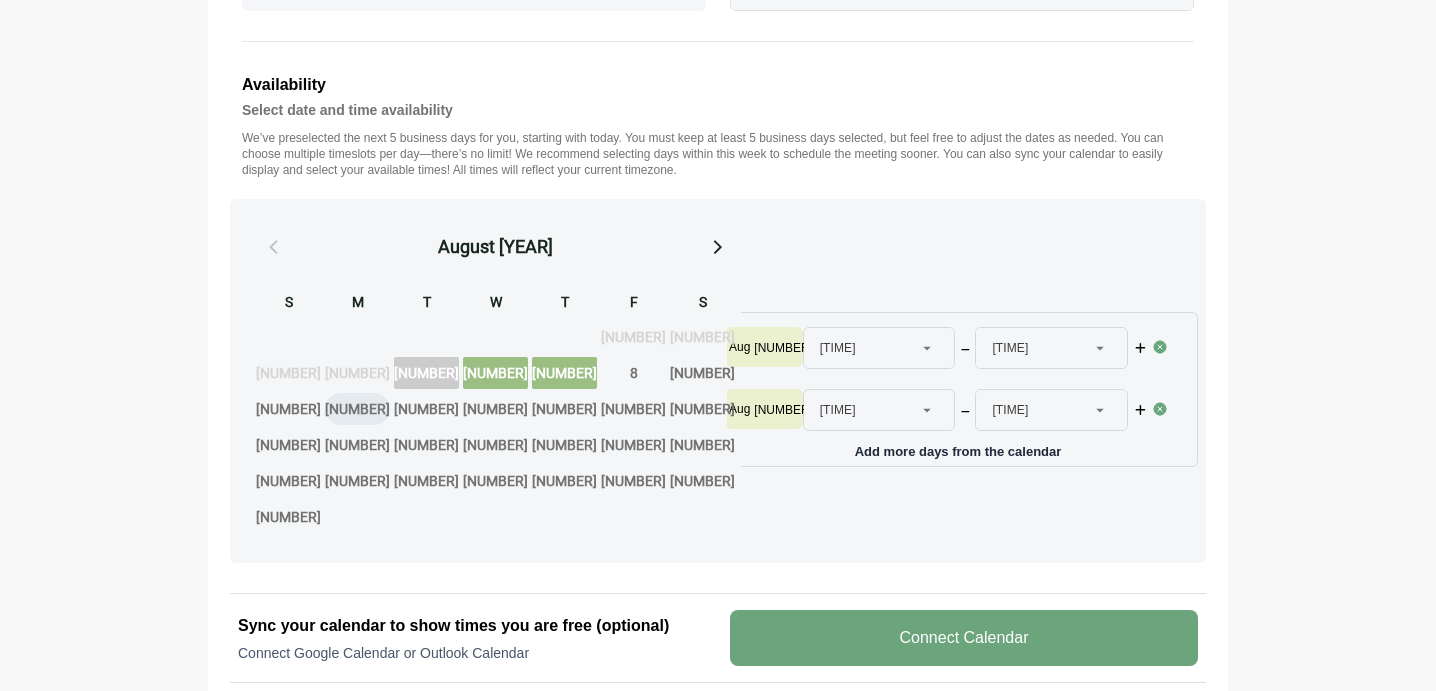 click on "11" at bounding box center [357, 409] 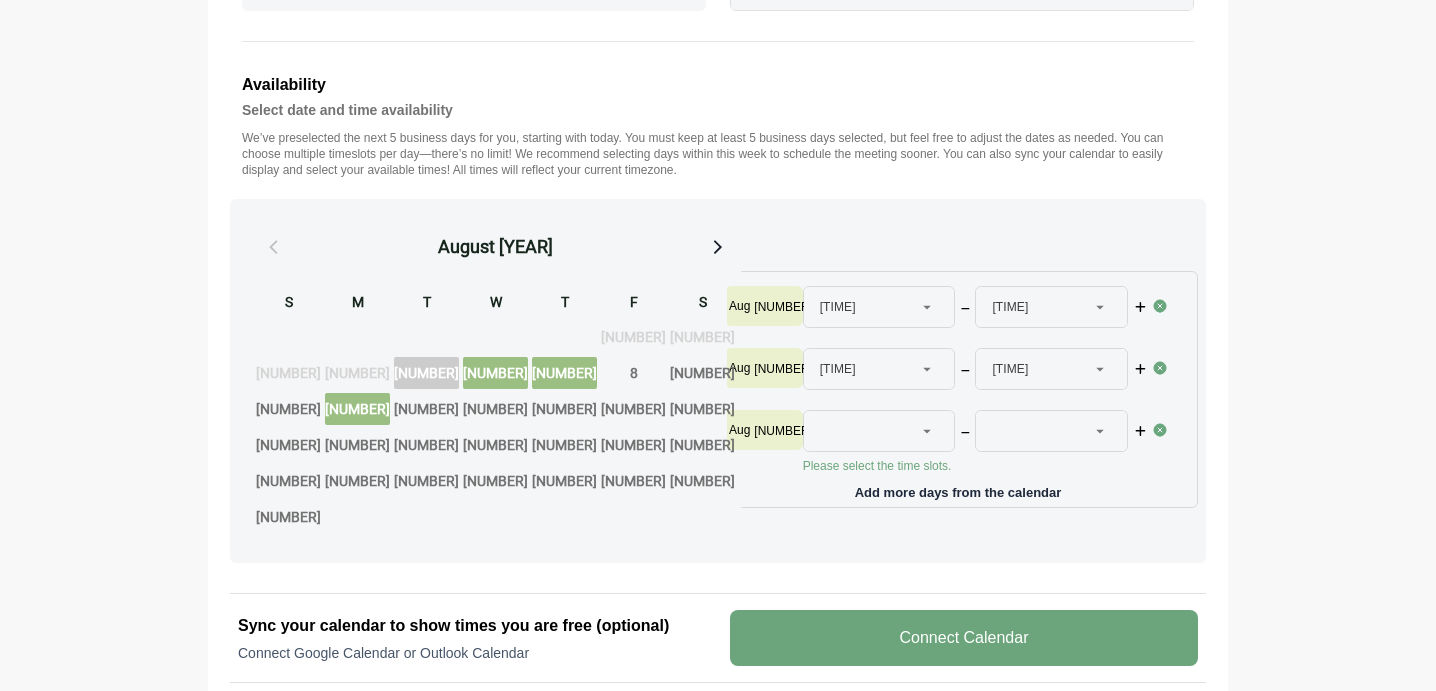 click 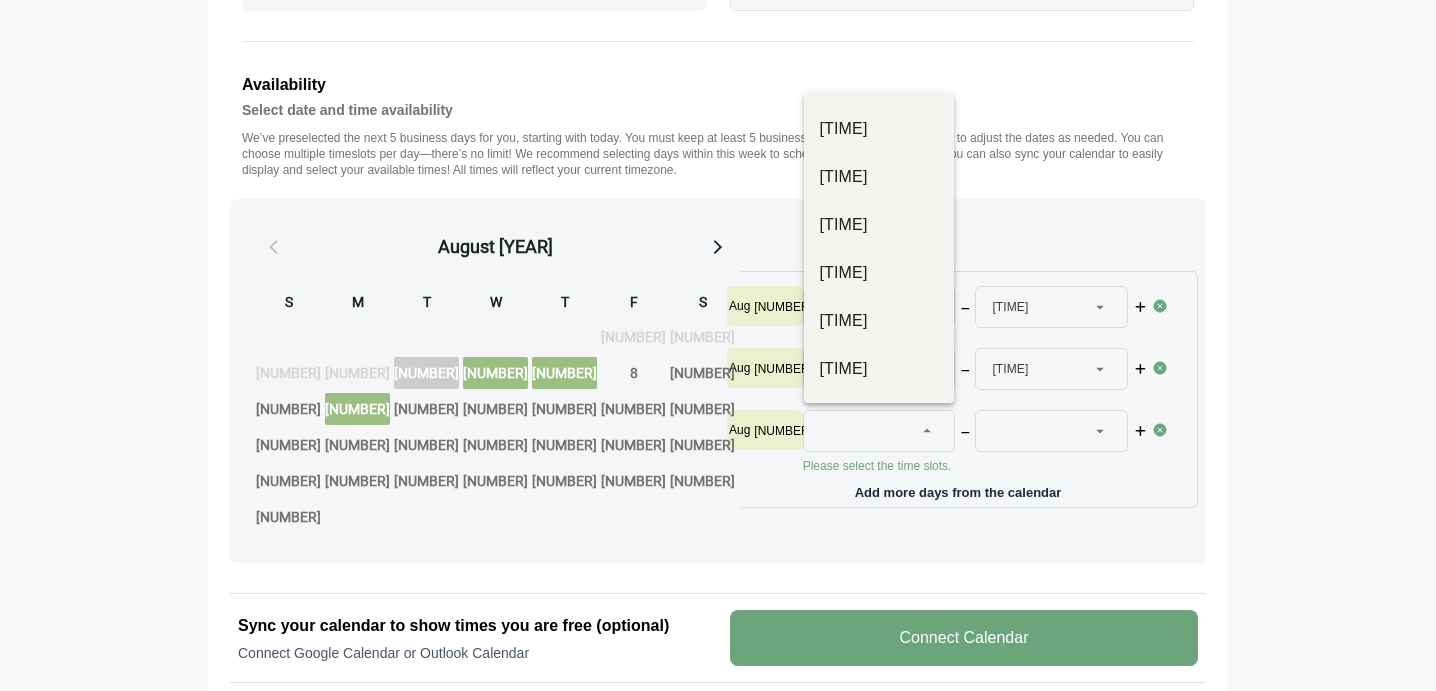 scroll, scrollTop: 89, scrollLeft: 0, axis: vertical 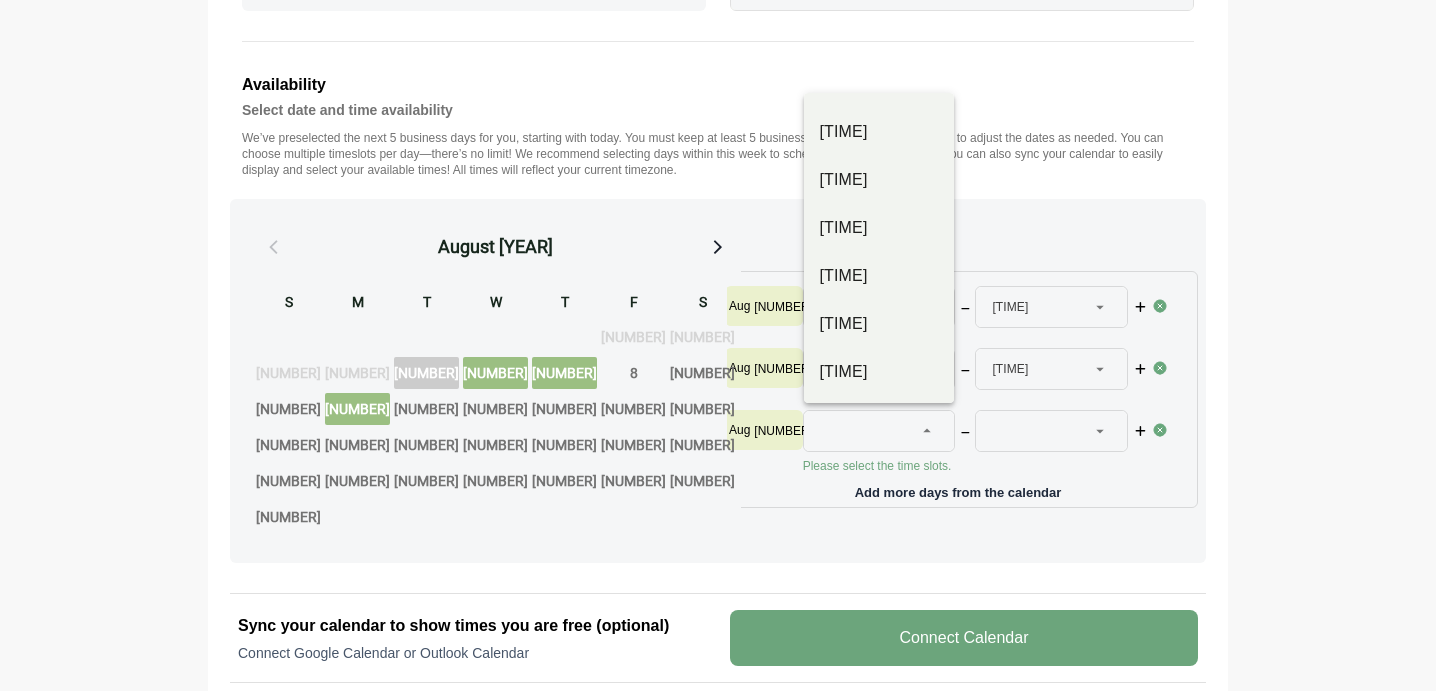 click on "09:00 AM" at bounding box center [879, 324] 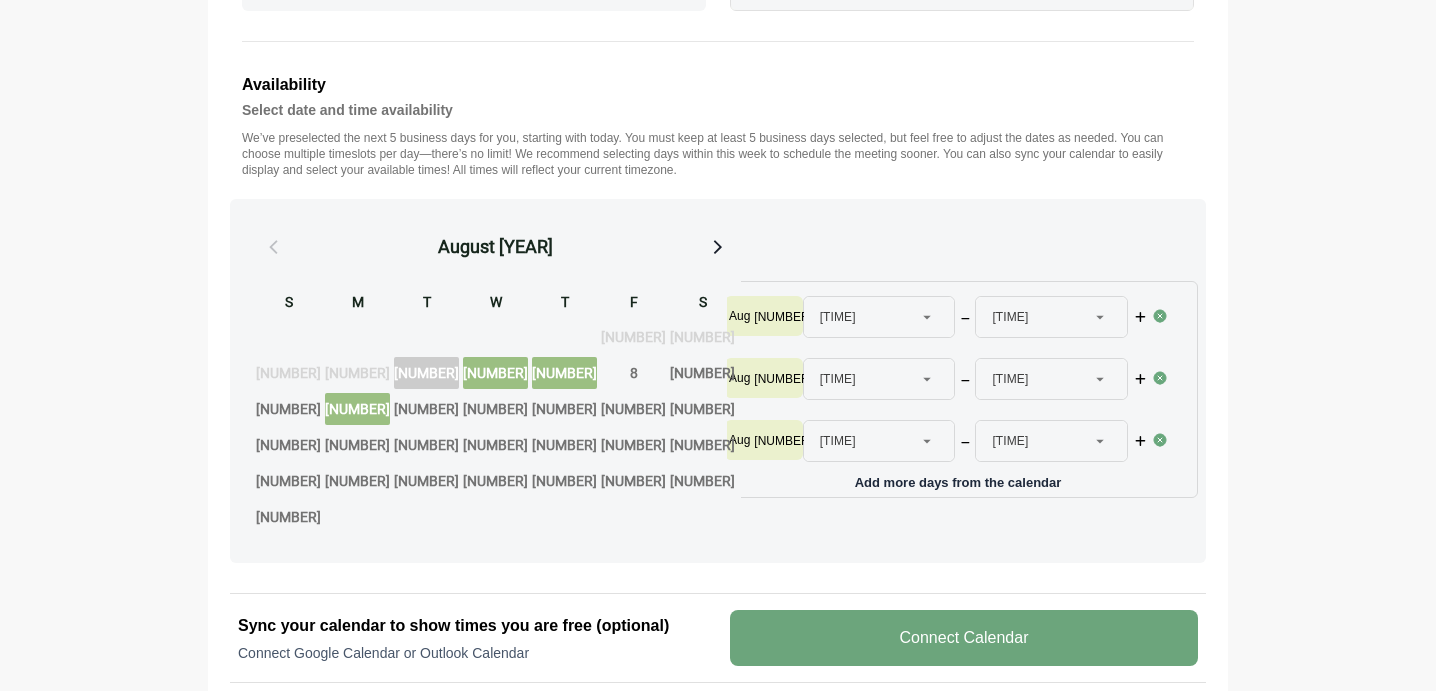 click on "10:00 AM ********" 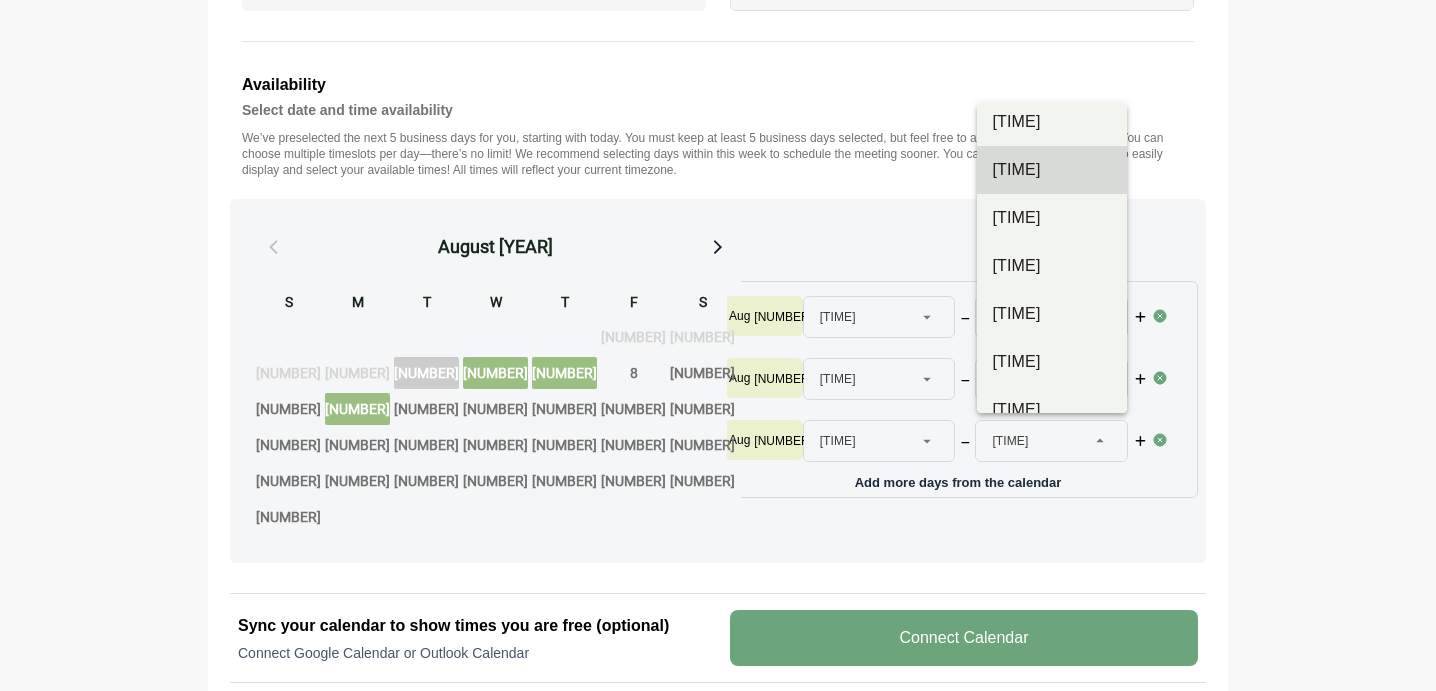 scroll, scrollTop: 354, scrollLeft: 0, axis: vertical 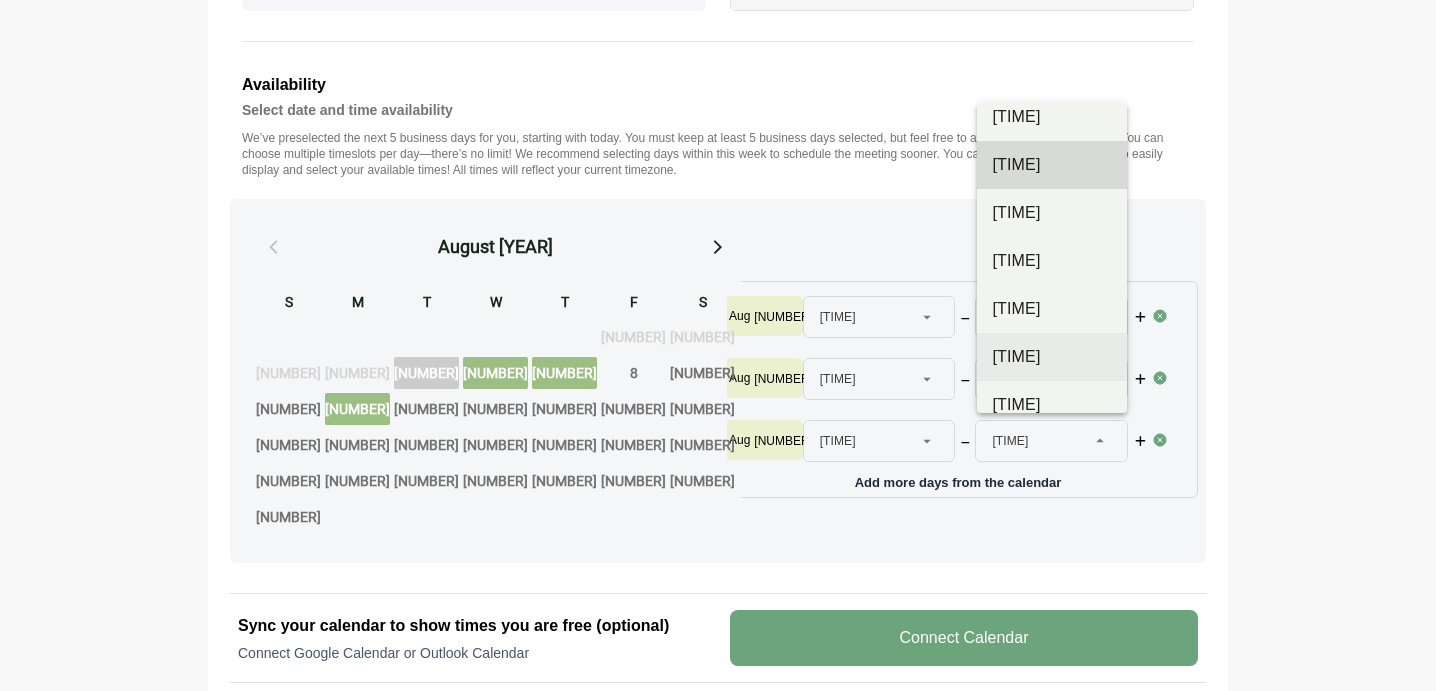 click on "12:00 PM" at bounding box center [1052, 357] 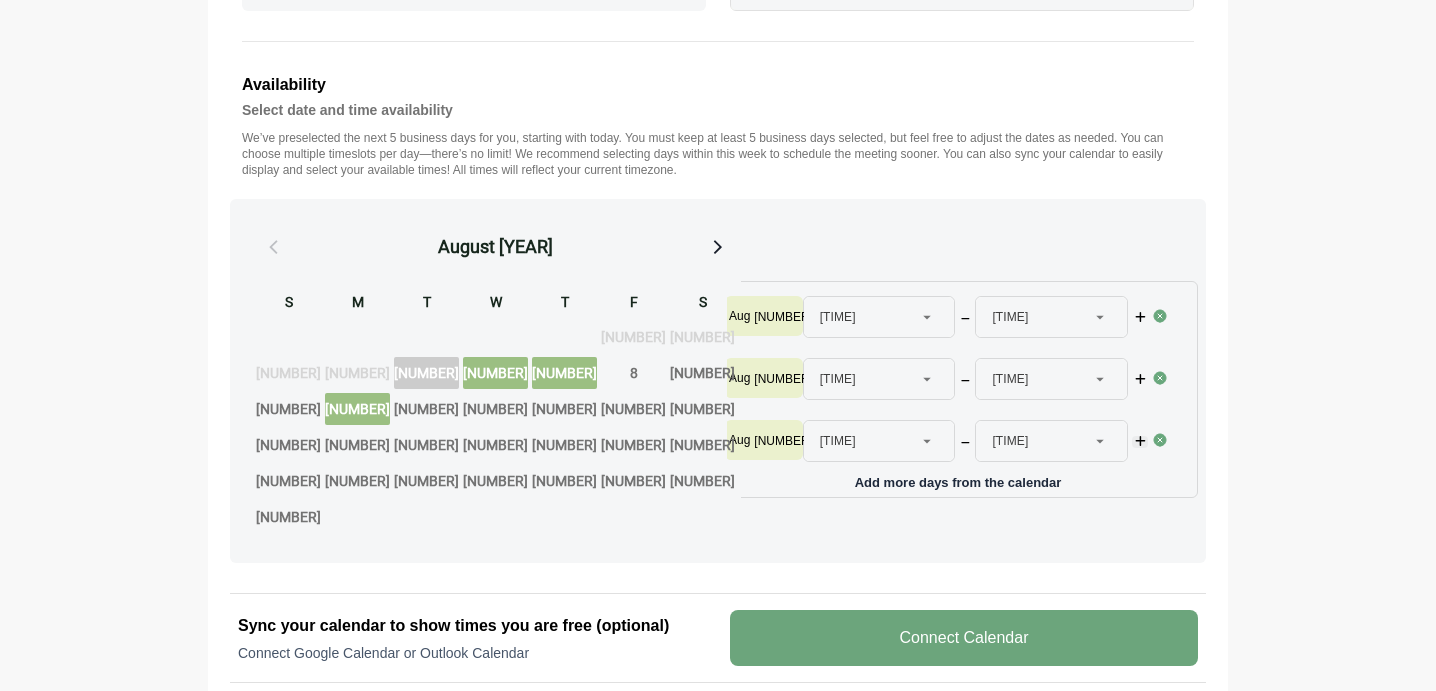 click 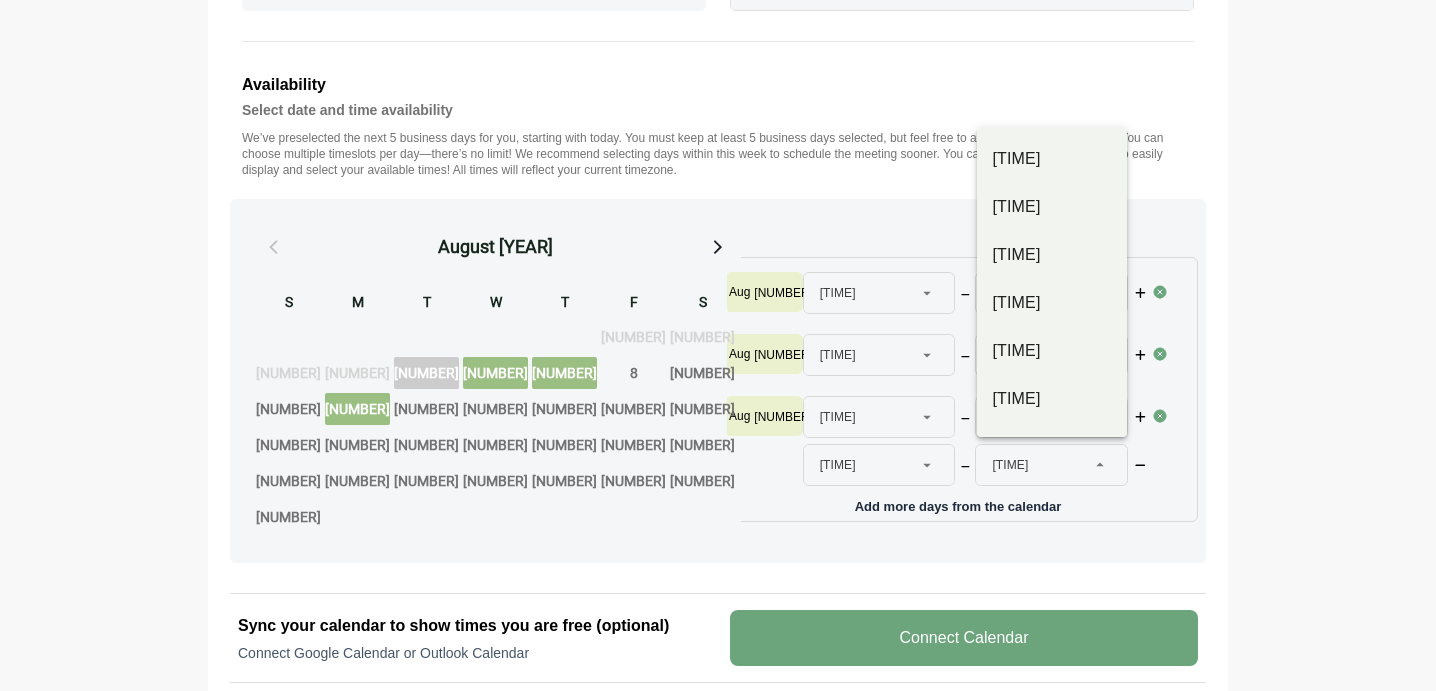 click on "02:00 PM ********" 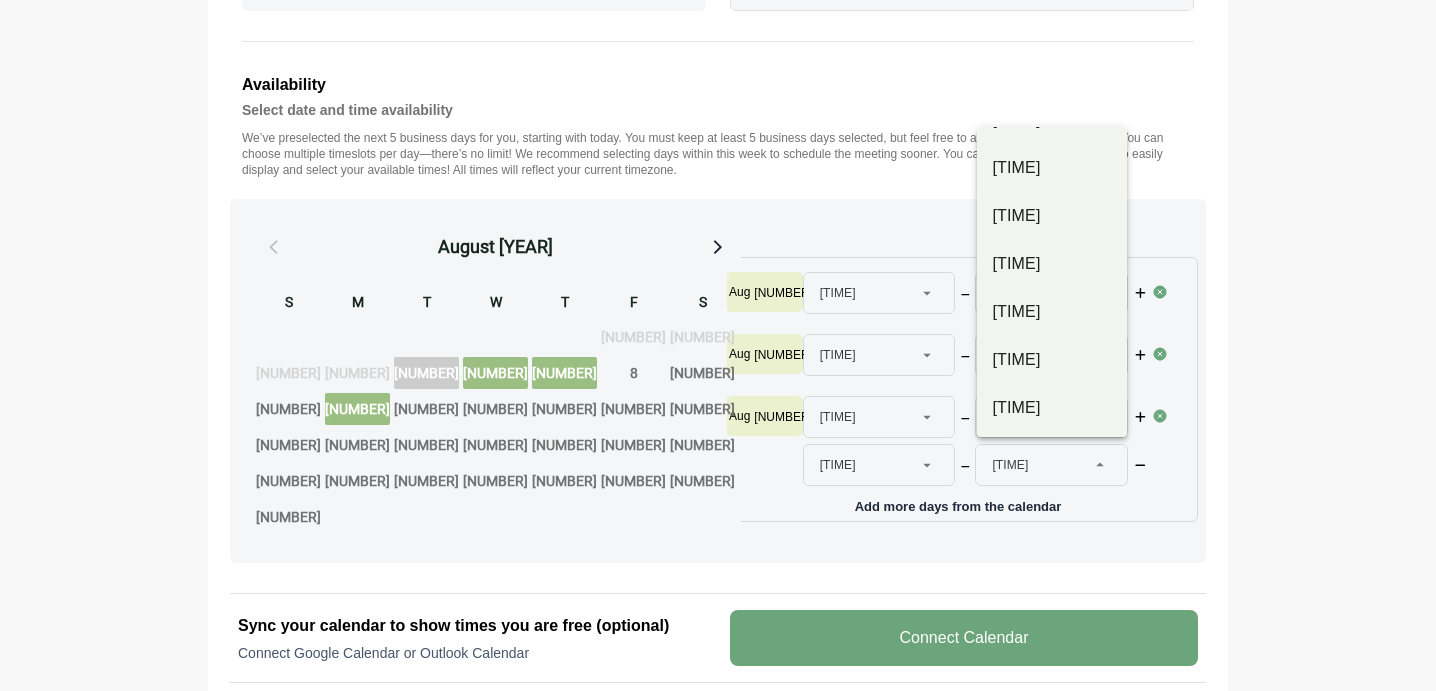 scroll, scrollTop: 863, scrollLeft: 0, axis: vertical 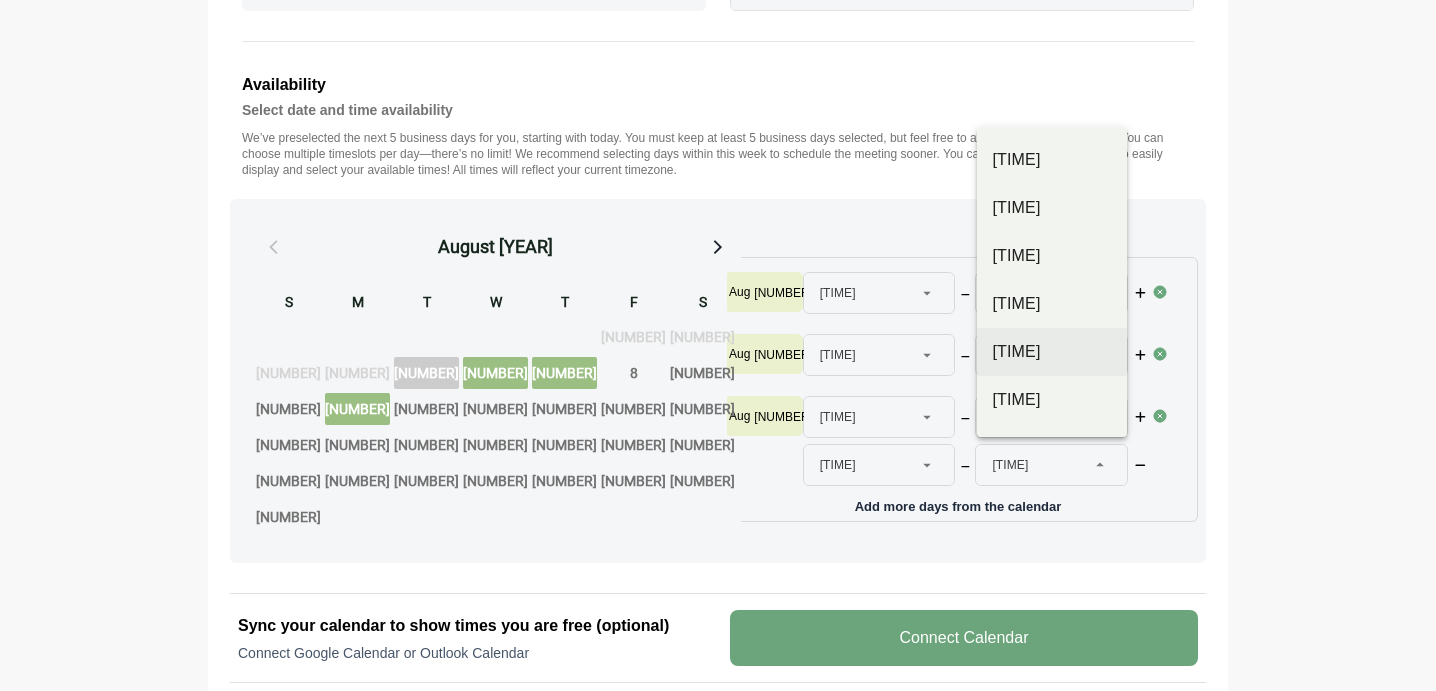 click on "05:00 PM" 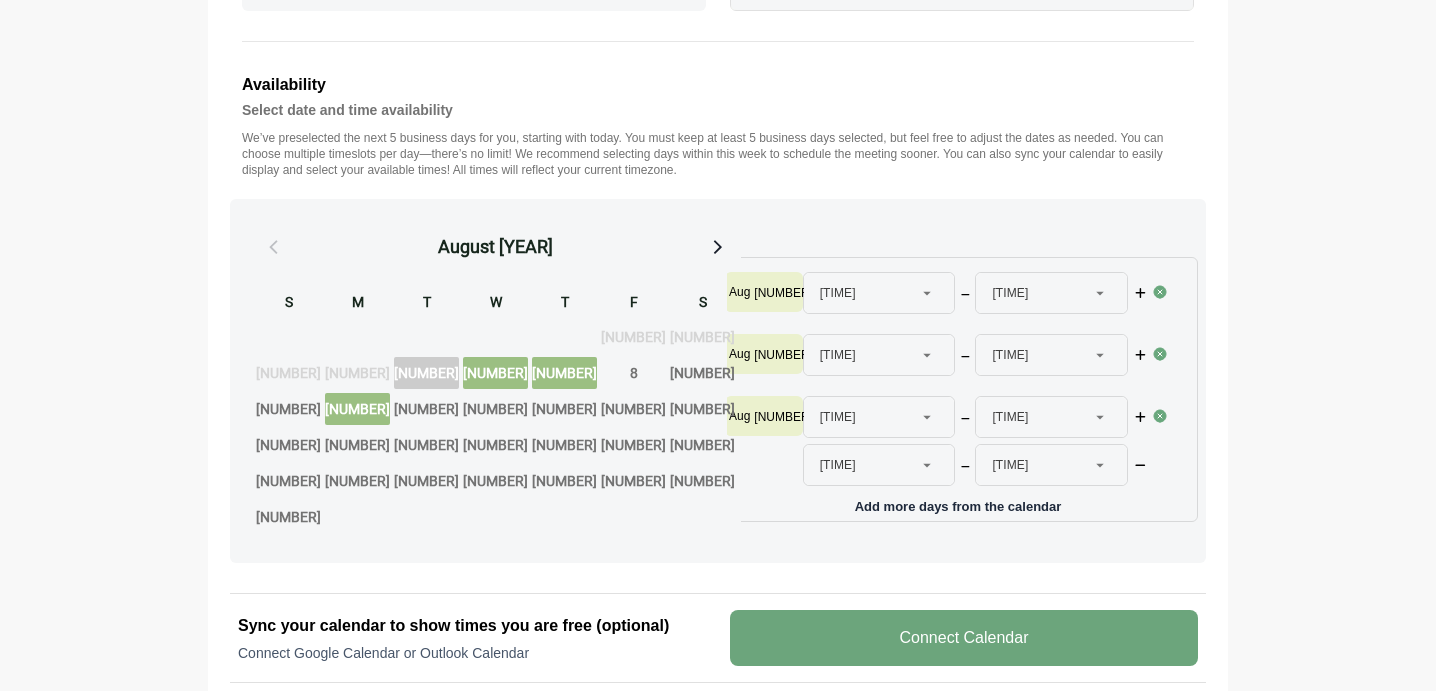 click on "Connect Calendar" at bounding box center (964, 638) 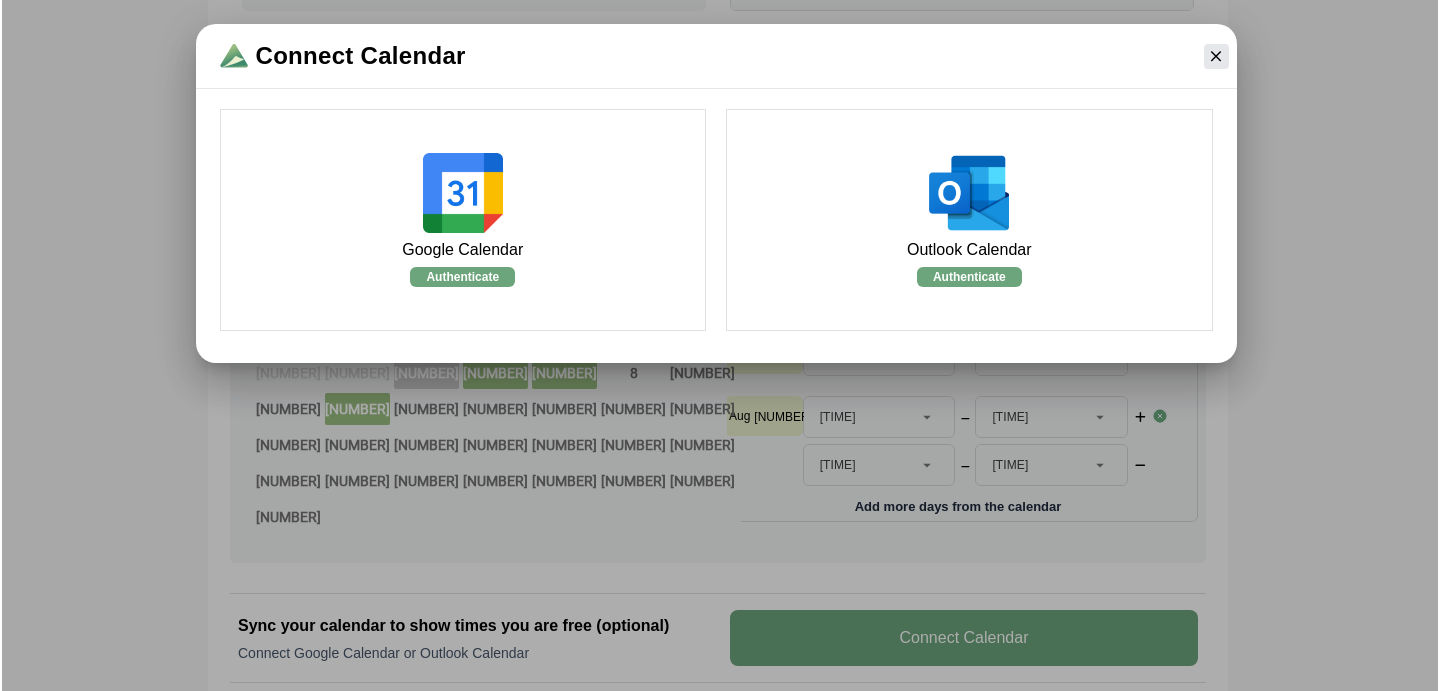 scroll, scrollTop: 0, scrollLeft: 0, axis: both 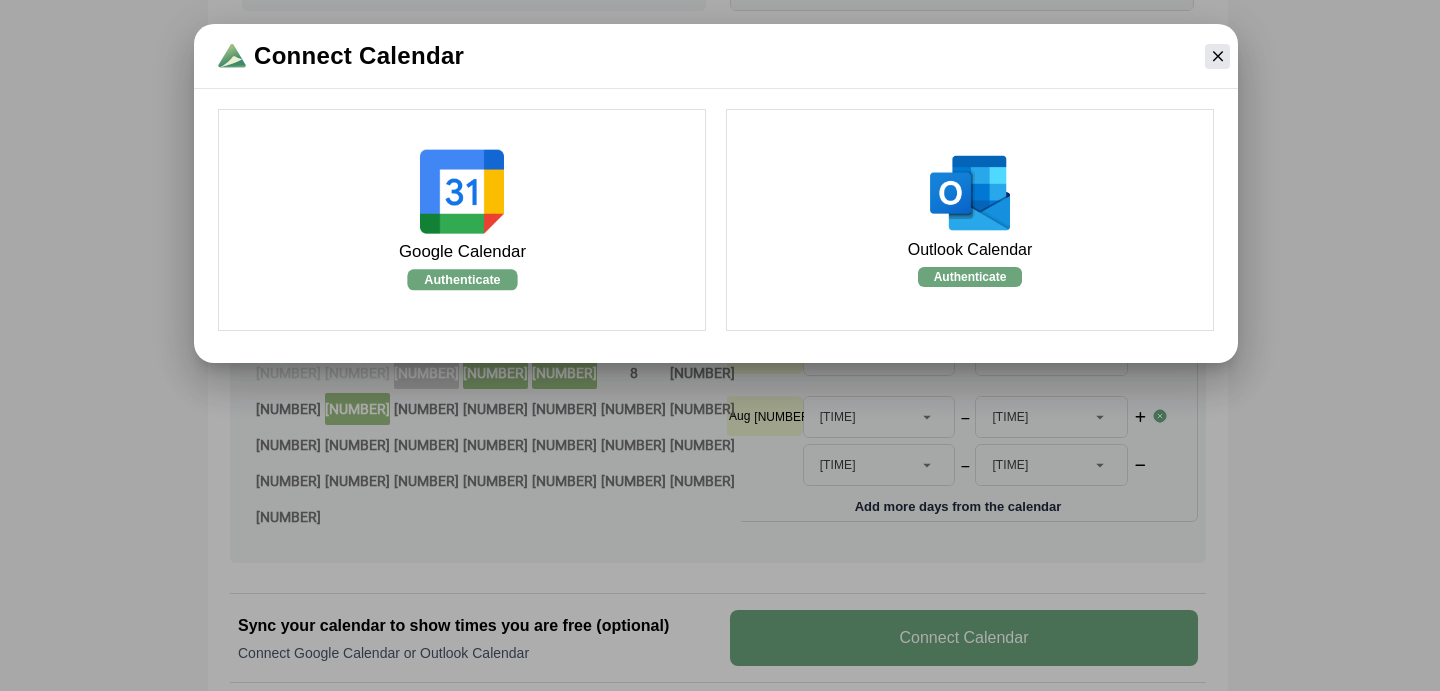 click on "Authenticate" at bounding box center (462, 279) 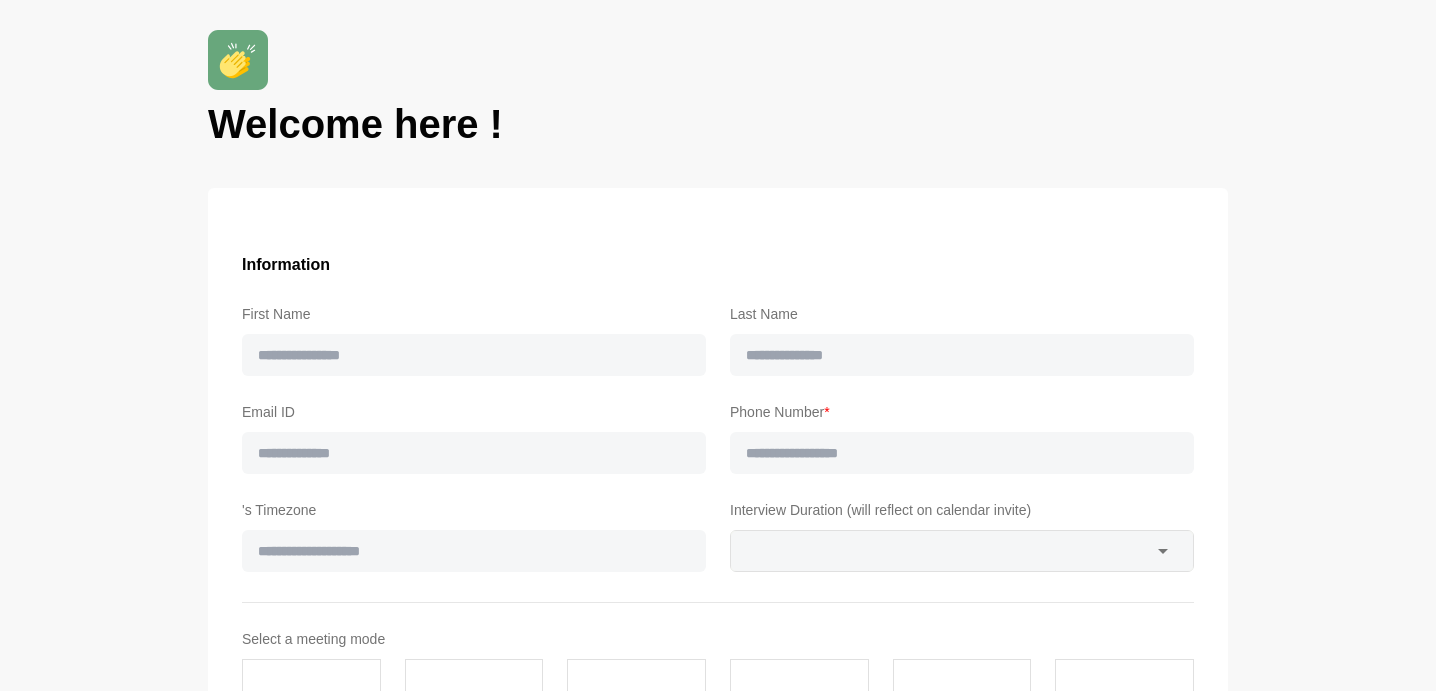 scroll, scrollTop: 0, scrollLeft: 0, axis: both 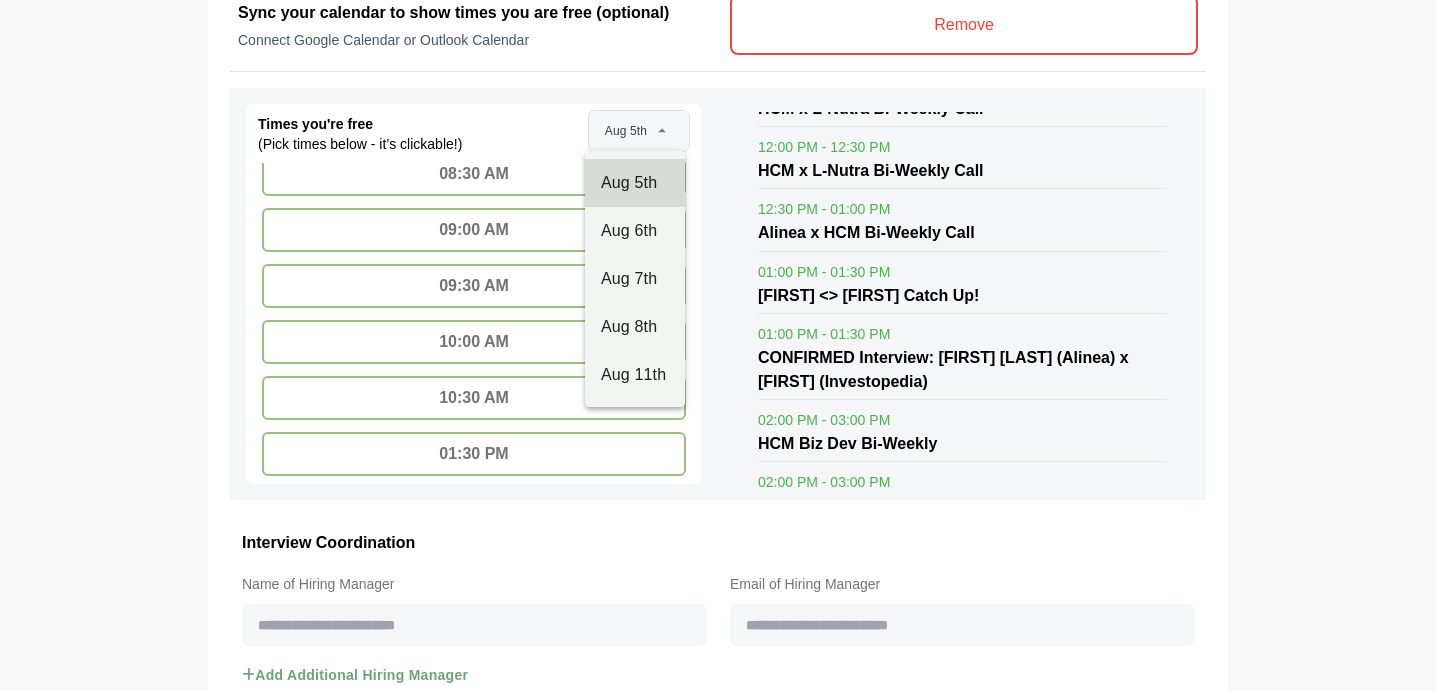 click on "Aug 5th" at bounding box center (626, 131) 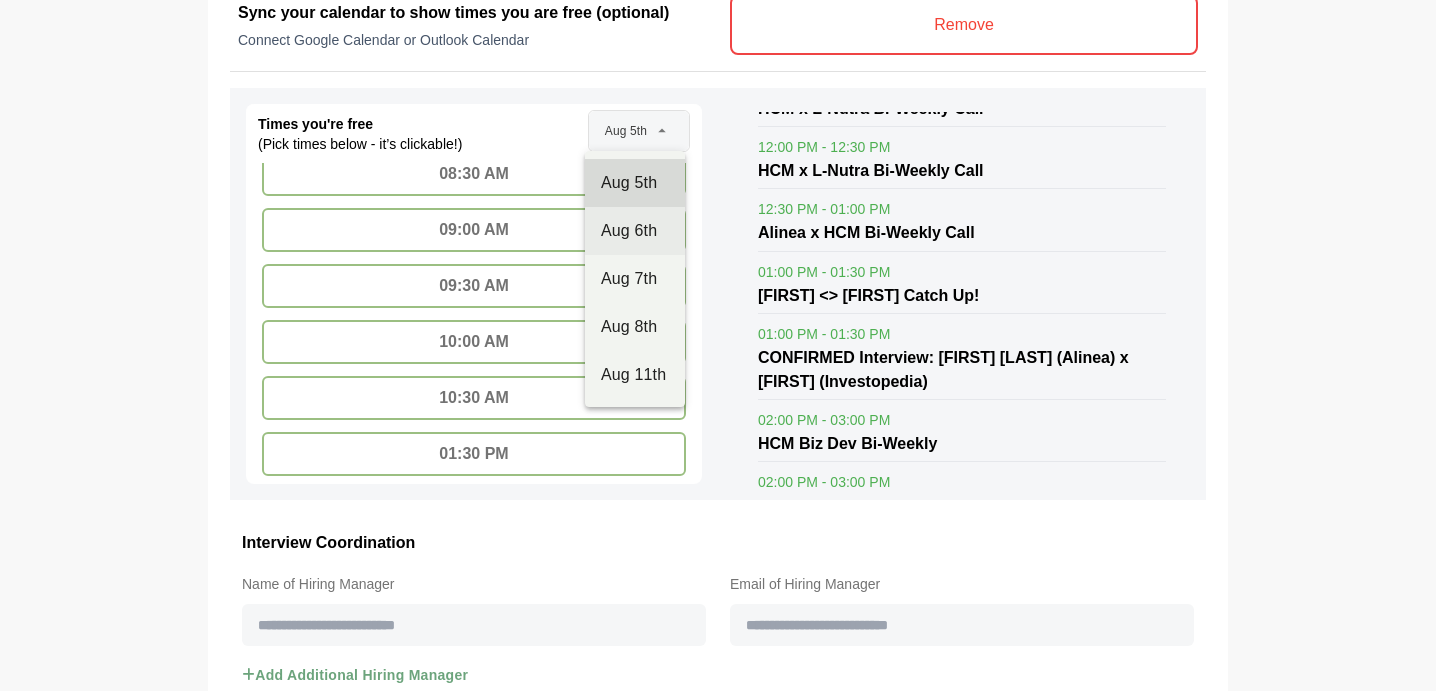 click on "Aug 6th" at bounding box center [635, 231] 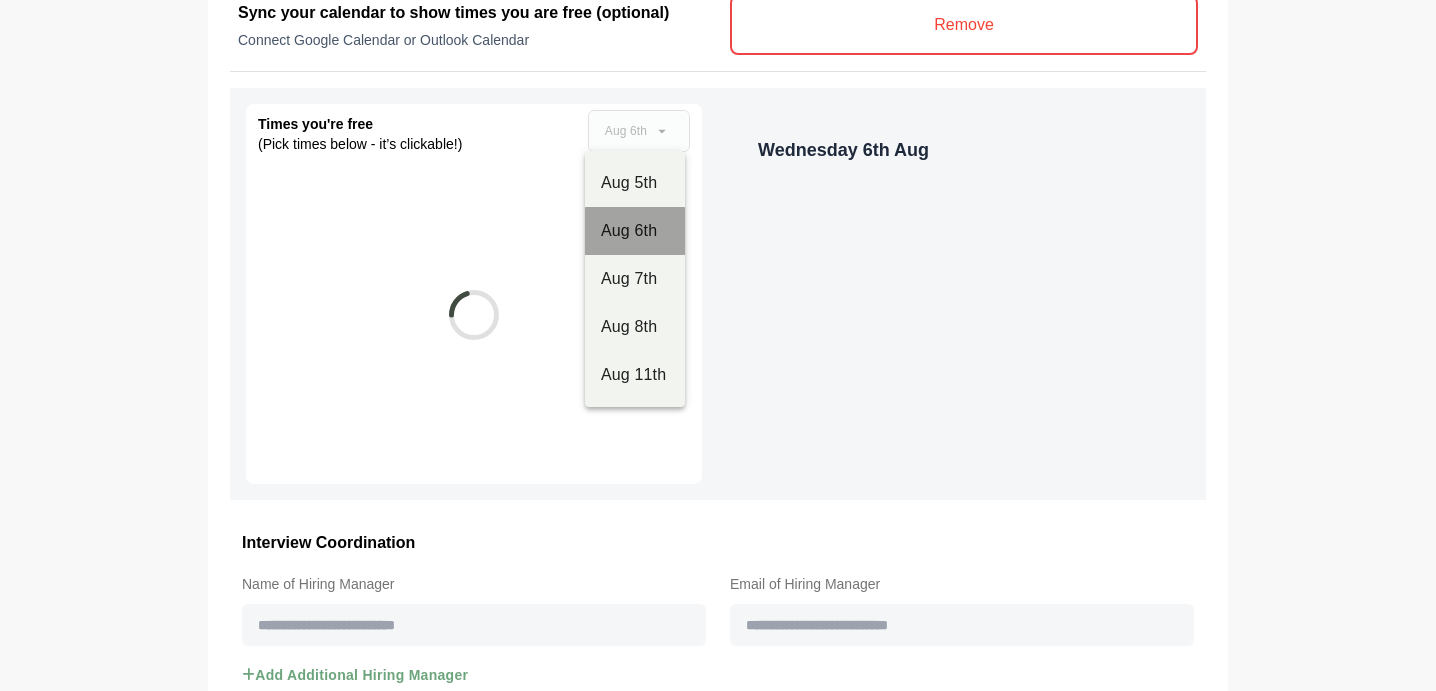 scroll, scrollTop: 0, scrollLeft: 0, axis: both 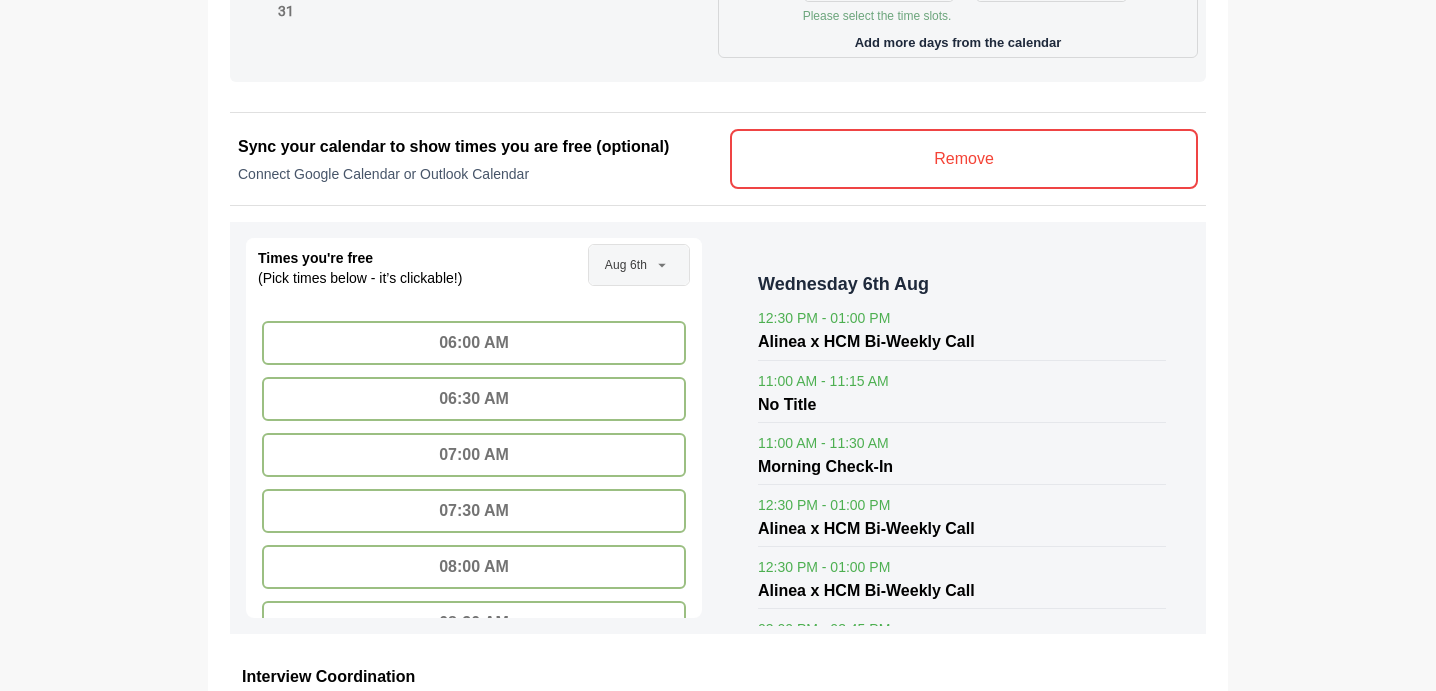 click on "Remove" at bounding box center (964, 159) 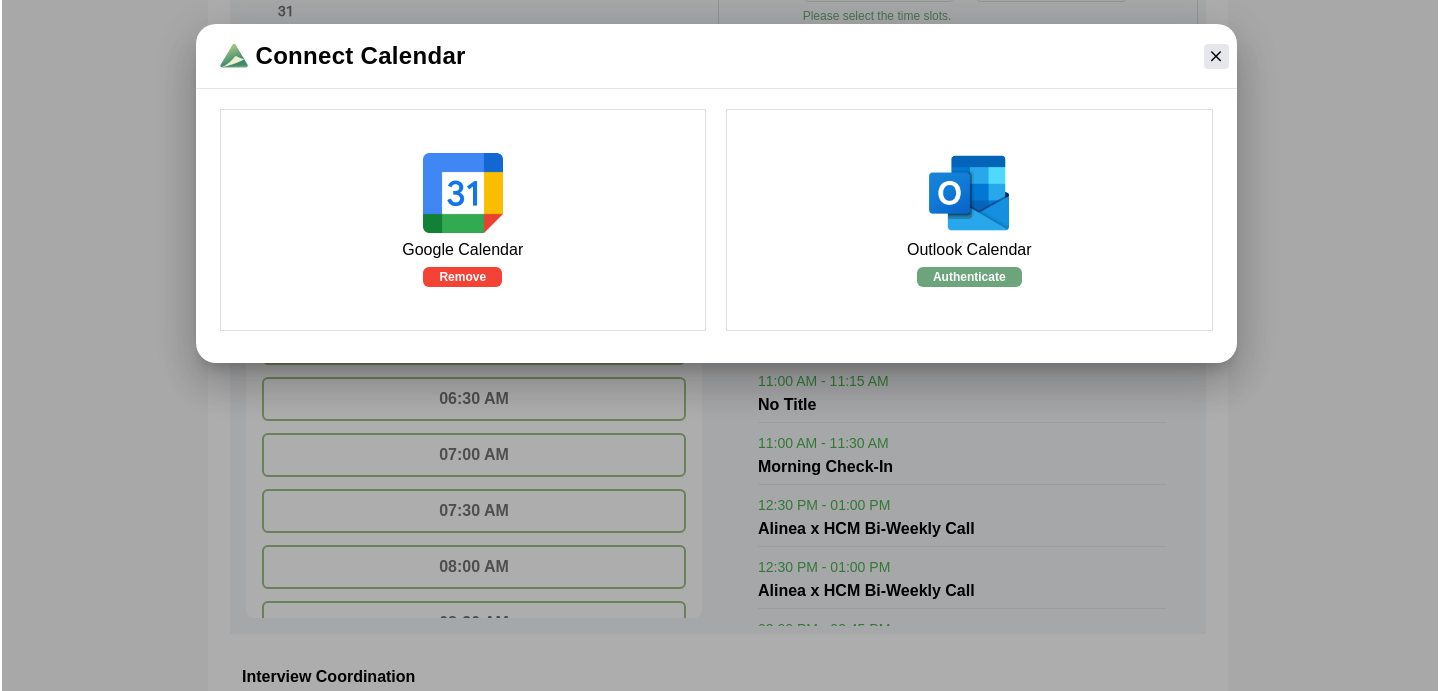 scroll, scrollTop: 0, scrollLeft: 0, axis: both 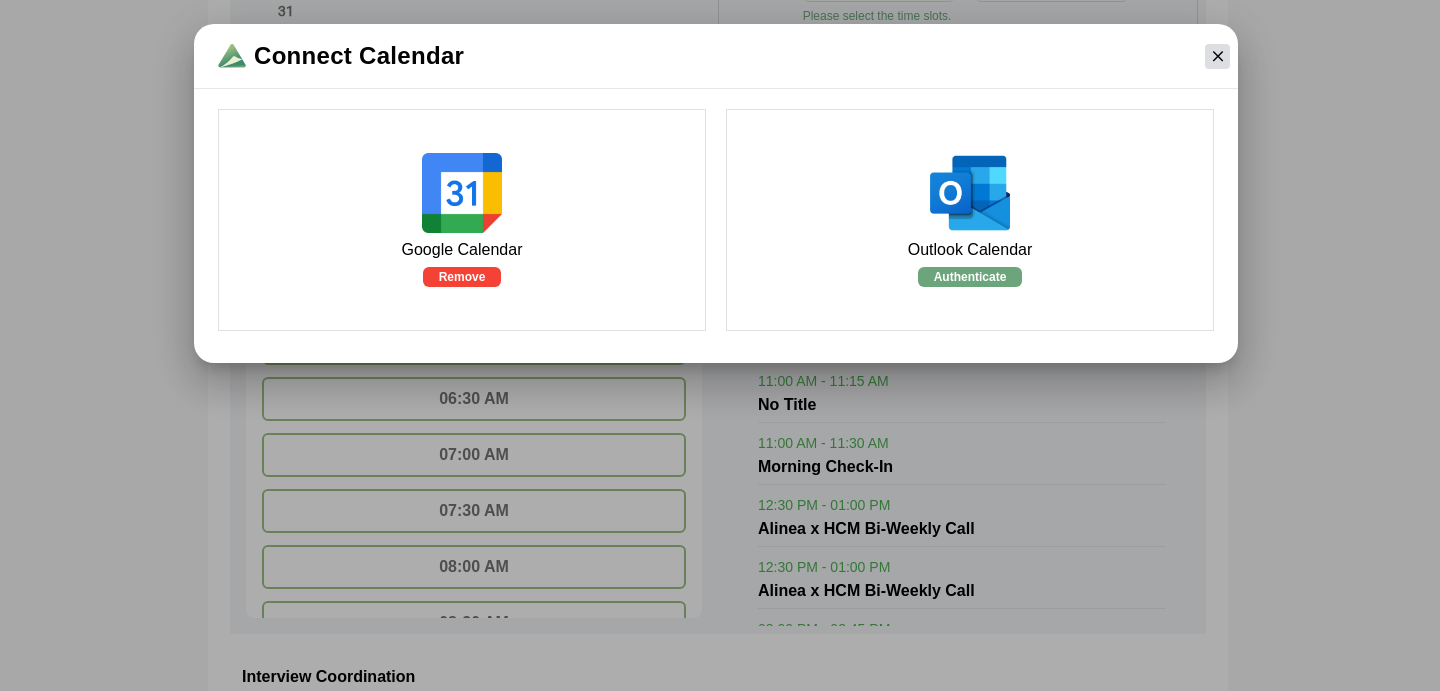 click 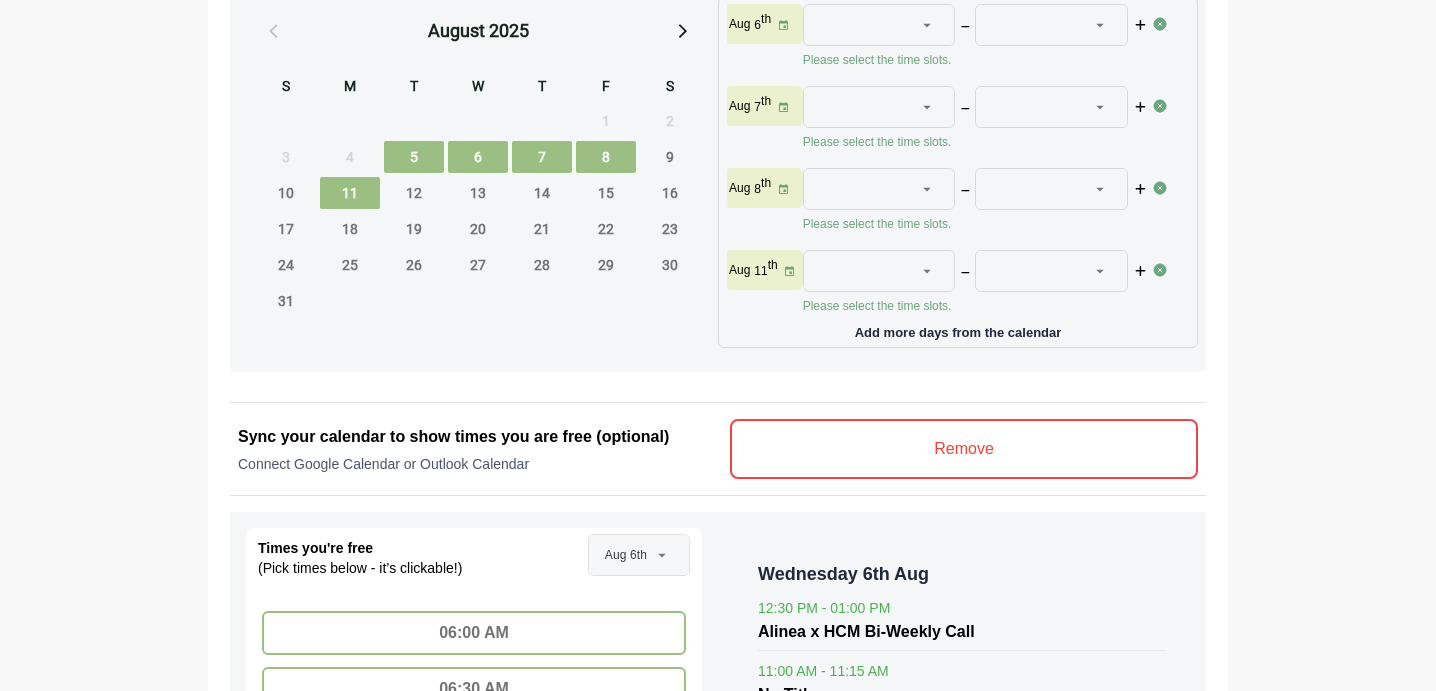 scroll, scrollTop: 818, scrollLeft: 0, axis: vertical 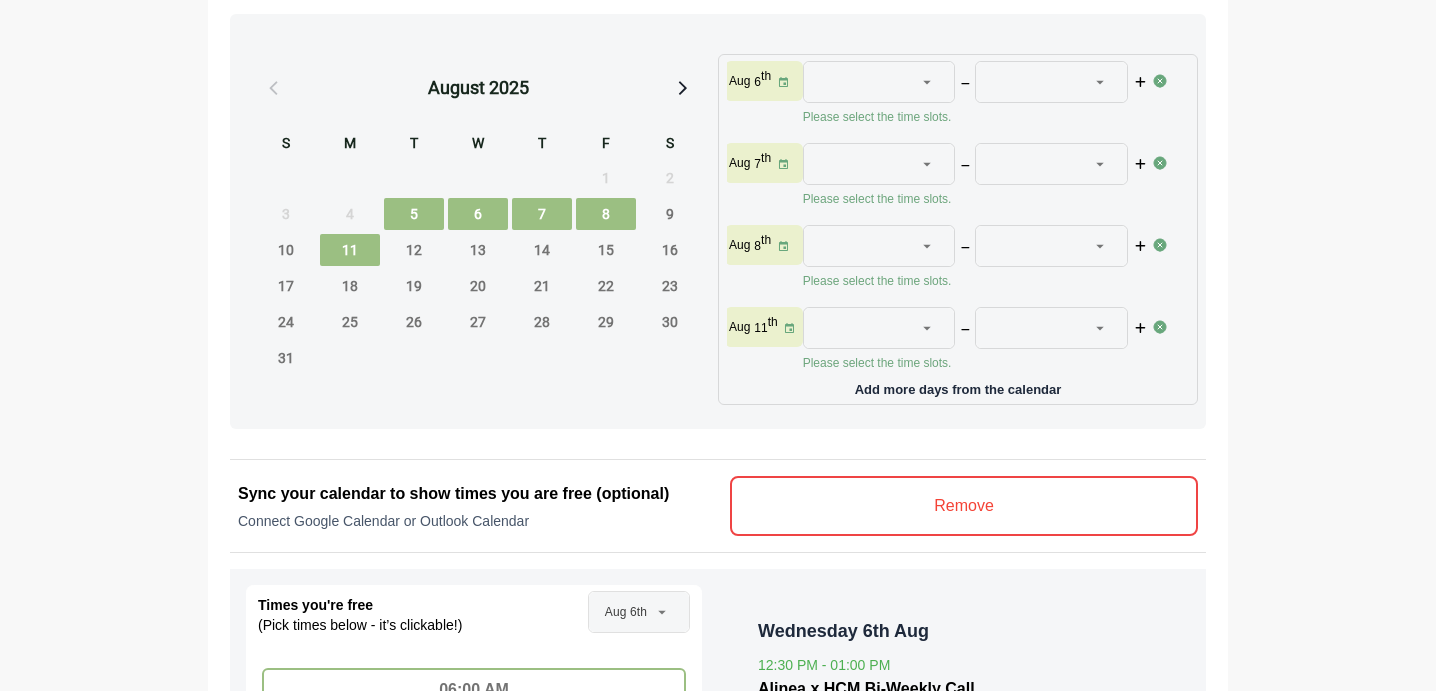 click on "6" at bounding box center [478, 214] 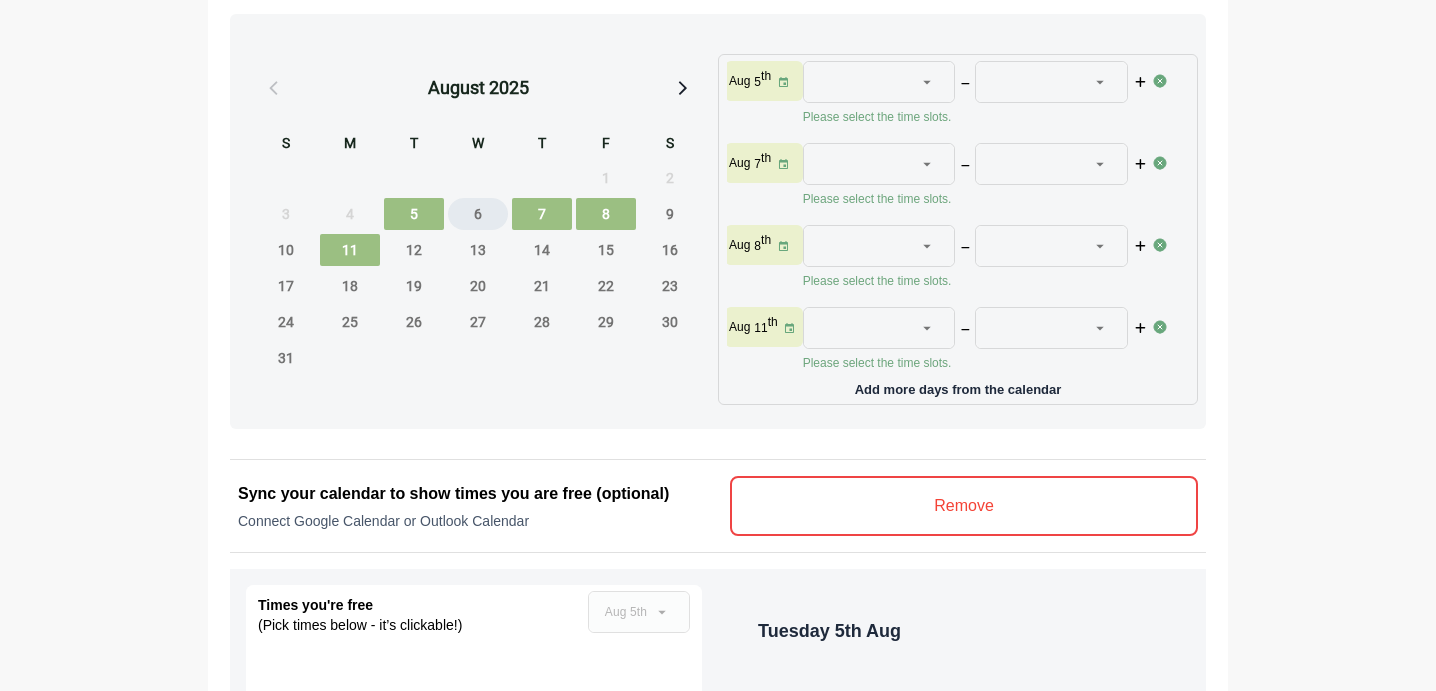 click on "6" at bounding box center (478, 214) 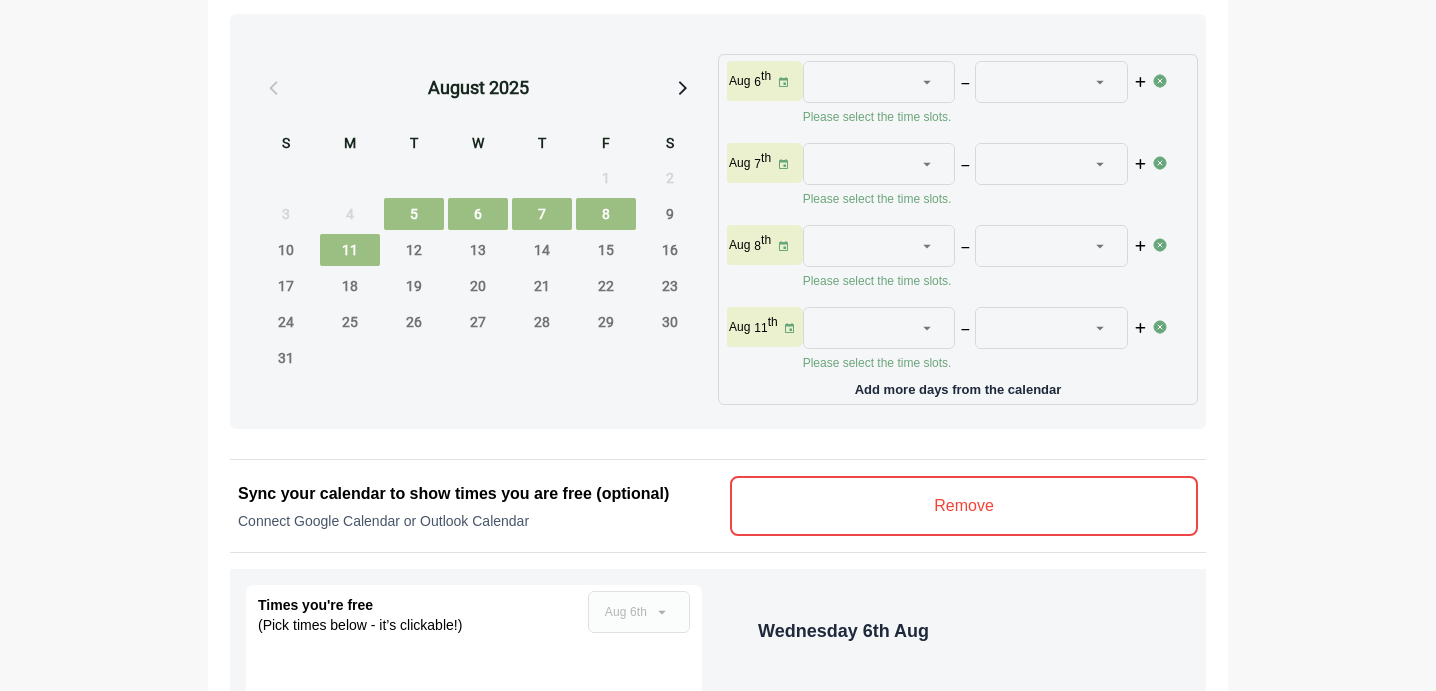 click on "5" at bounding box center [414, 214] 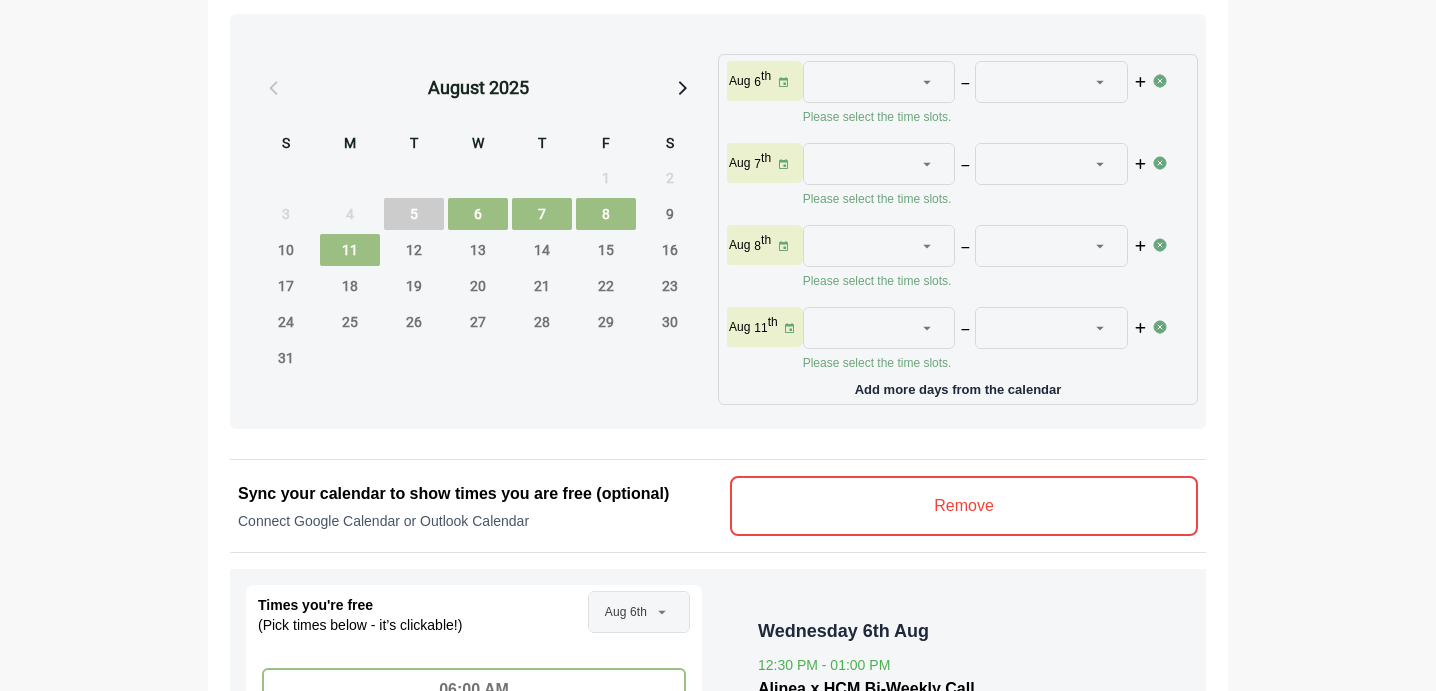 click on "8" at bounding box center (606, 214) 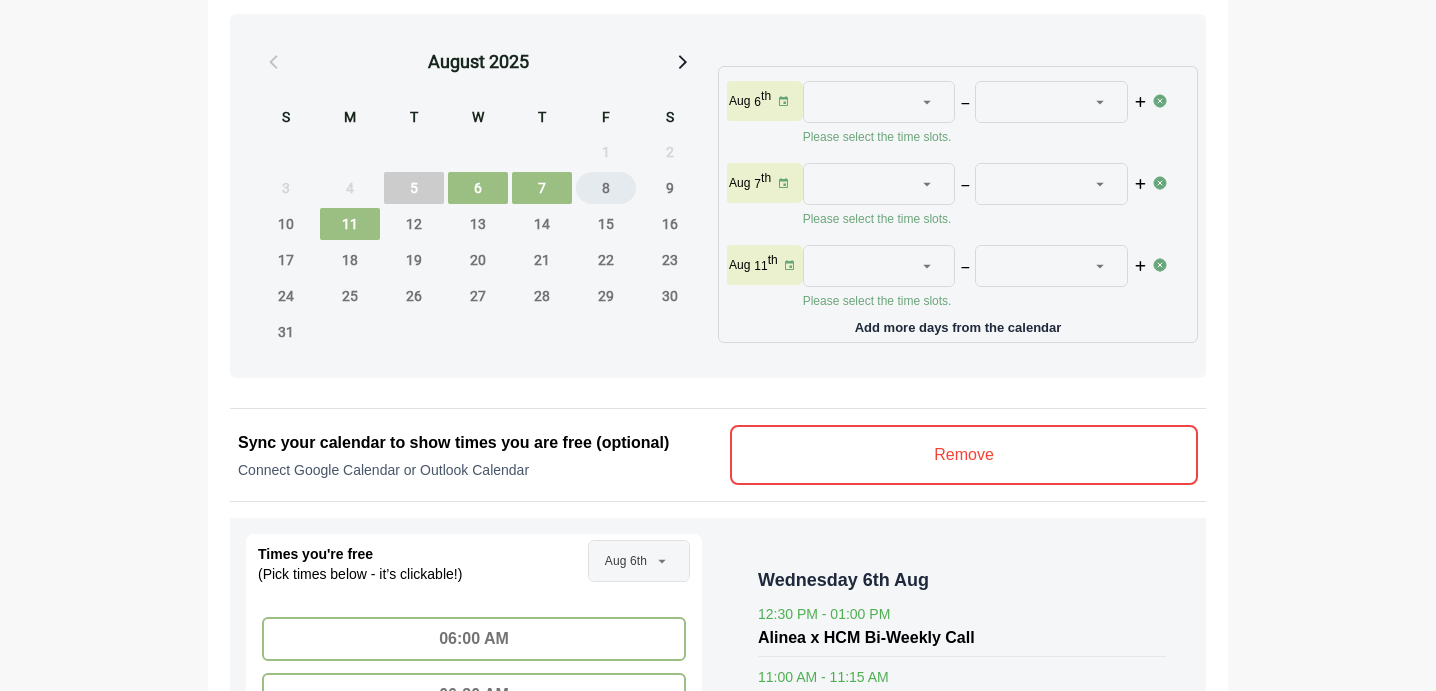 scroll, scrollTop: 0, scrollLeft: 0, axis: both 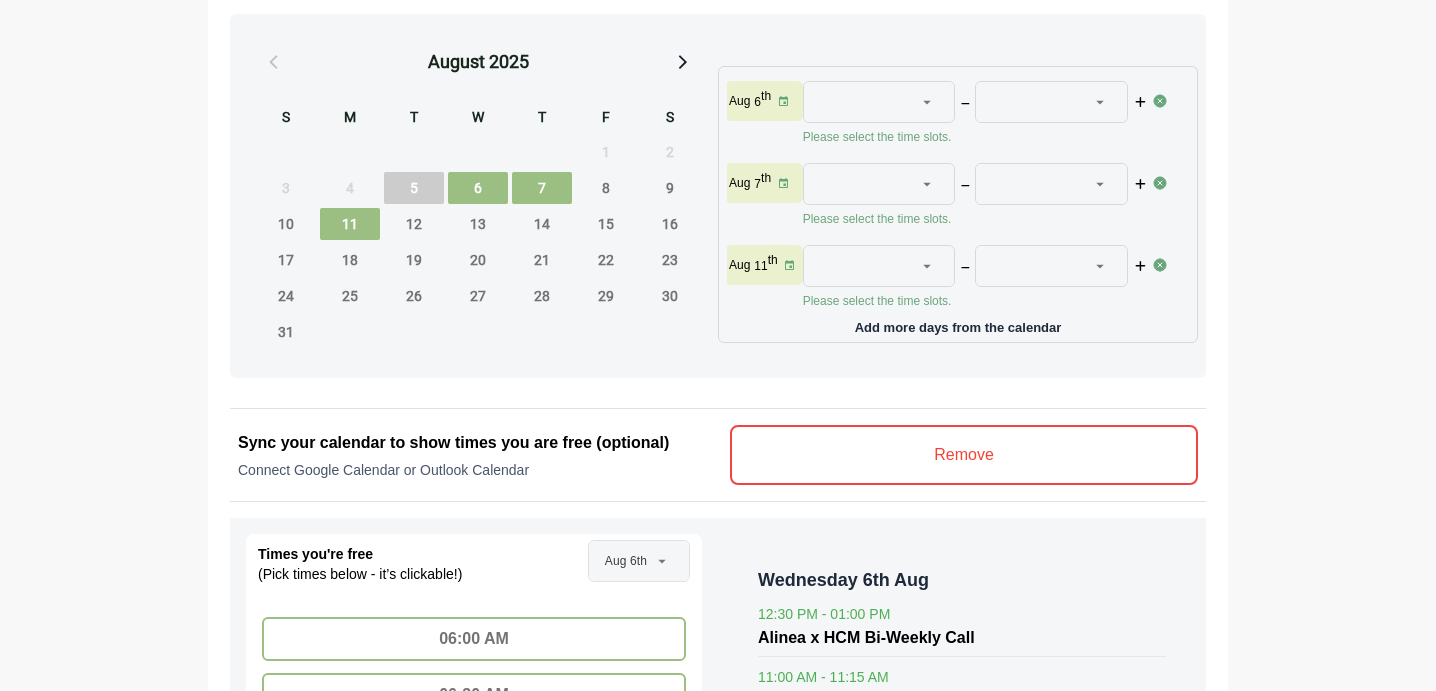 click 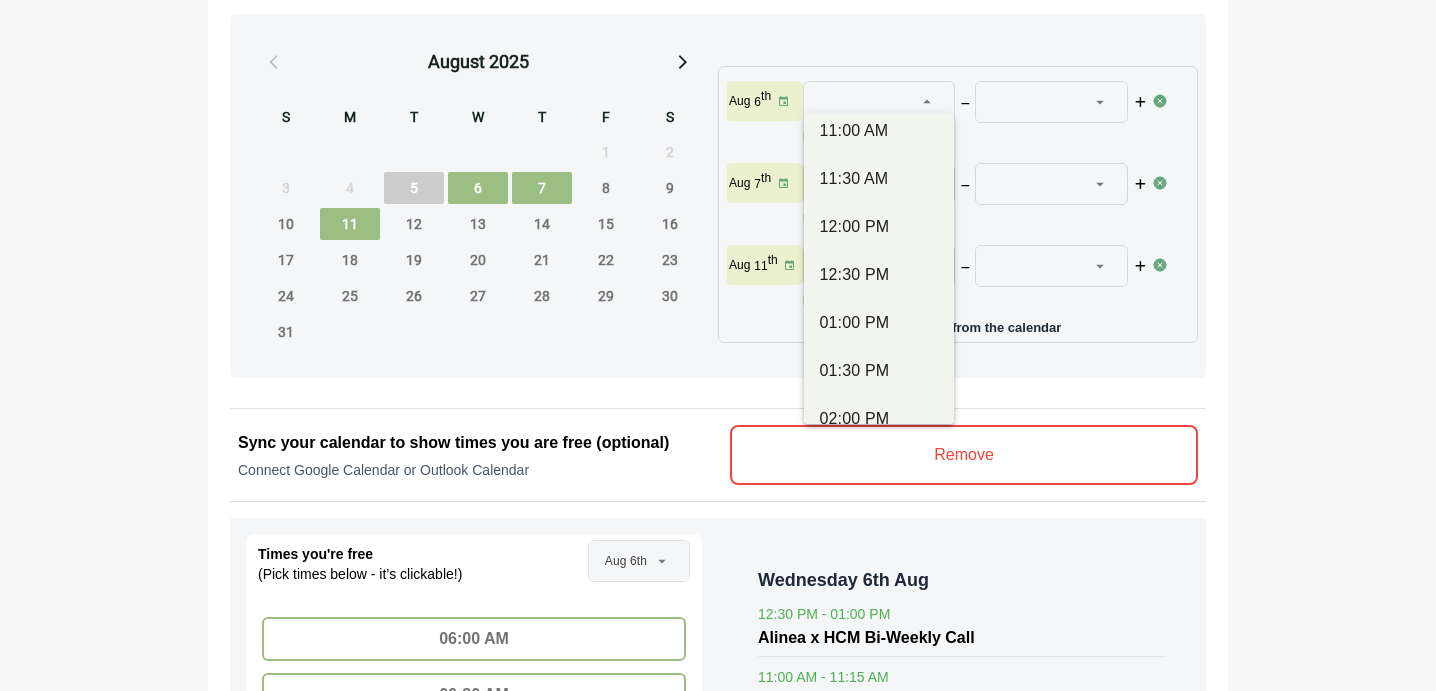 scroll, scrollTop: 496, scrollLeft: 0, axis: vertical 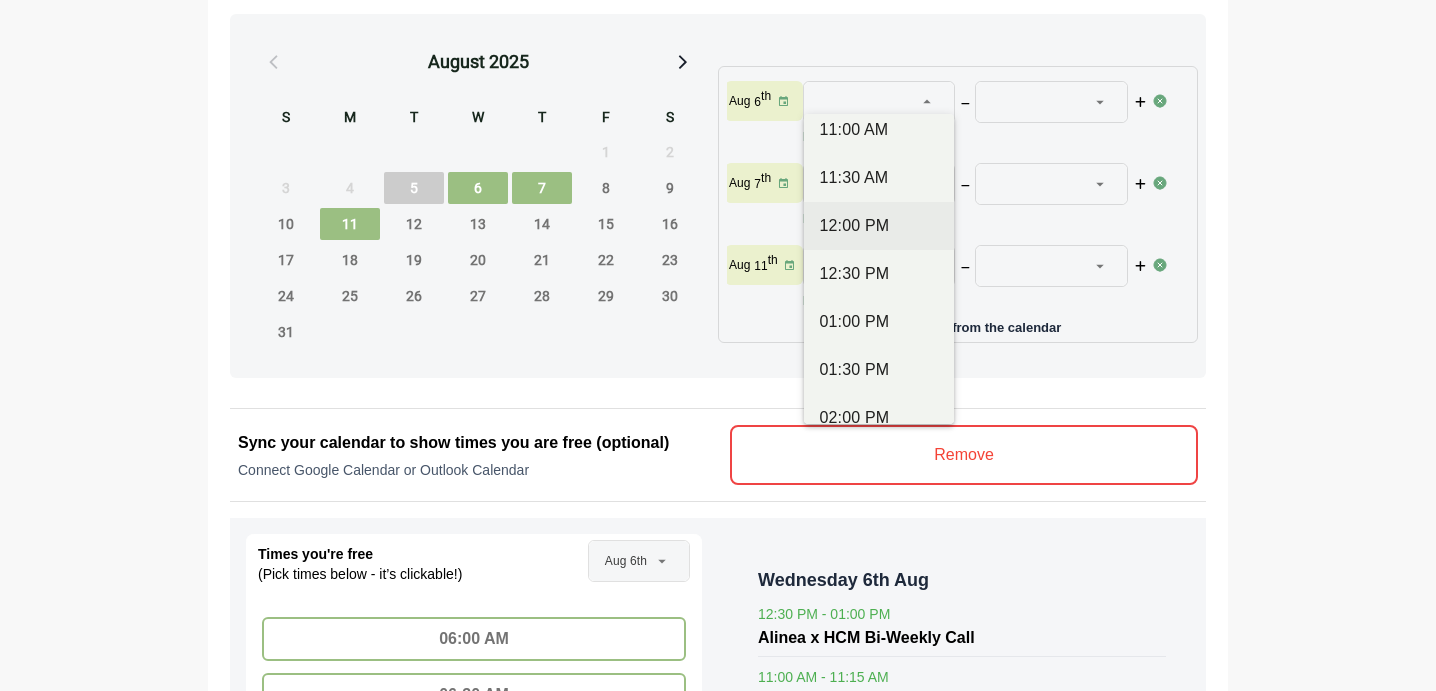 click on "12:00 PM" at bounding box center (879, 226) 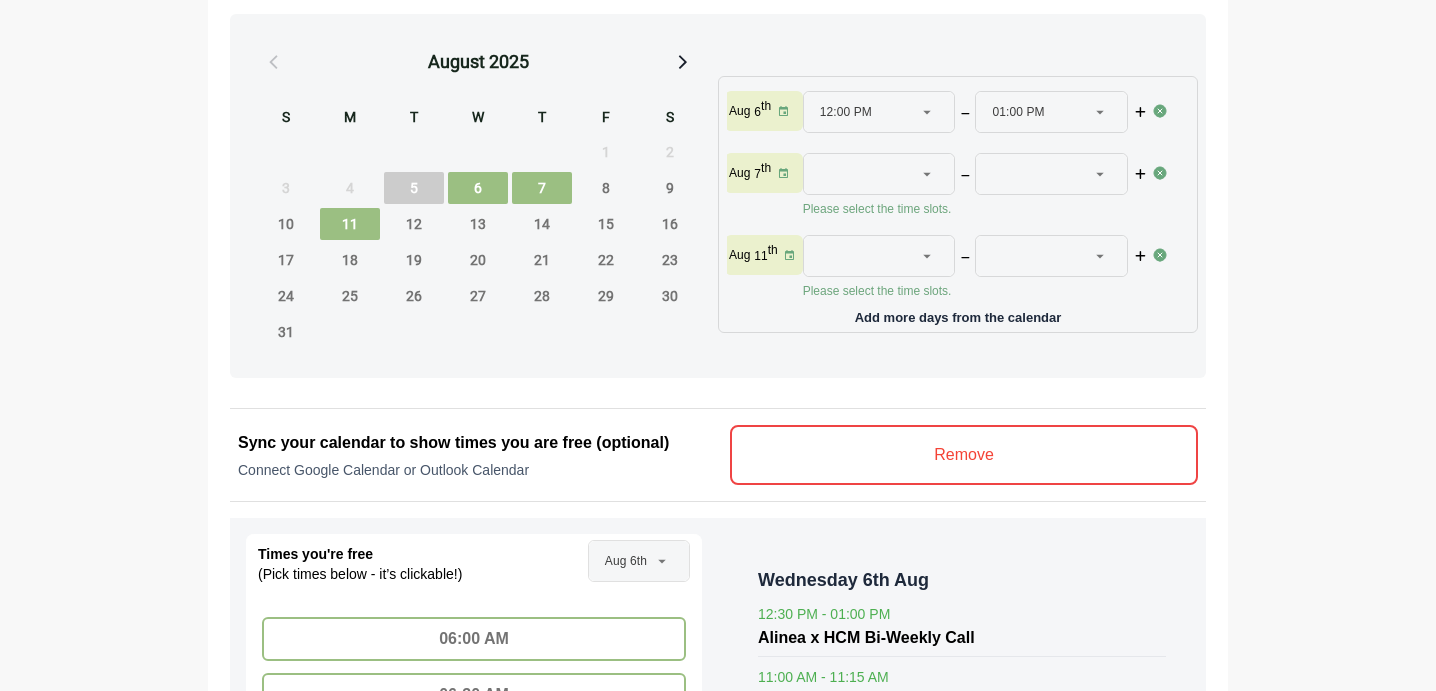 click on "01:00 PM" at bounding box center [1018, 112] 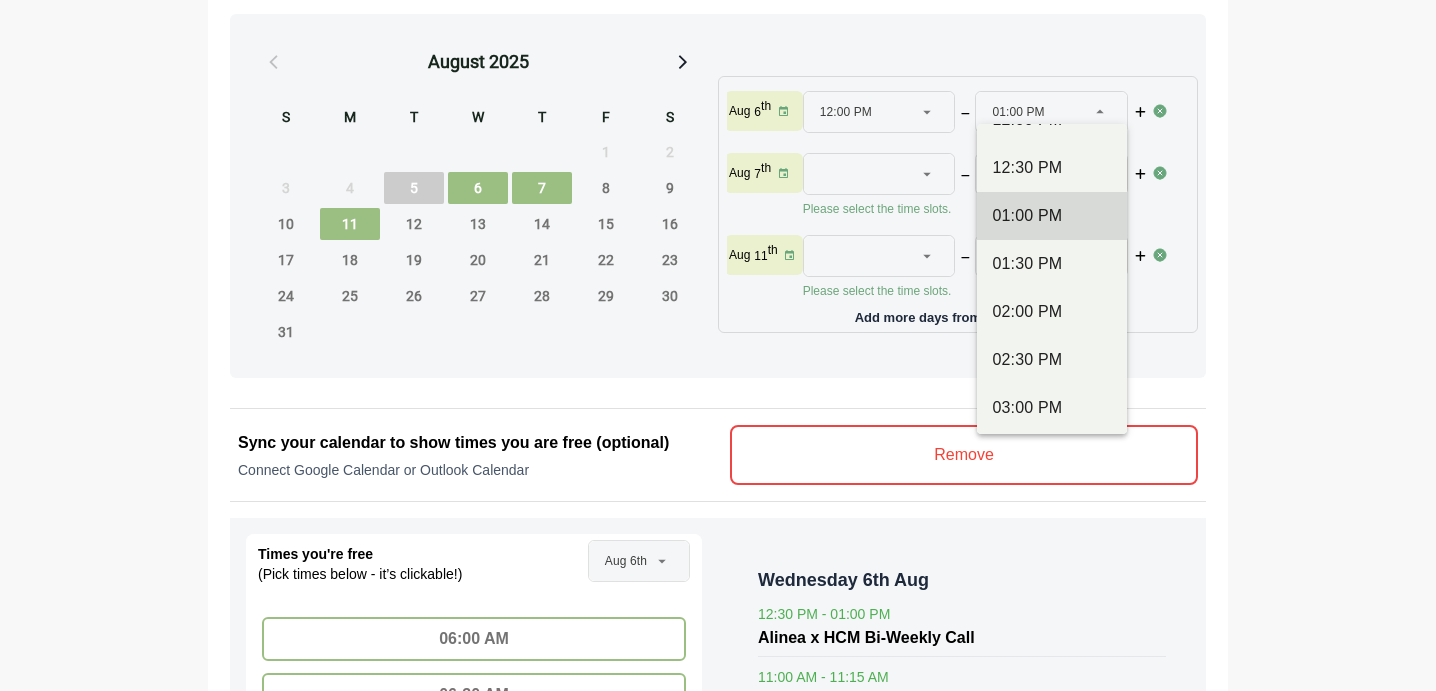scroll, scrollTop: 617, scrollLeft: 0, axis: vertical 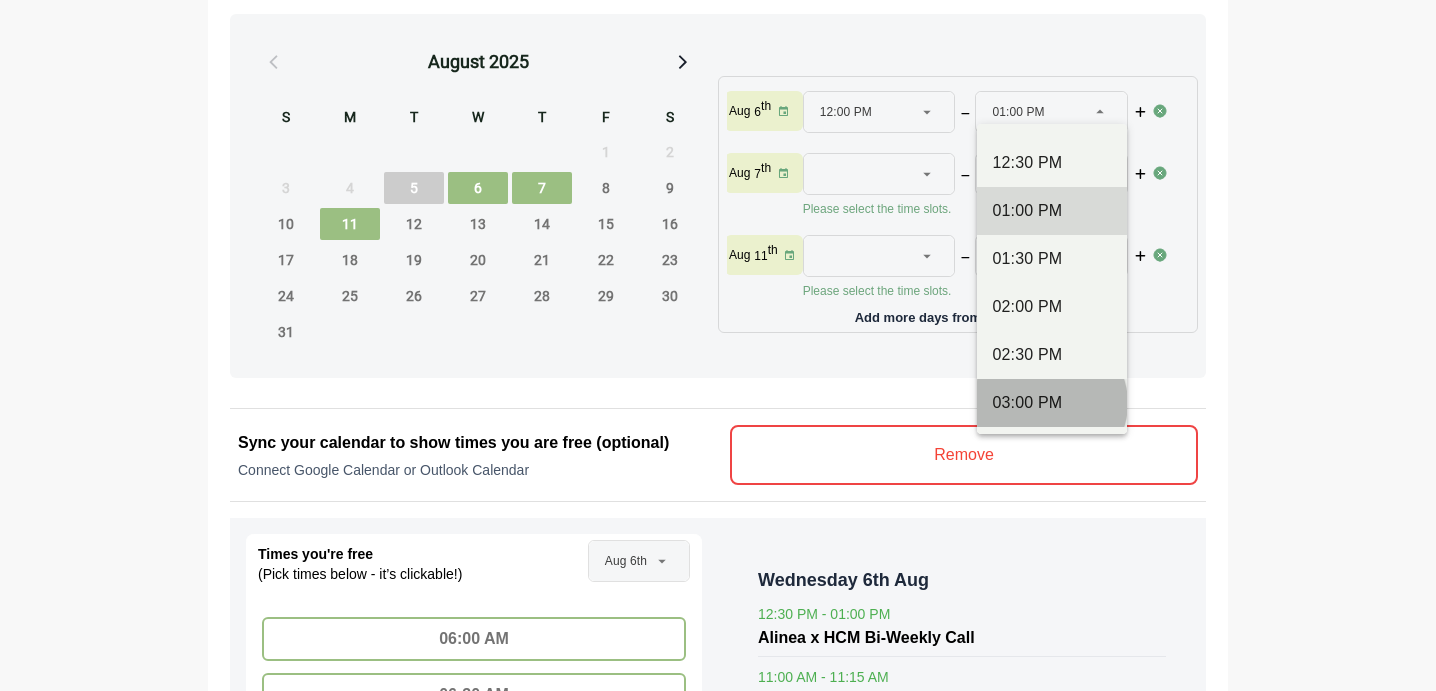 click on "03:00 PM" at bounding box center [1052, 403] 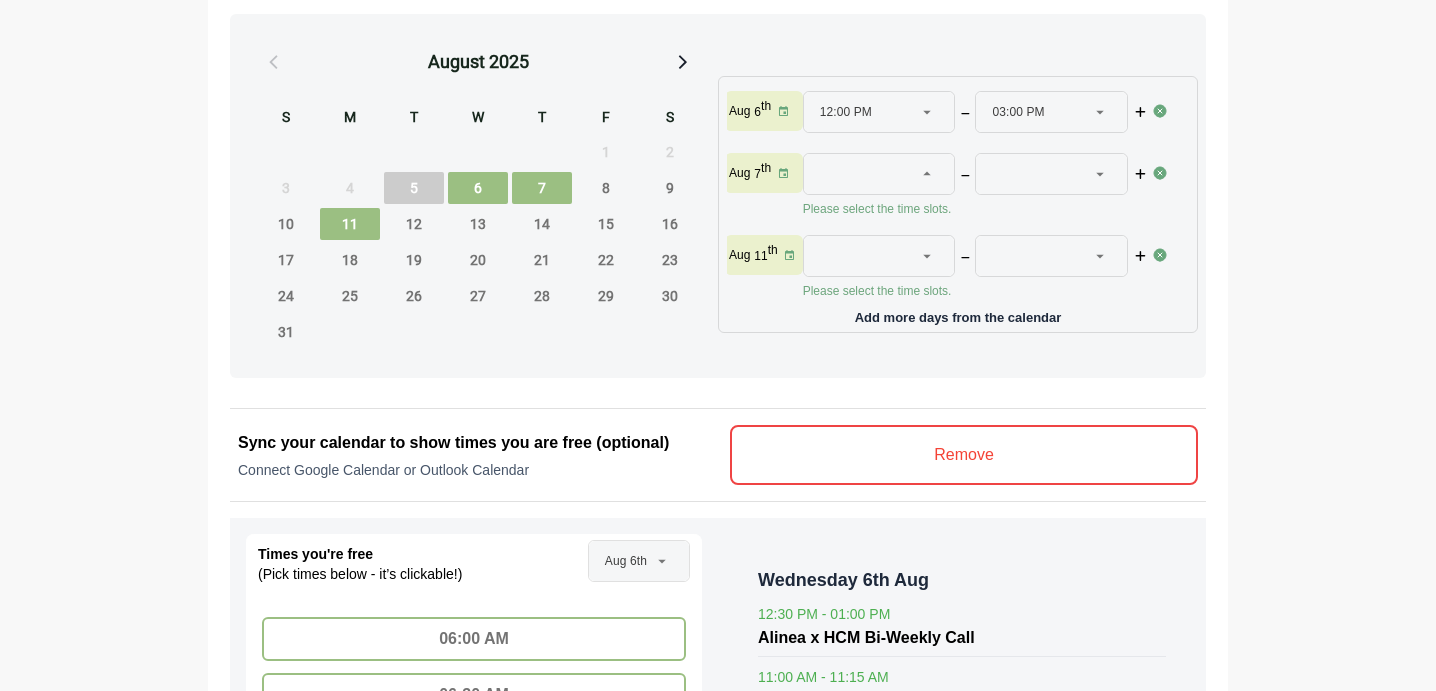 click 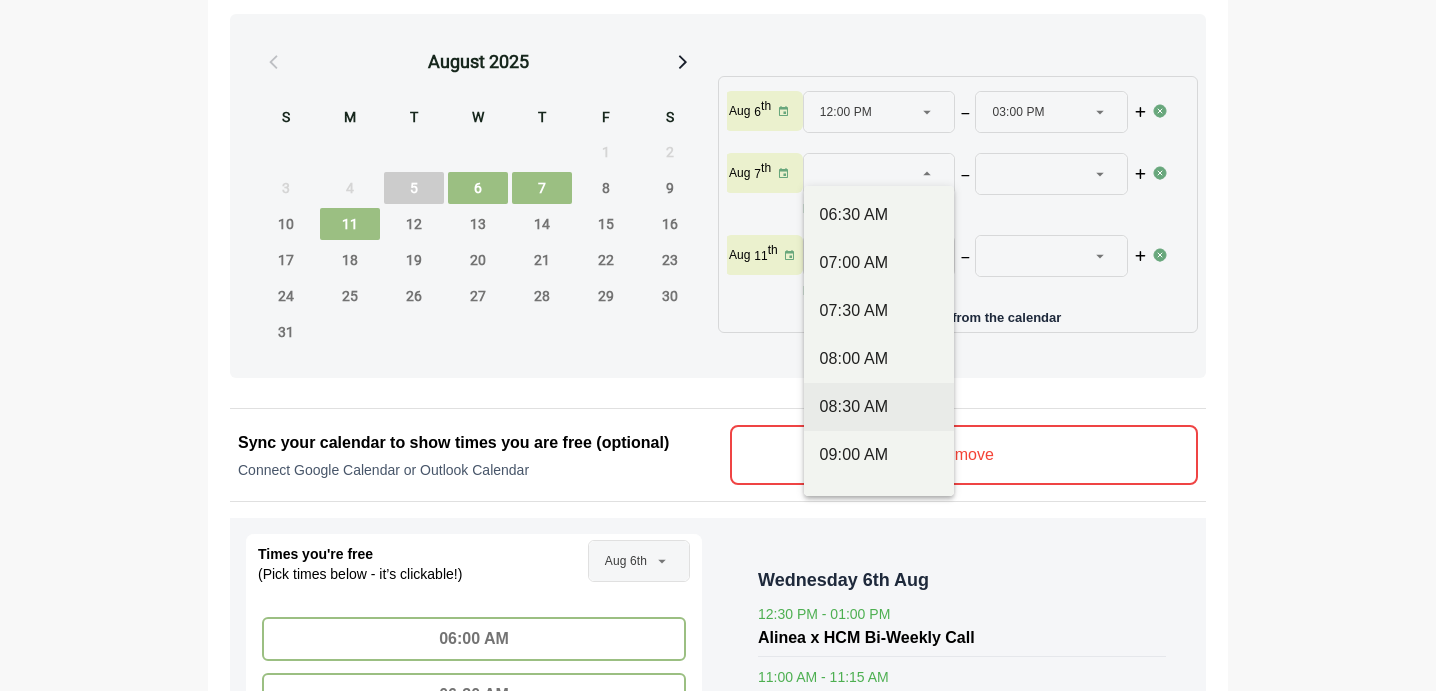 scroll, scrollTop: 53, scrollLeft: 0, axis: vertical 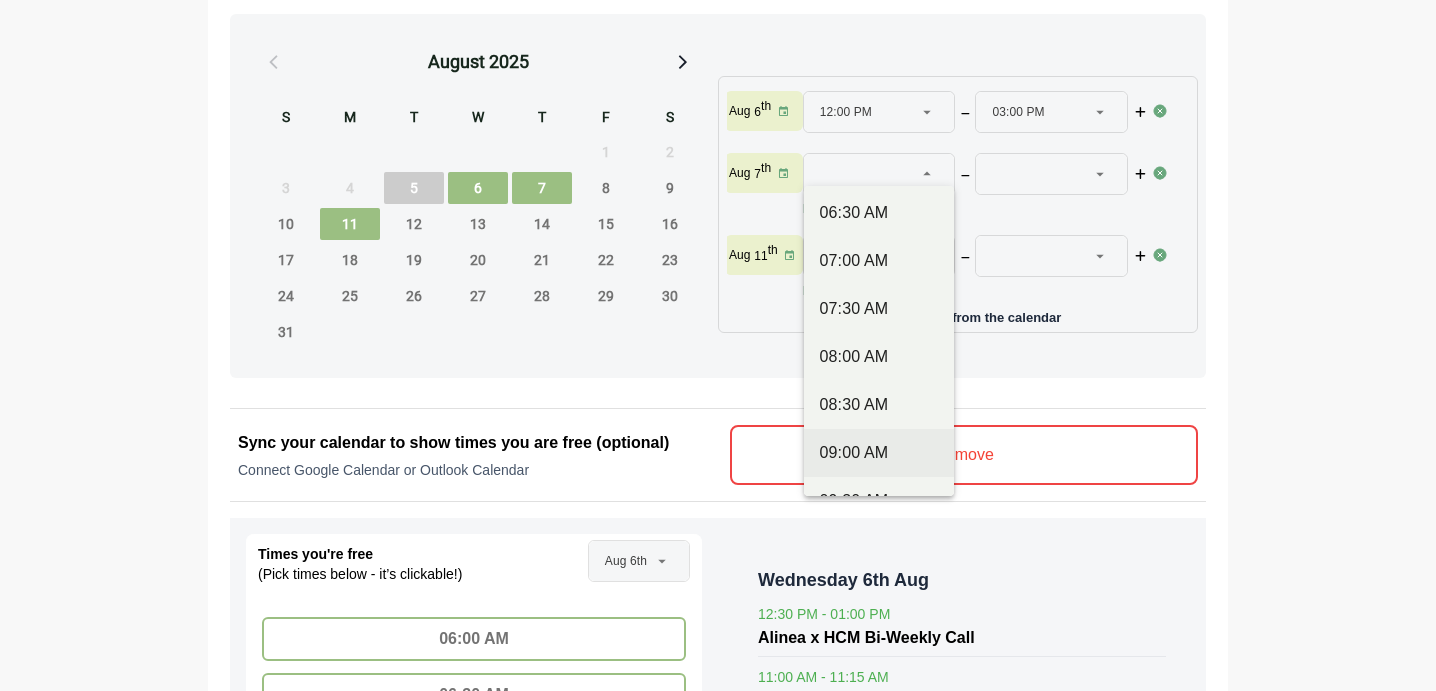 click on "09:00 AM" at bounding box center (879, 453) 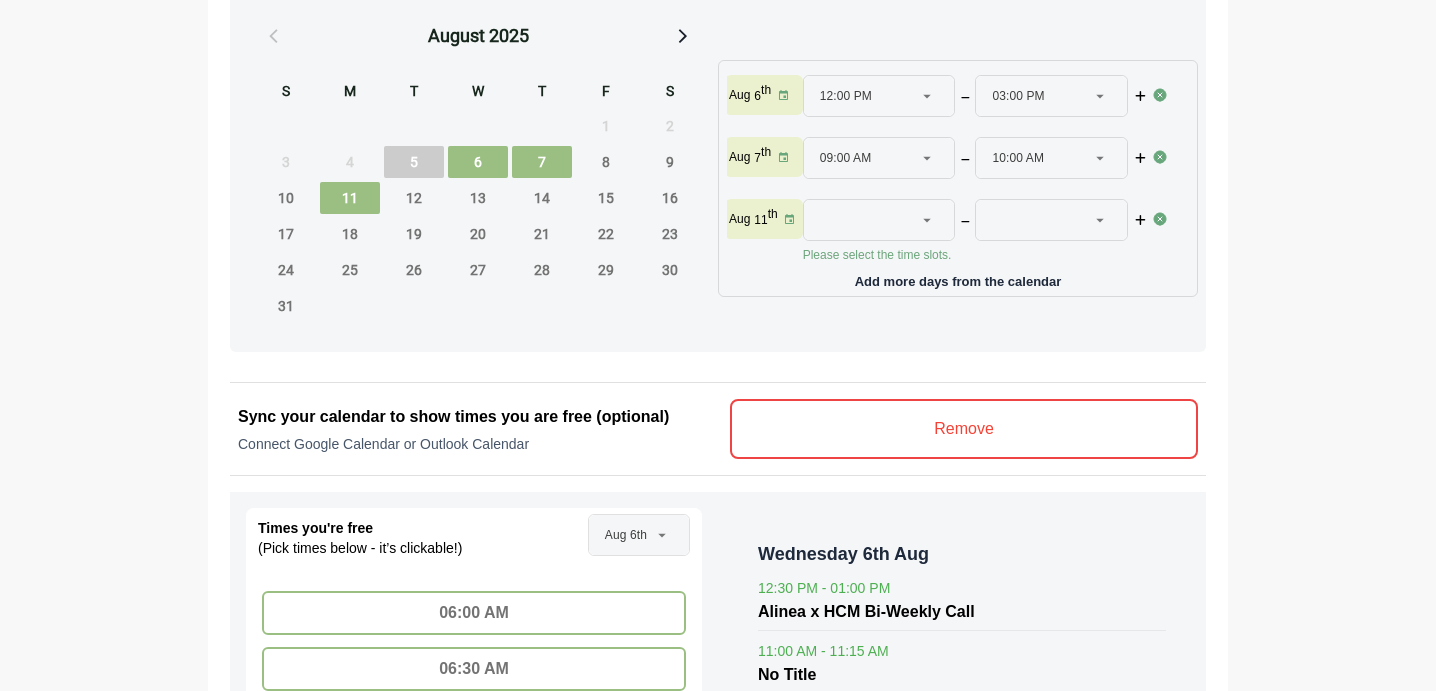 scroll, scrollTop: 803, scrollLeft: 0, axis: vertical 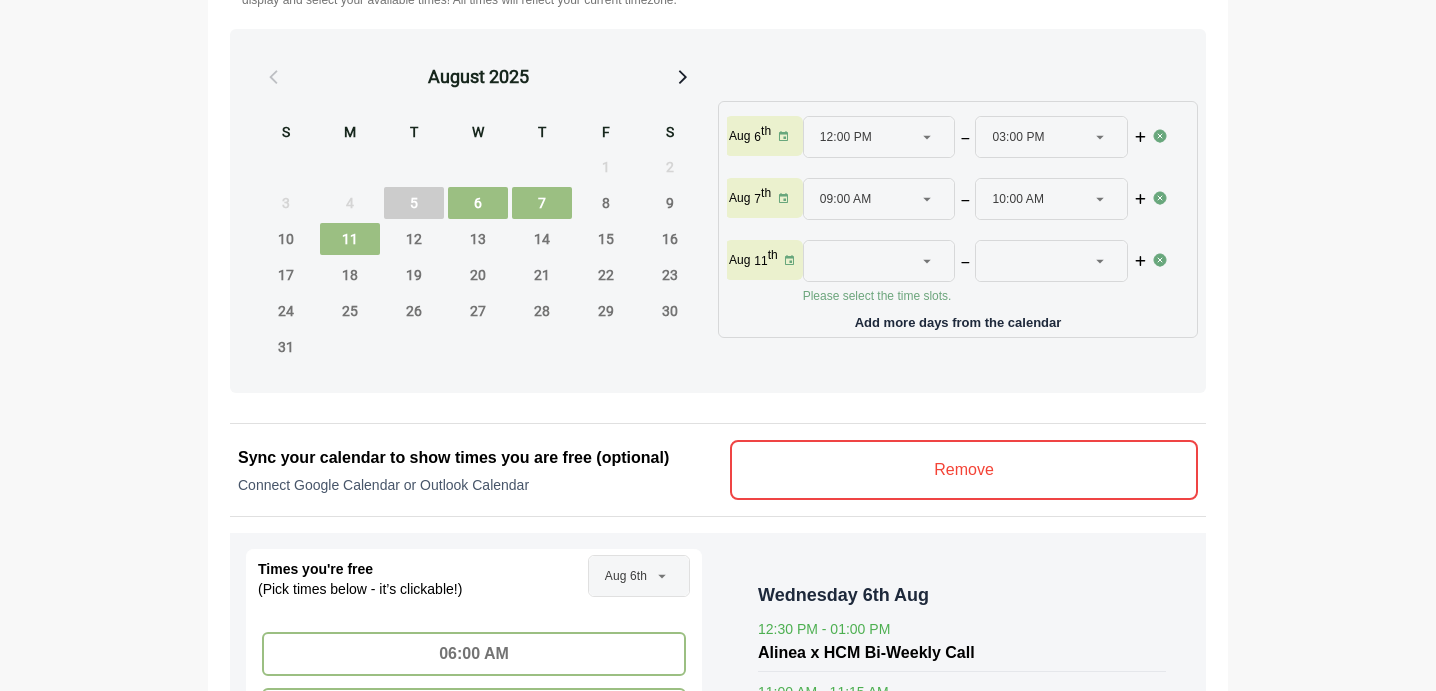click on "10:00 AM" at bounding box center [1018, 199] 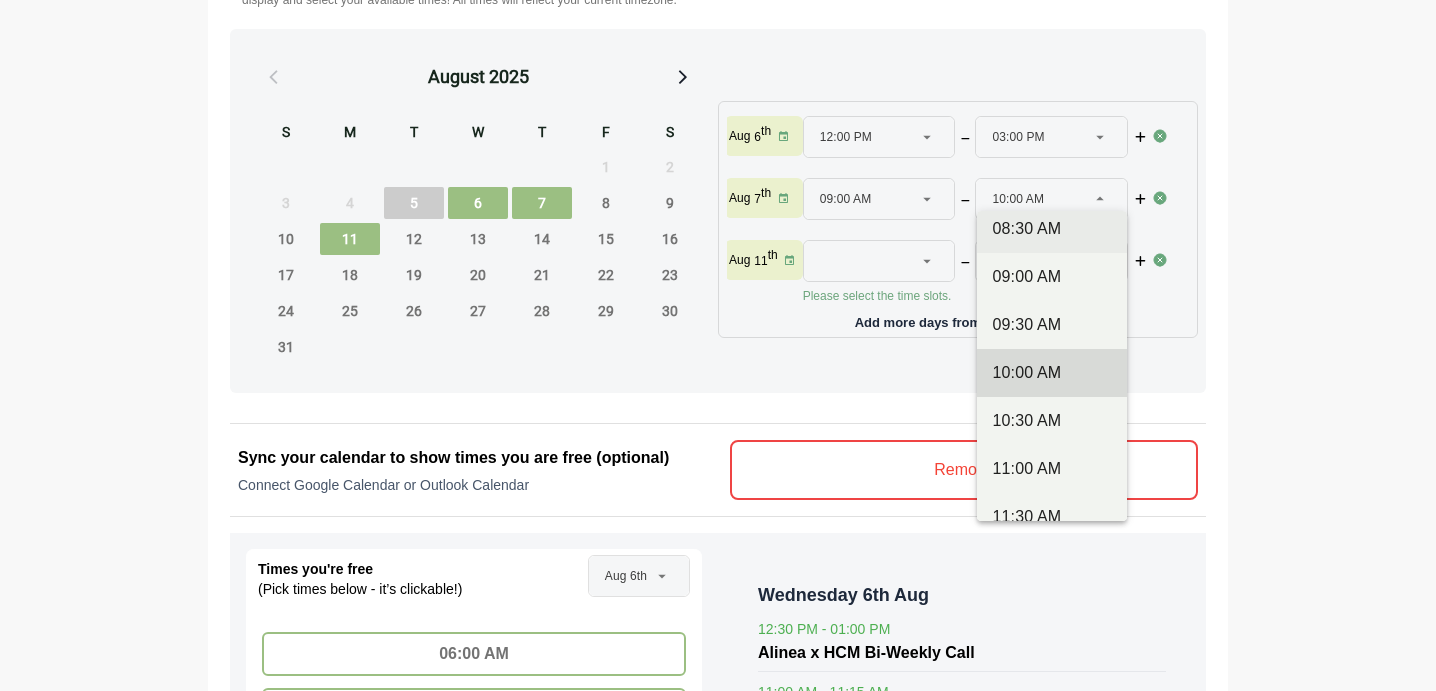 scroll, scrollTop: 264, scrollLeft: 0, axis: vertical 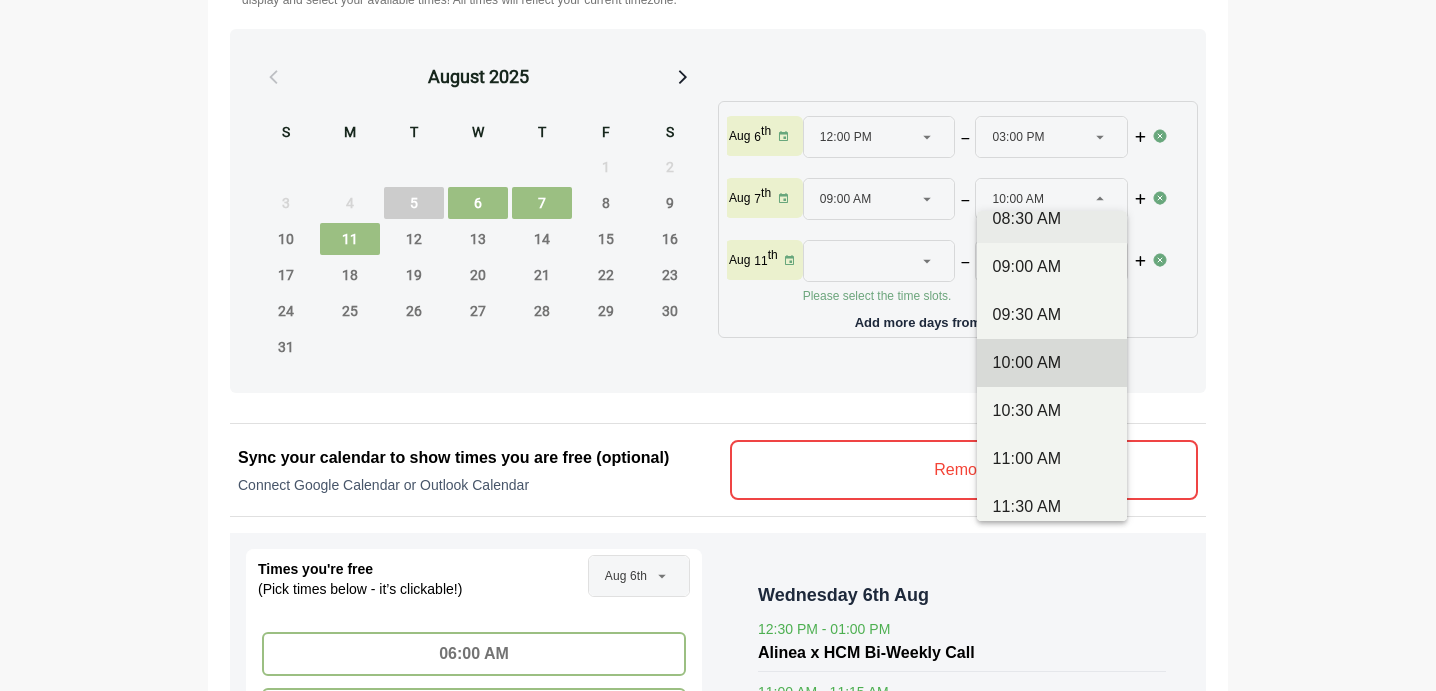 click on "11:00 AM" 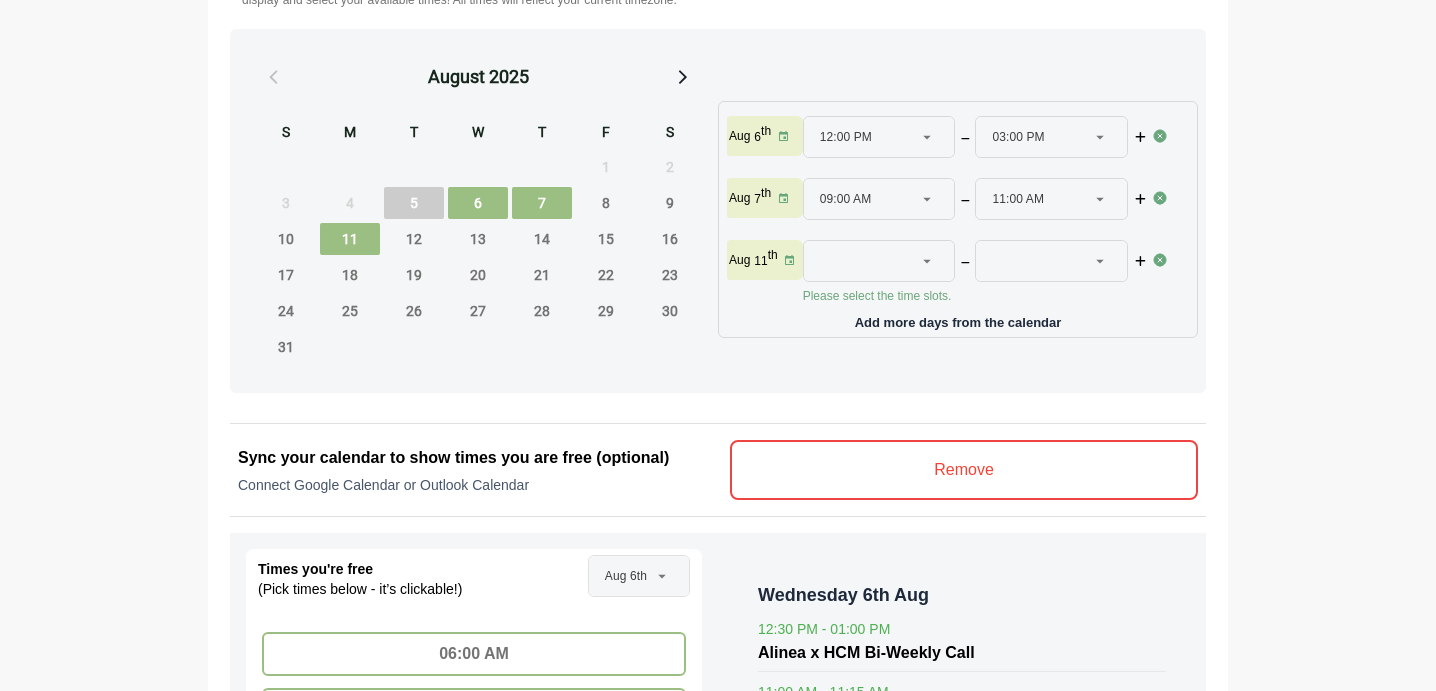click 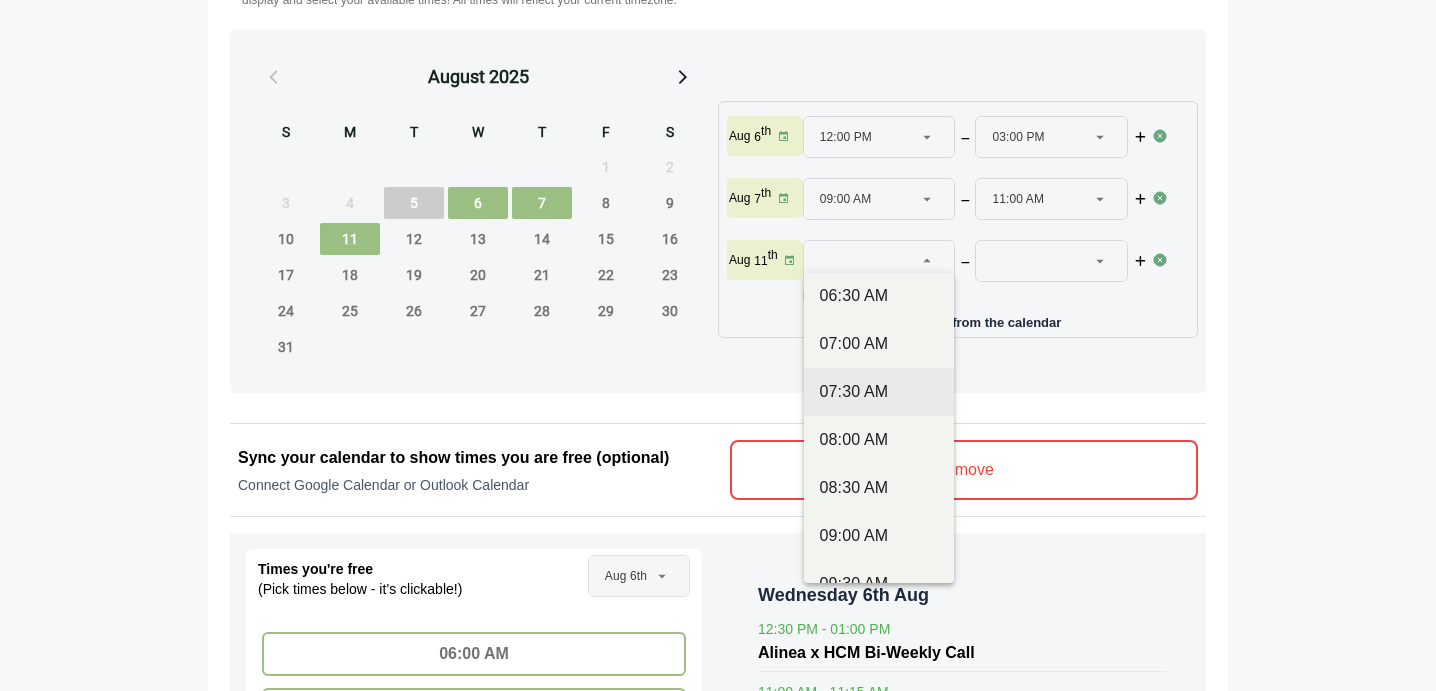 scroll, scrollTop: 79, scrollLeft: 0, axis: vertical 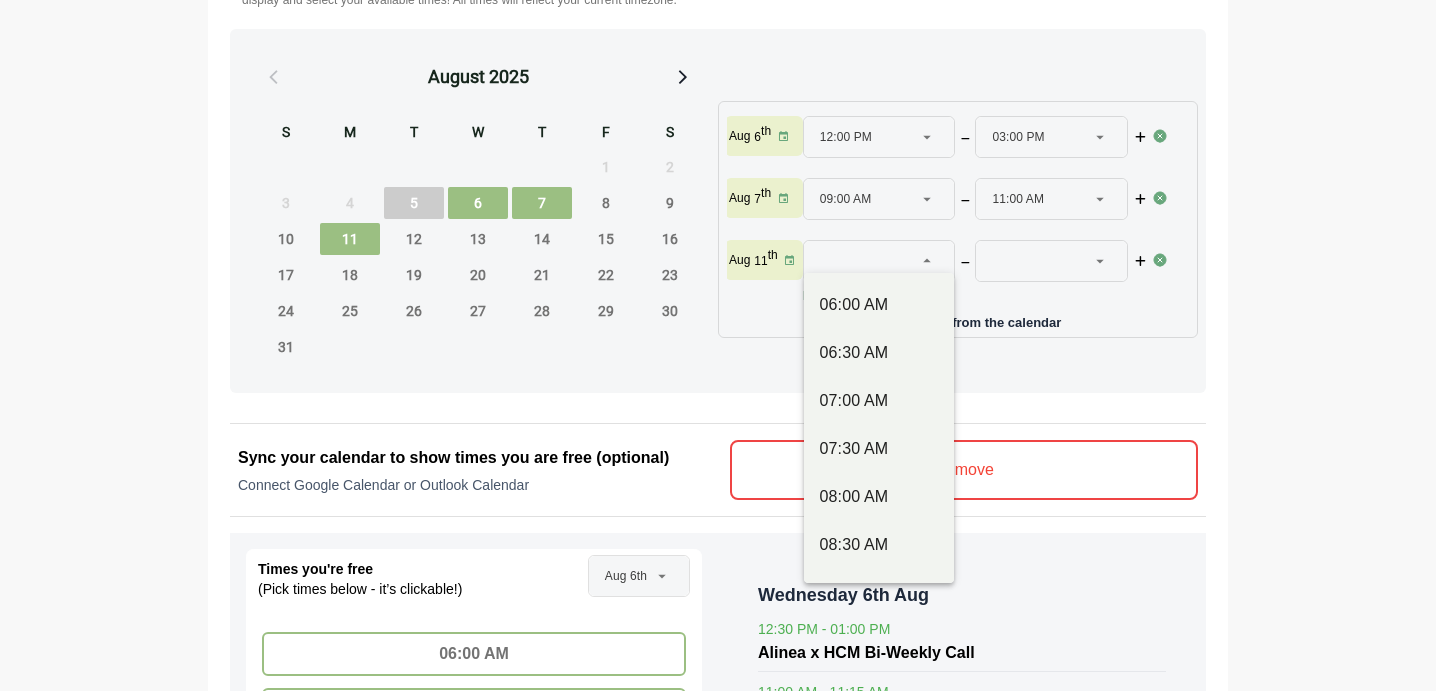 click 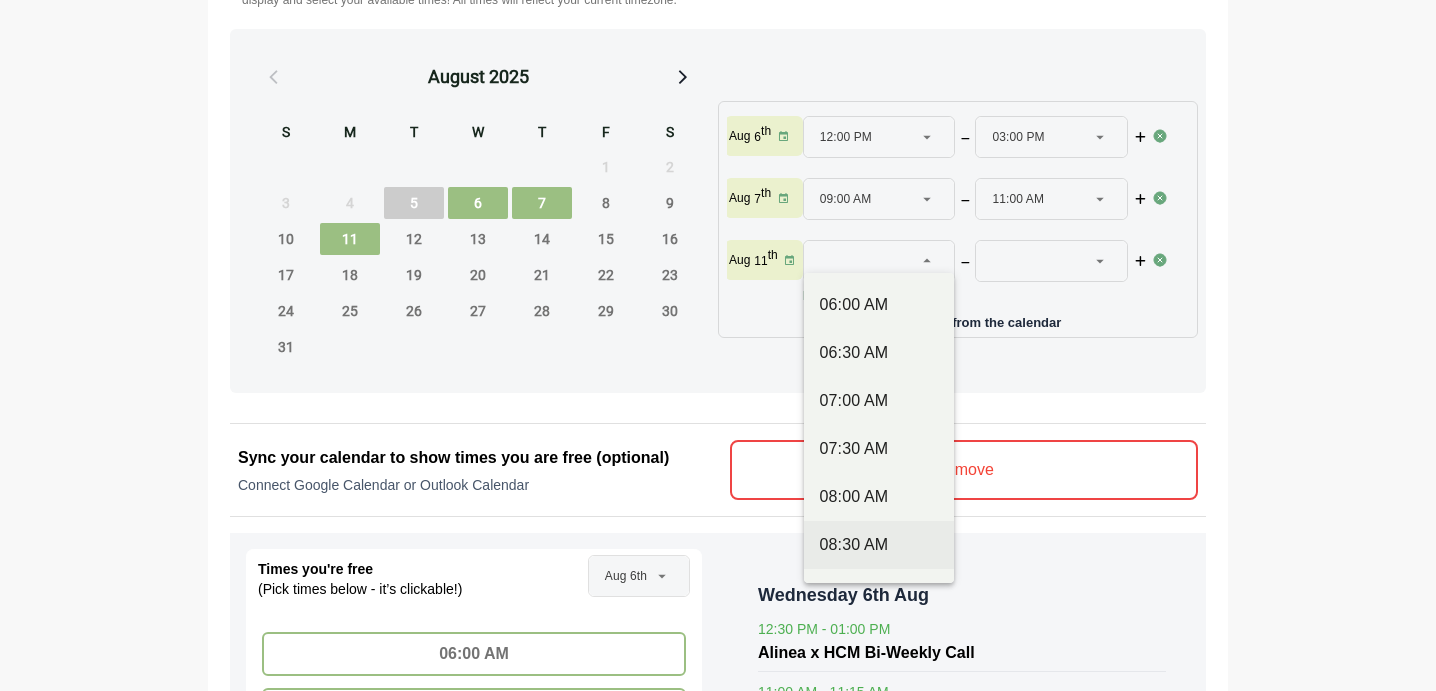 scroll, scrollTop: 64, scrollLeft: 0, axis: vertical 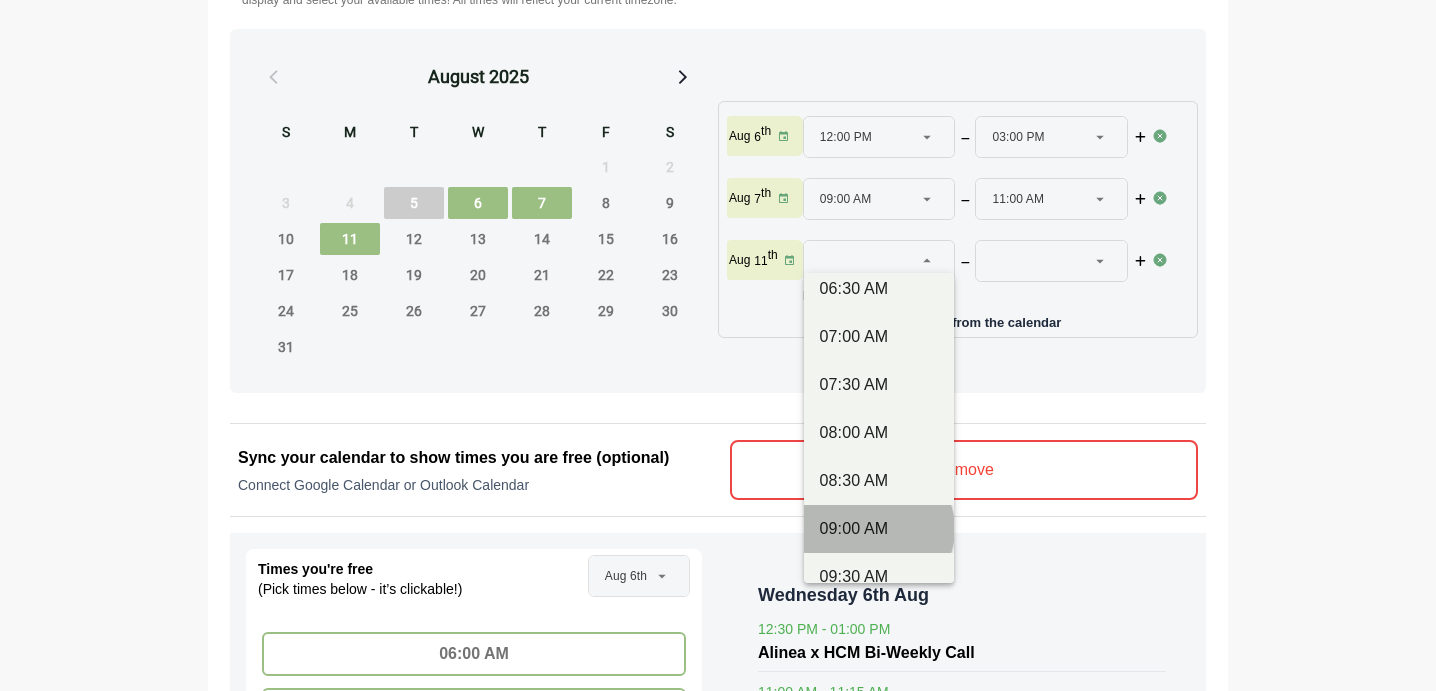 click on "09:00 AM" at bounding box center (879, 529) 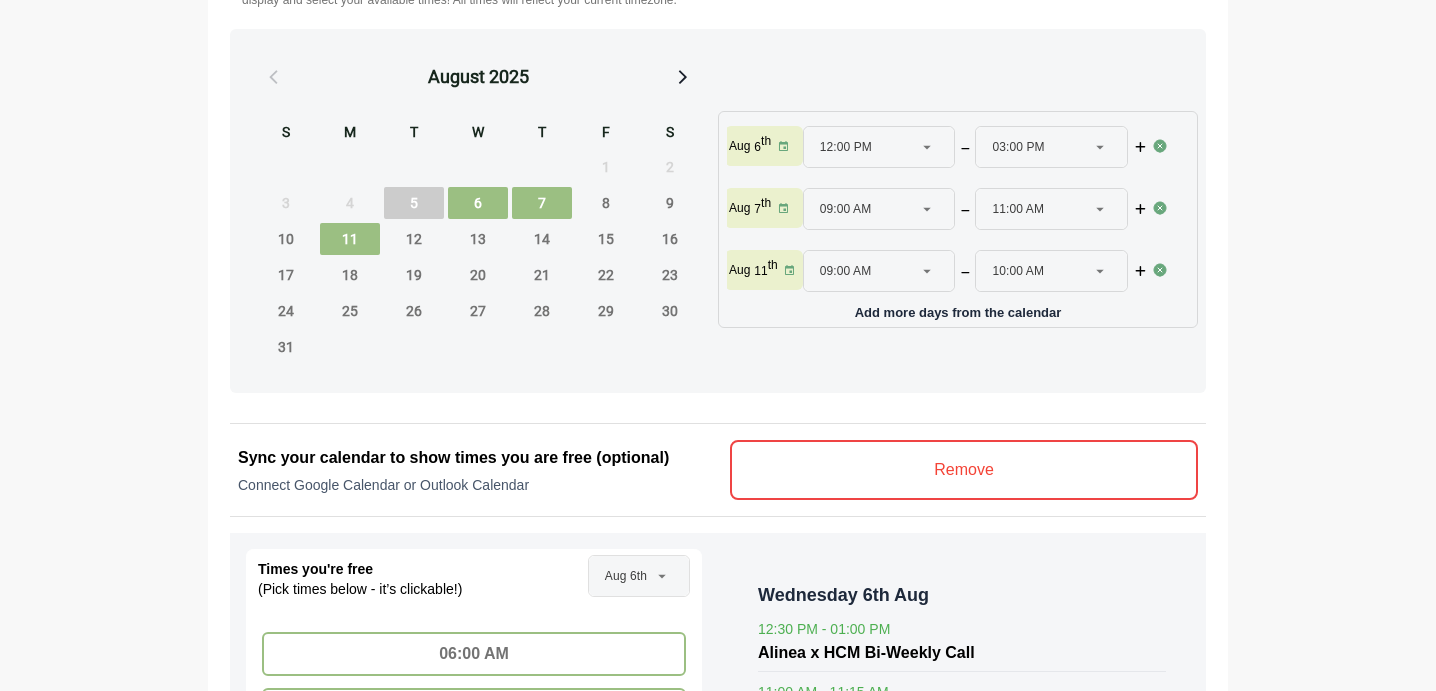 click on "10:00 AM" at bounding box center [1018, 271] 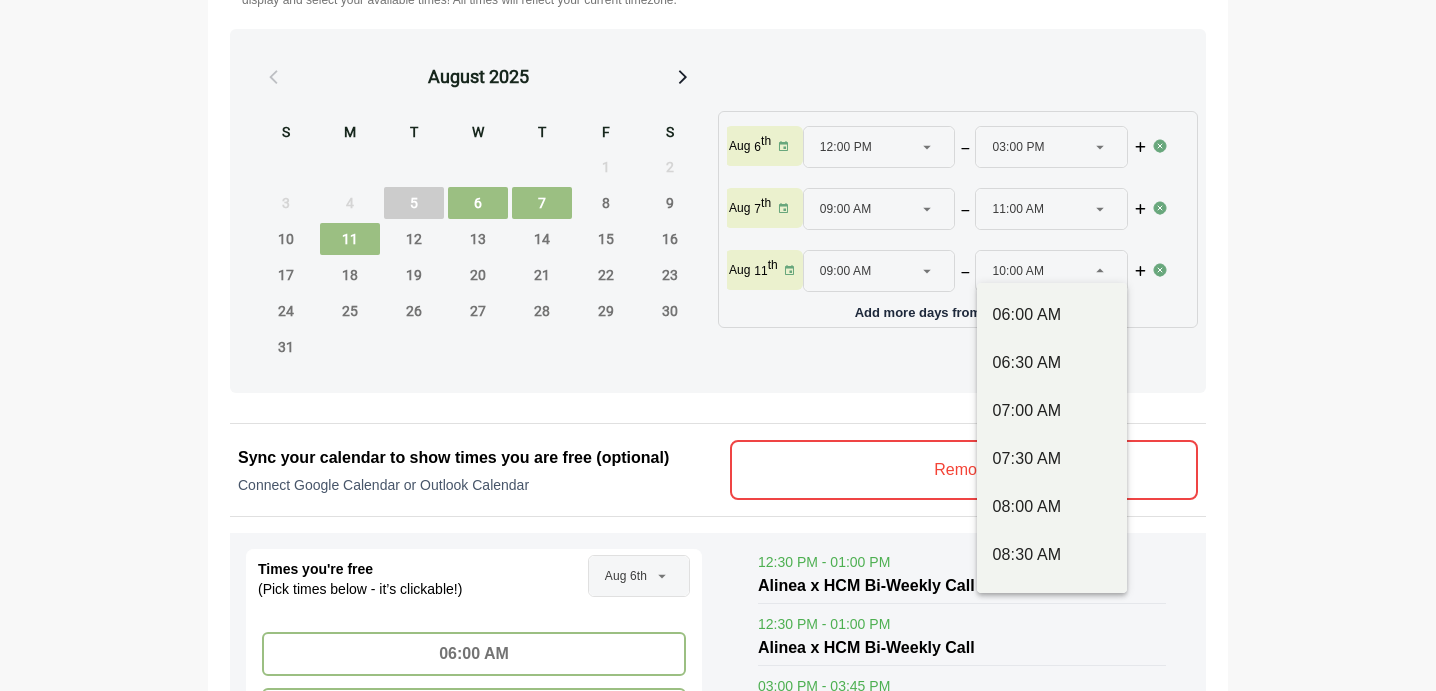 scroll, scrollTop: 255, scrollLeft: 0, axis: vertical 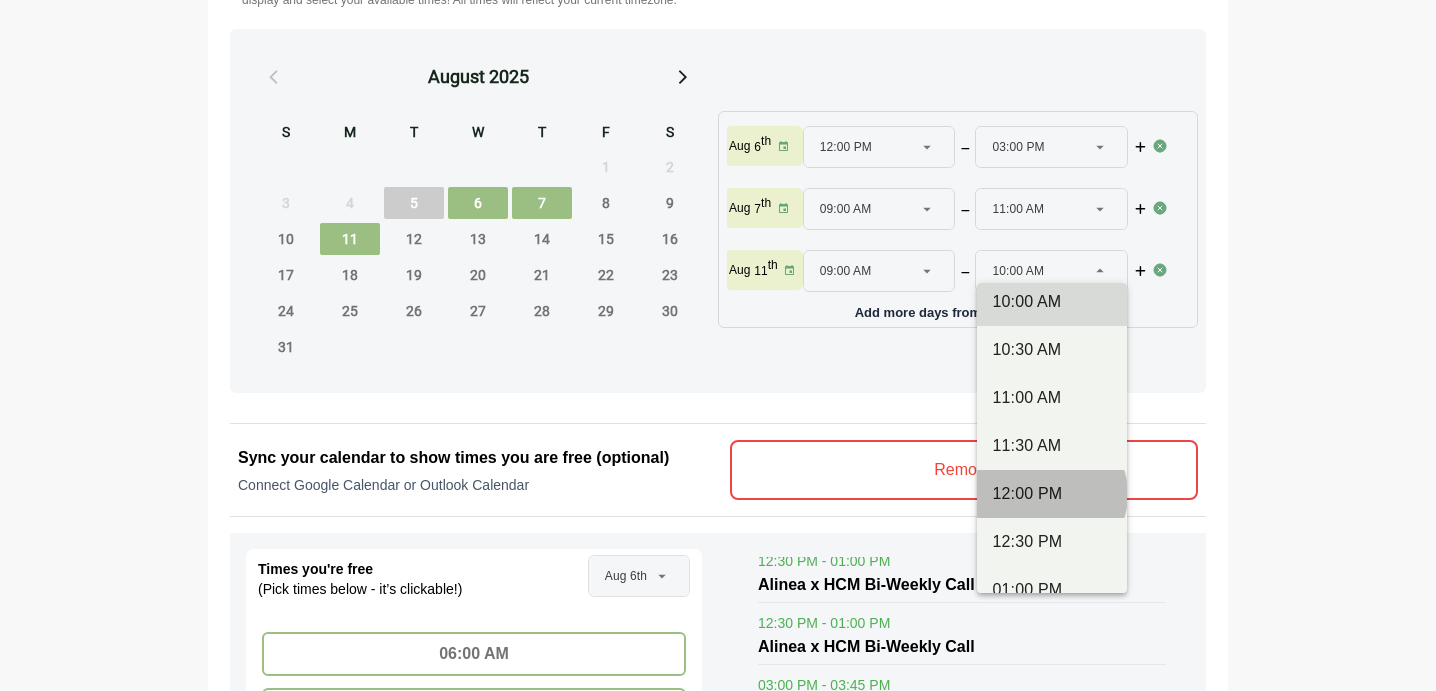 click on "12:00 PM" at bounding box center (1052, 494) 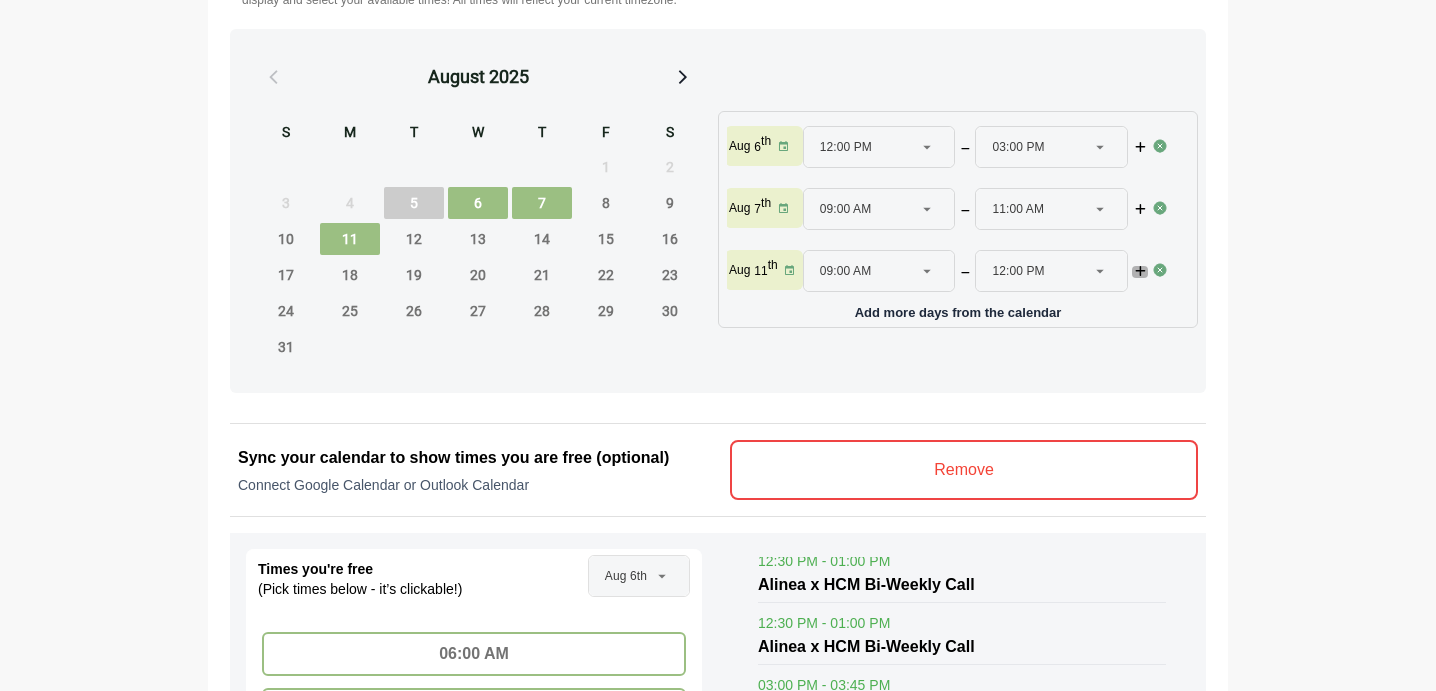 click 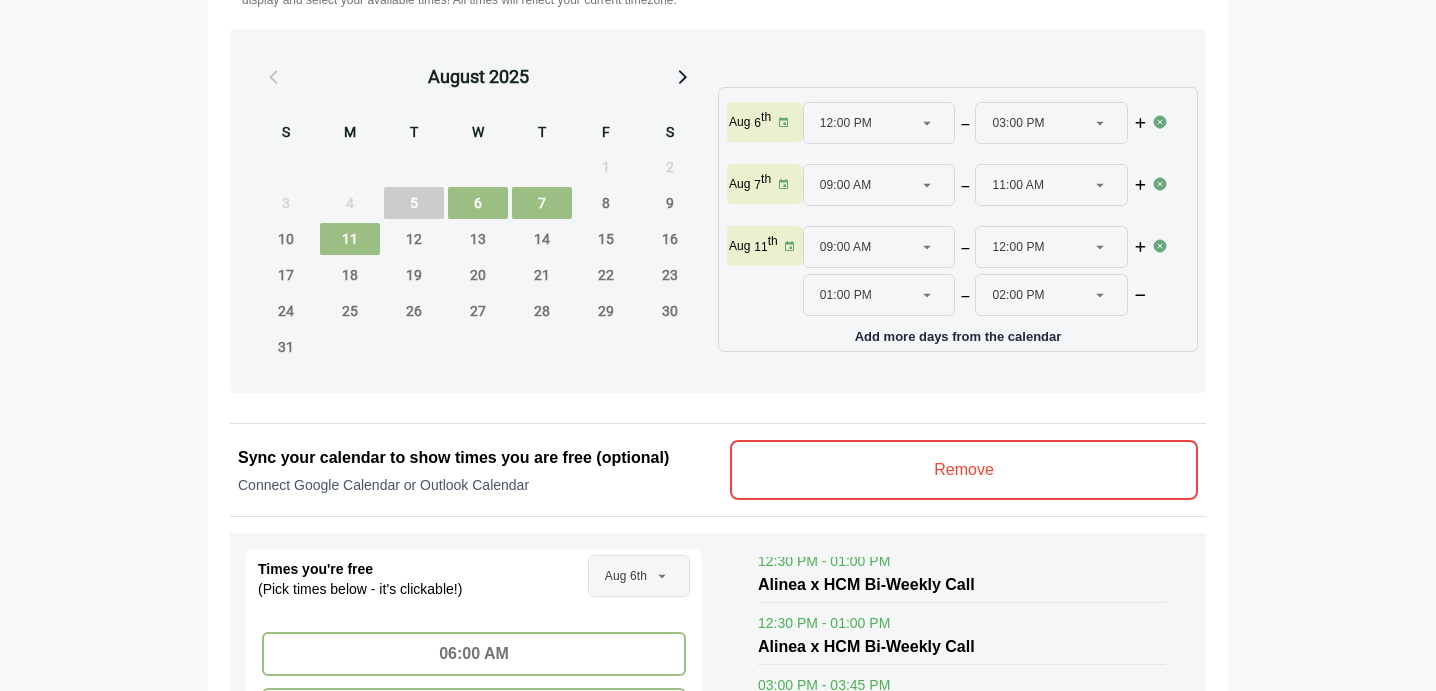 click on "02:00 PM ********" 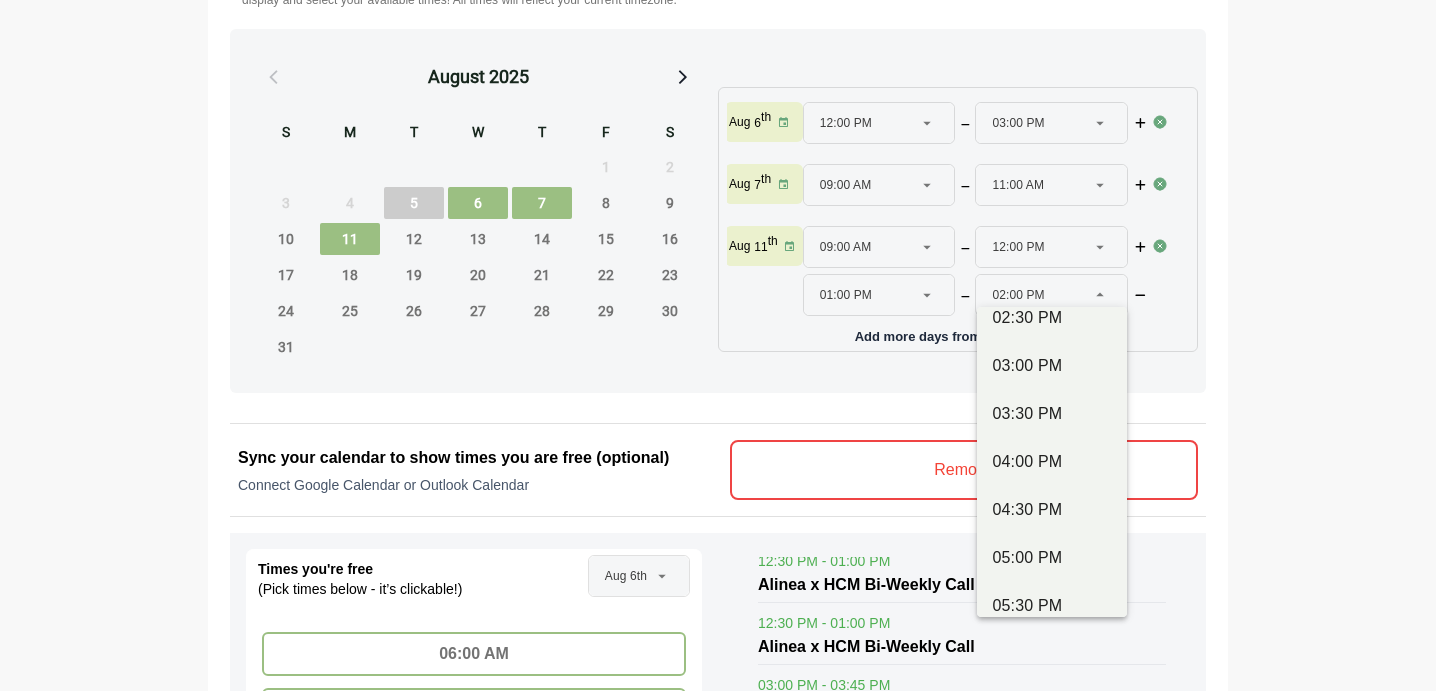 scroll, scrollTop: 916, scrollLeft: 0, axis: vertical 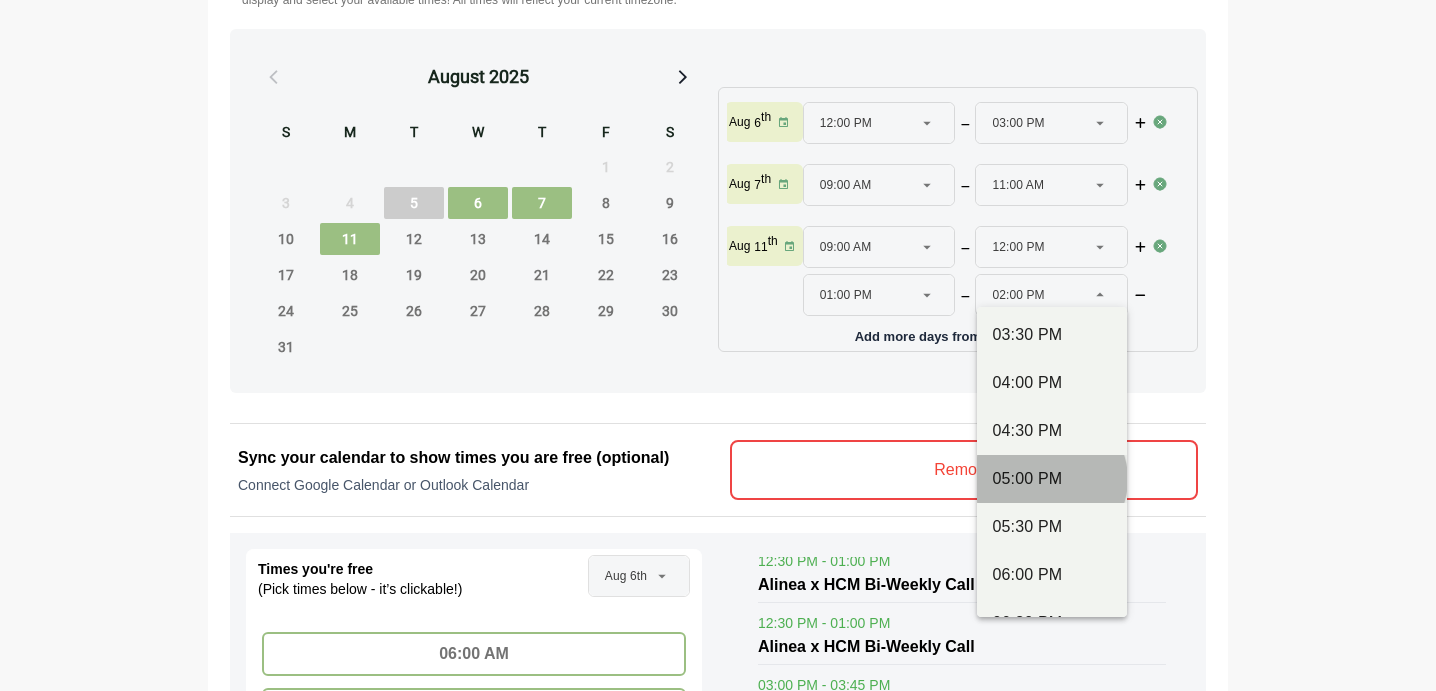 click on "05:00 PM" at bounding box center (1052, 479) 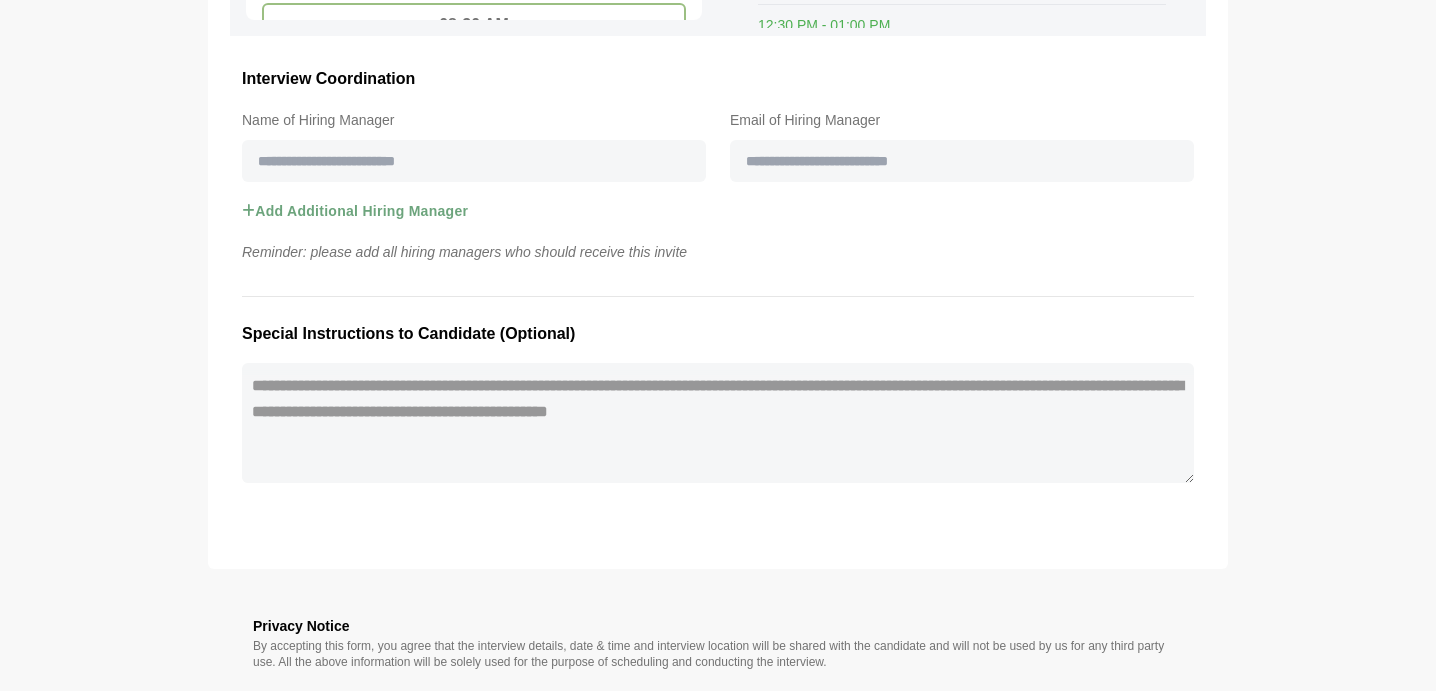 scroll, scrollTop: 1711, scrollLeft: 0, axis: vertical 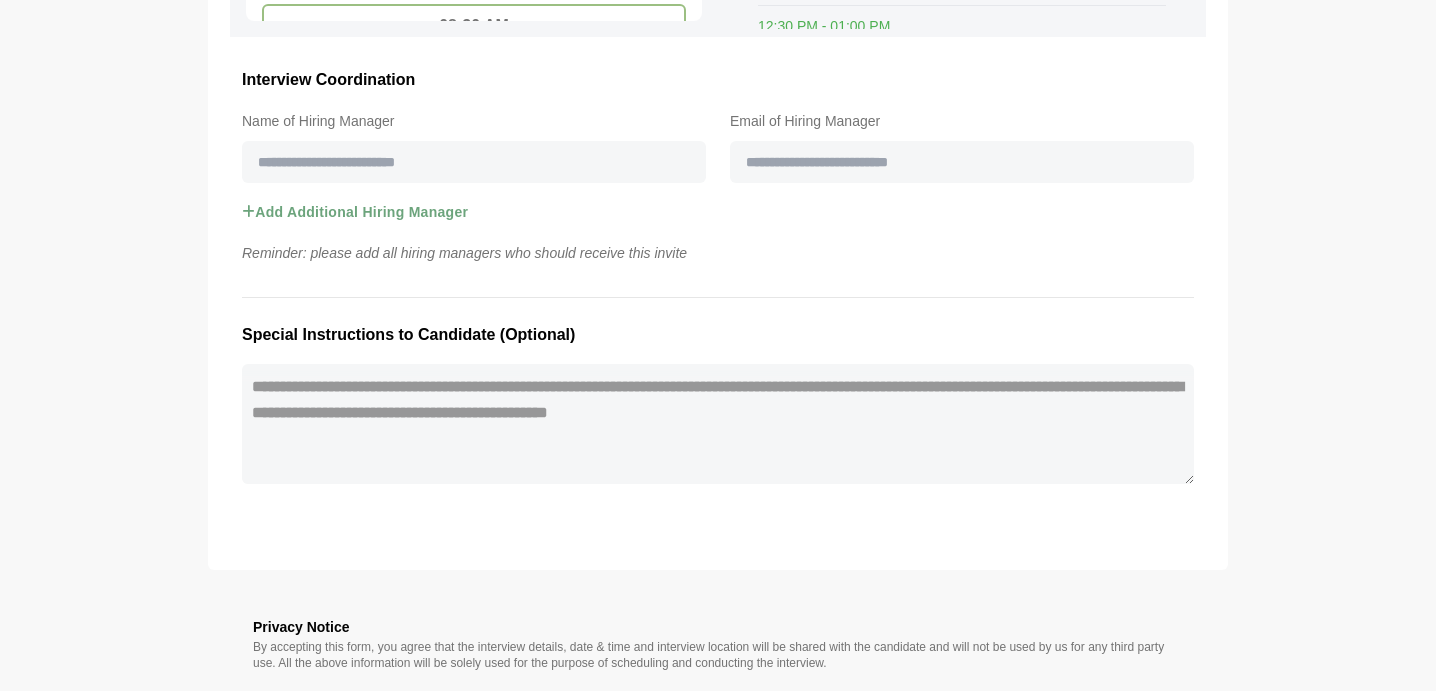 click at bounding box center [474, 162] 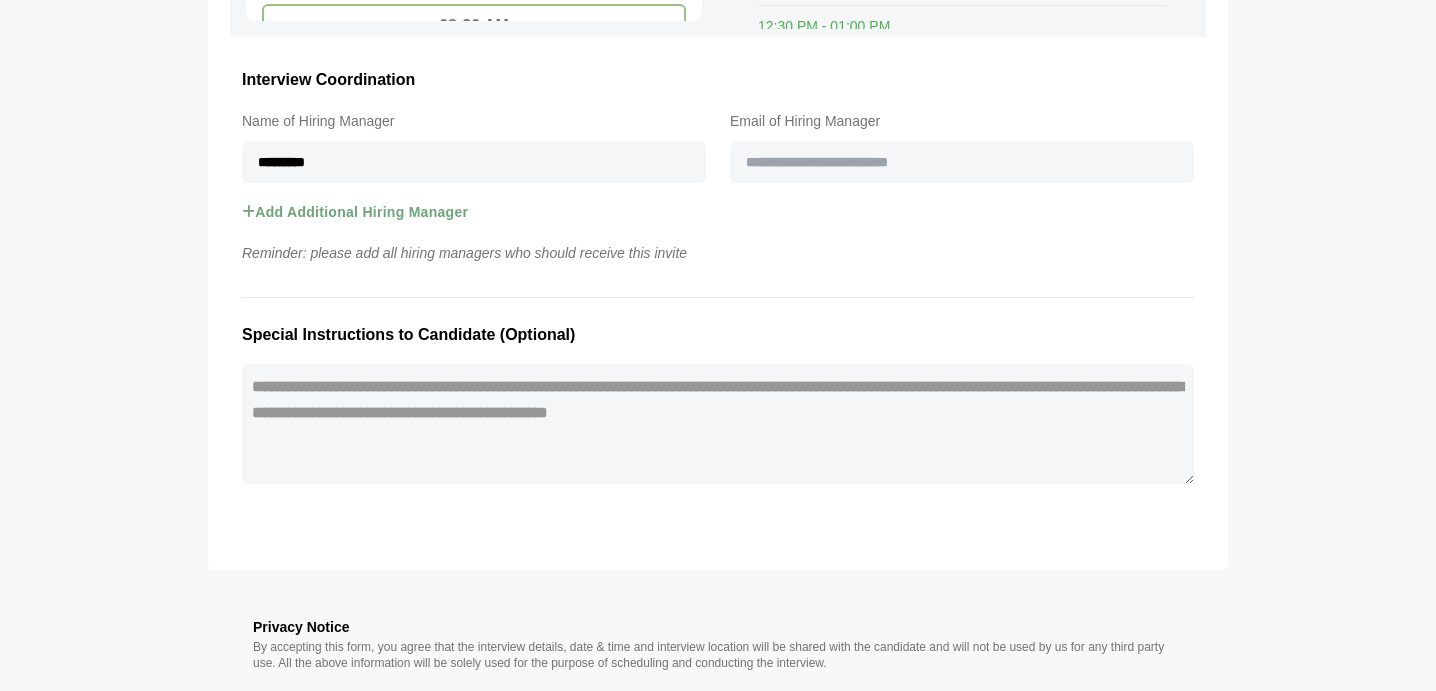 type on "*********" 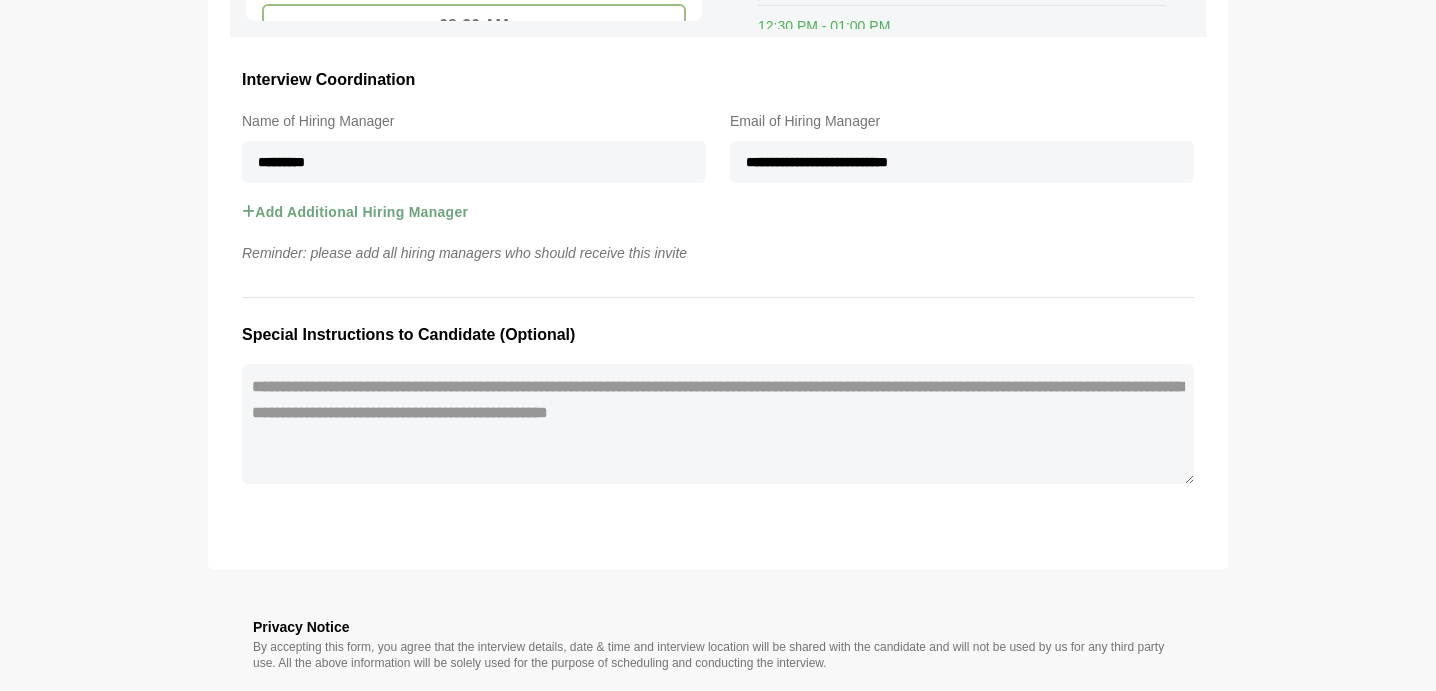 type on "**********" 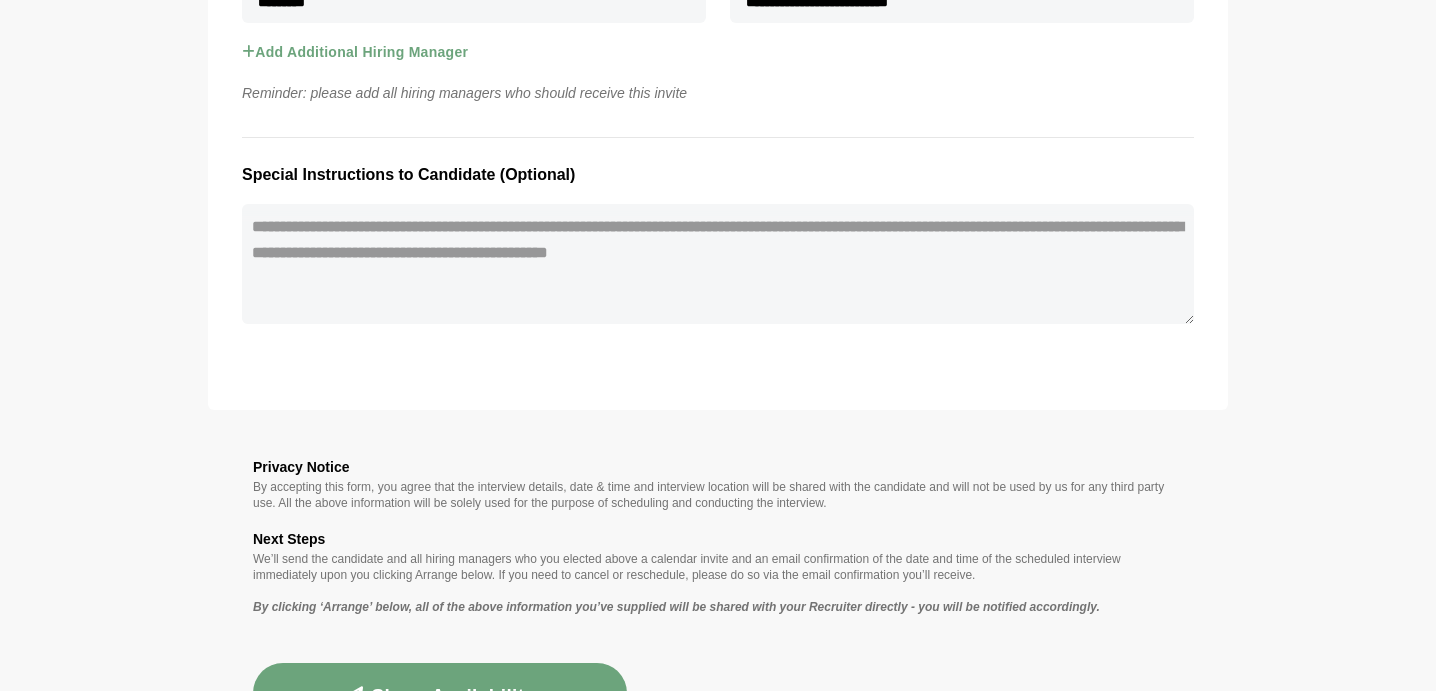 scroll, scrollTop: 1894, scrollLeft: 0, axis: vertical 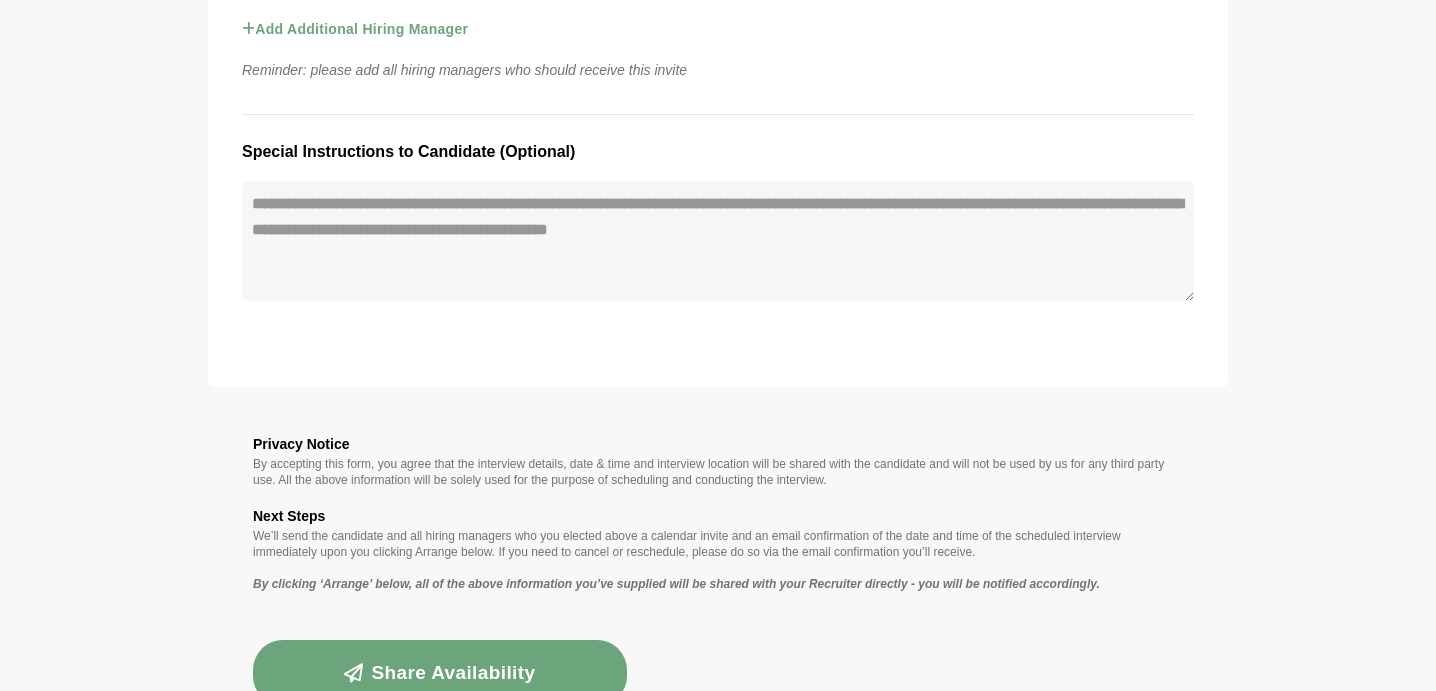 click on "Share availability" at bounding box center [440, 673] 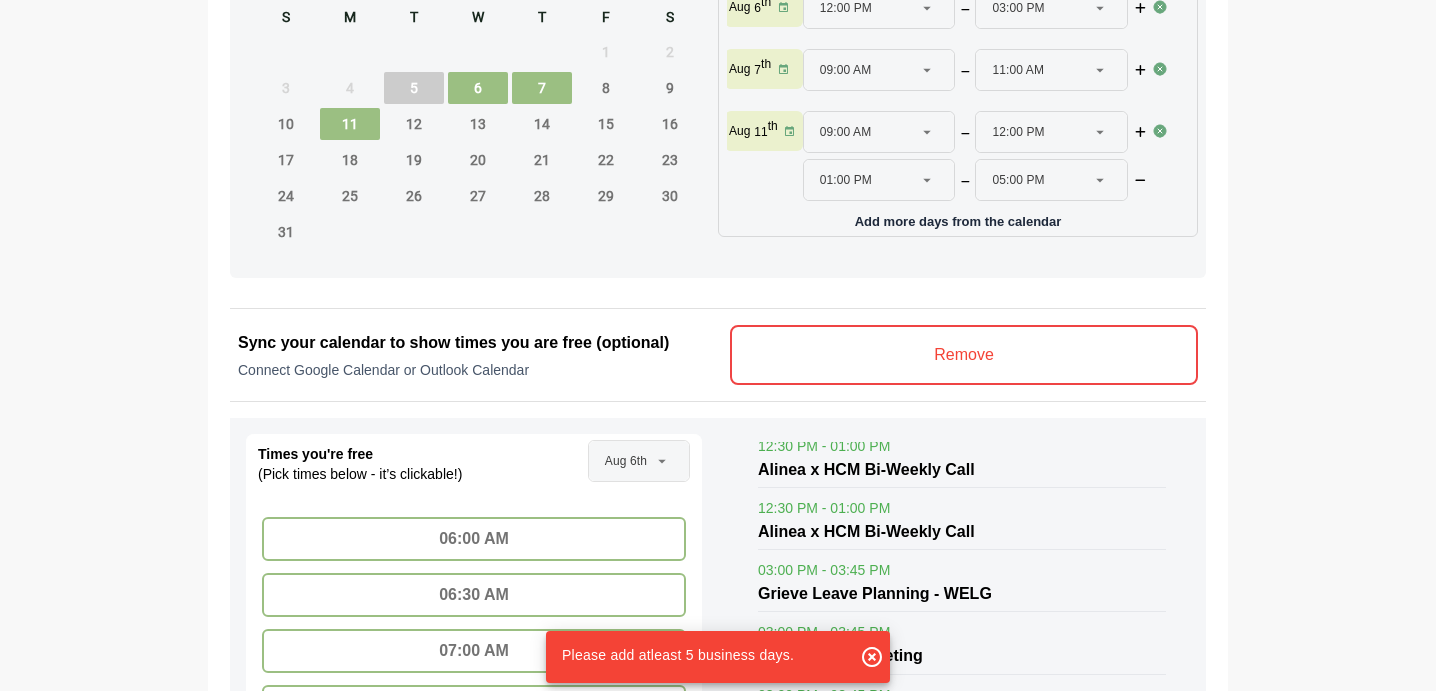 scroll, scrollTop: 910, scrollLeft: 0, axis: vertical 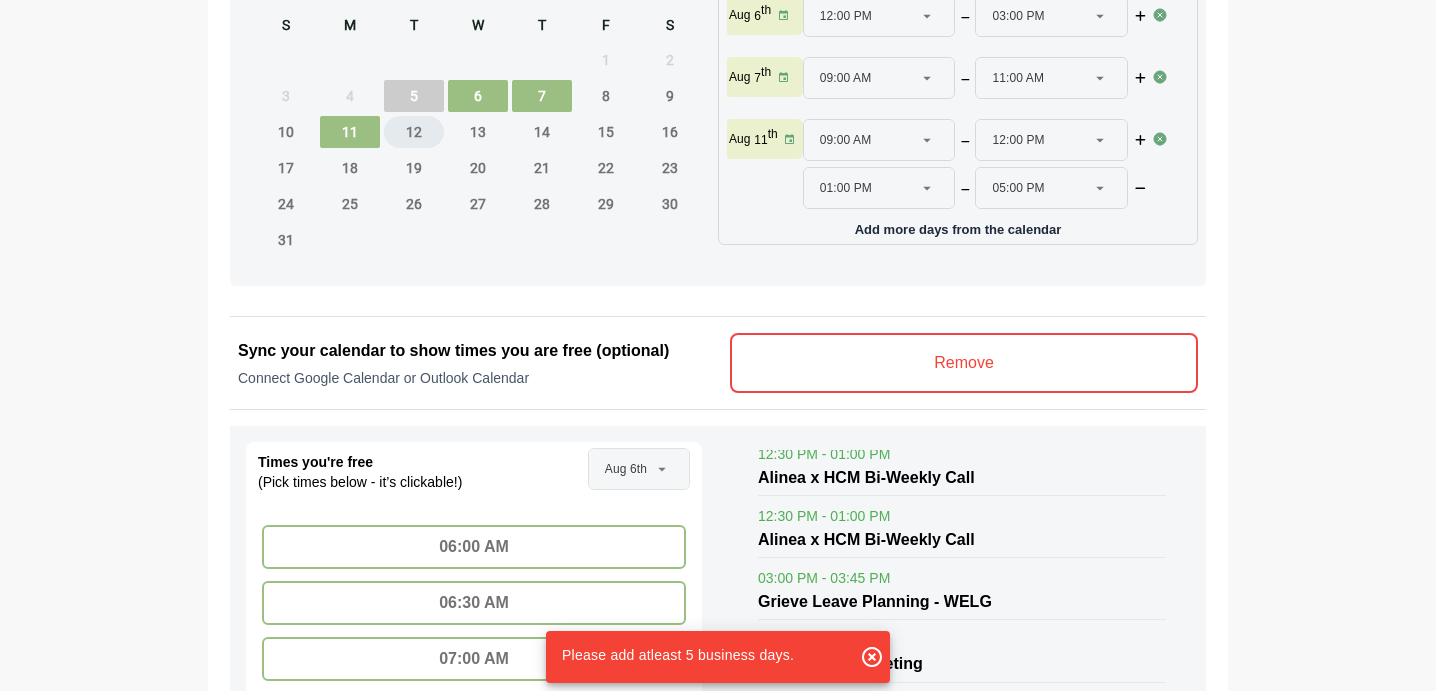 click on "12" at bounding box center [414, 132] 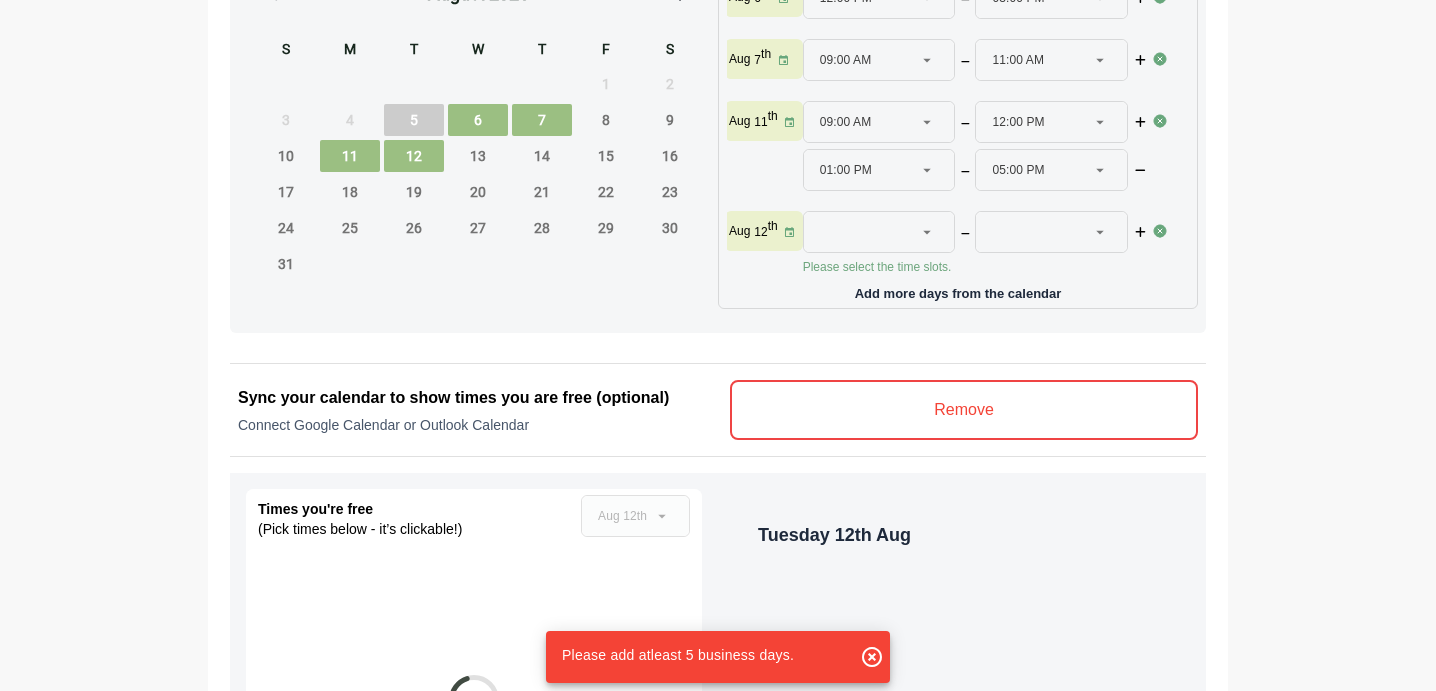 scroll, scrollTop: 936, scrollLeft: 0, axis: vertical 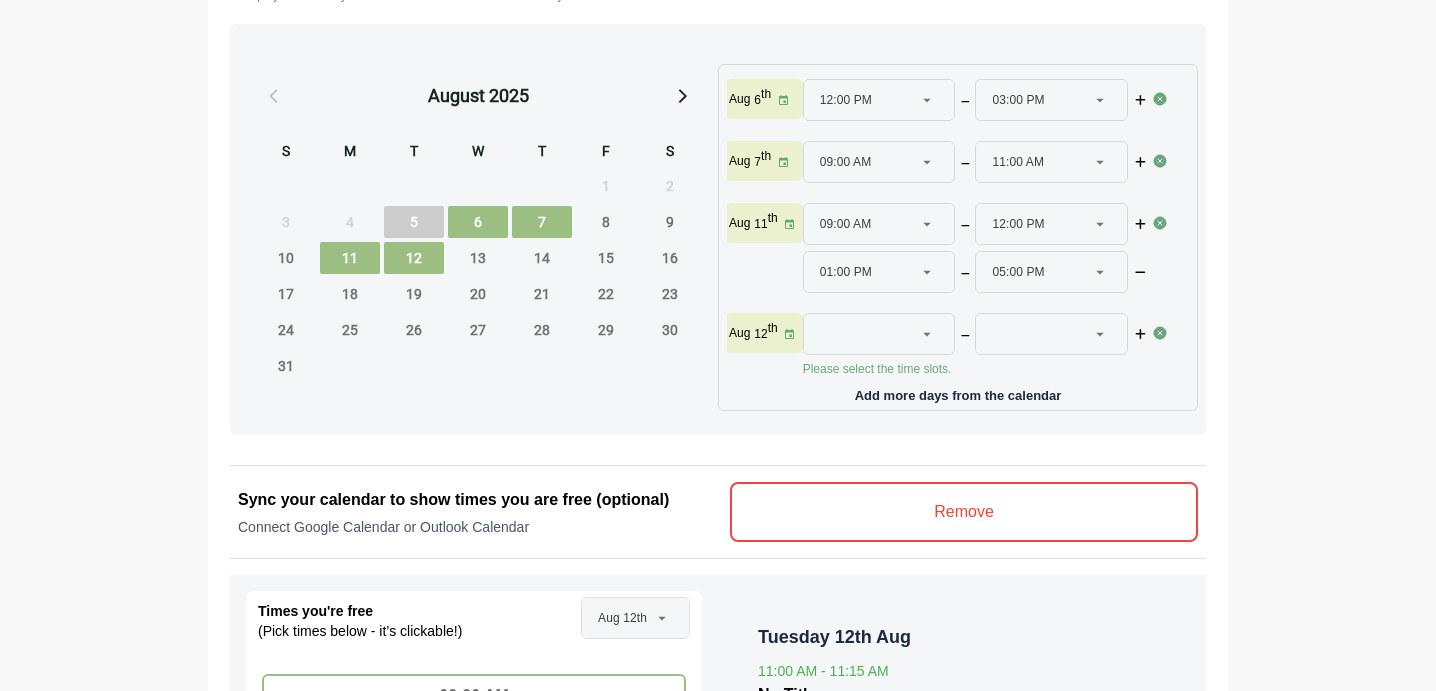click 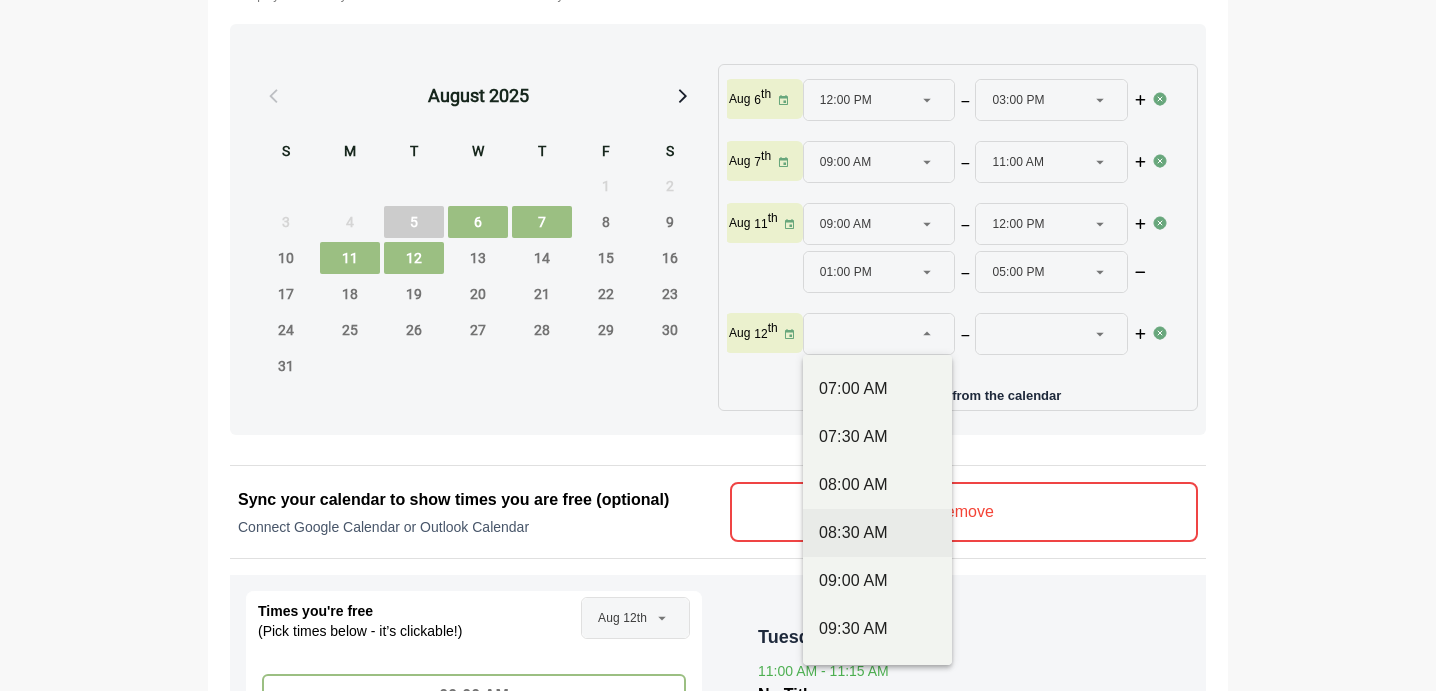 scroll, scrollTop: 126, scrollLeft: 0, axis: vertical 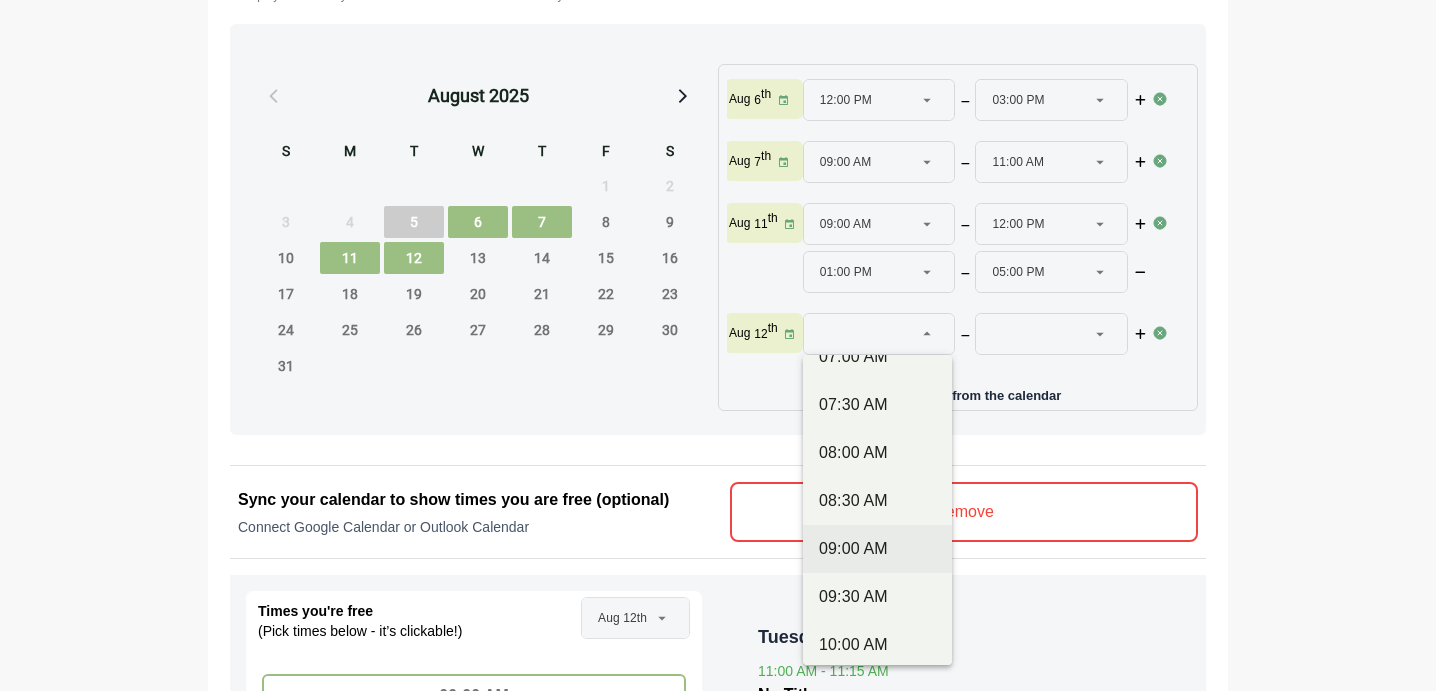 click on "09:00 AM" at bounding box center (877, 549) 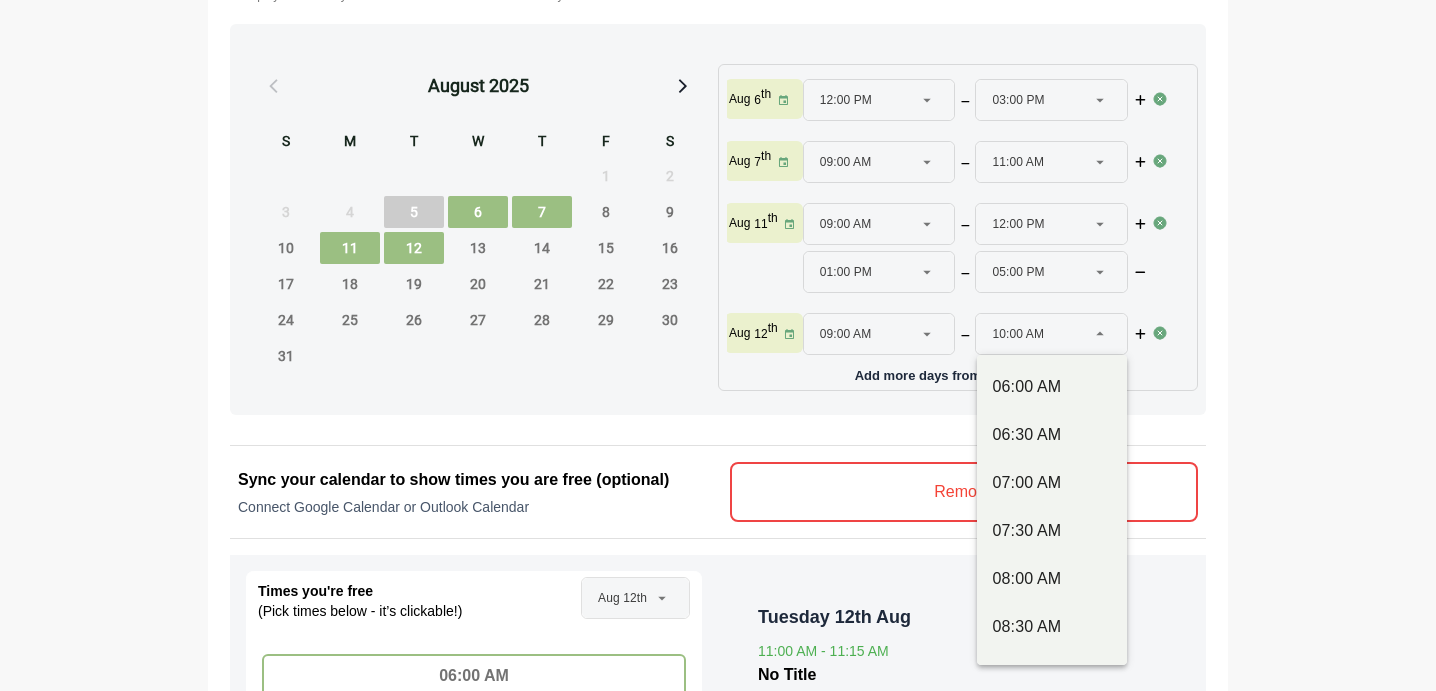 click on "10:00 AM" at bounding box center [1018, 334] 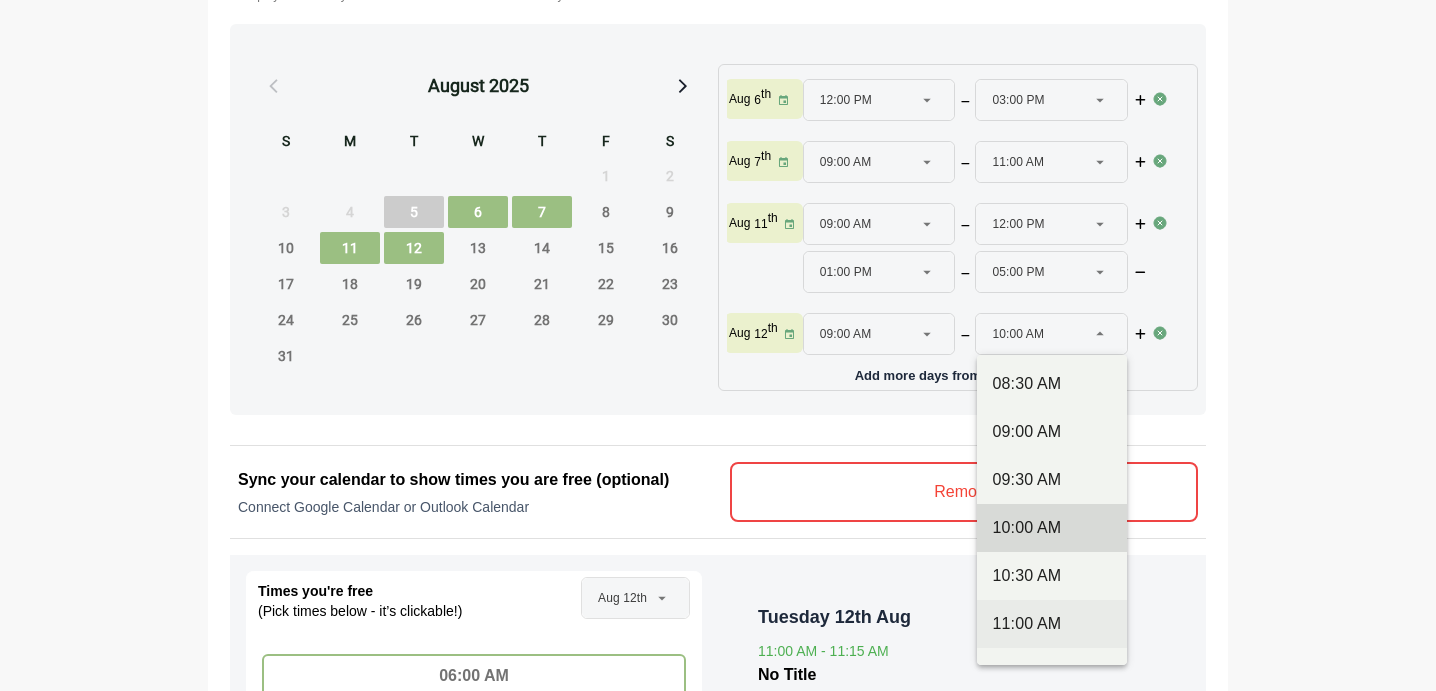 scroll, scrollTop: 241, scrollLeft: 0, axis: vertical 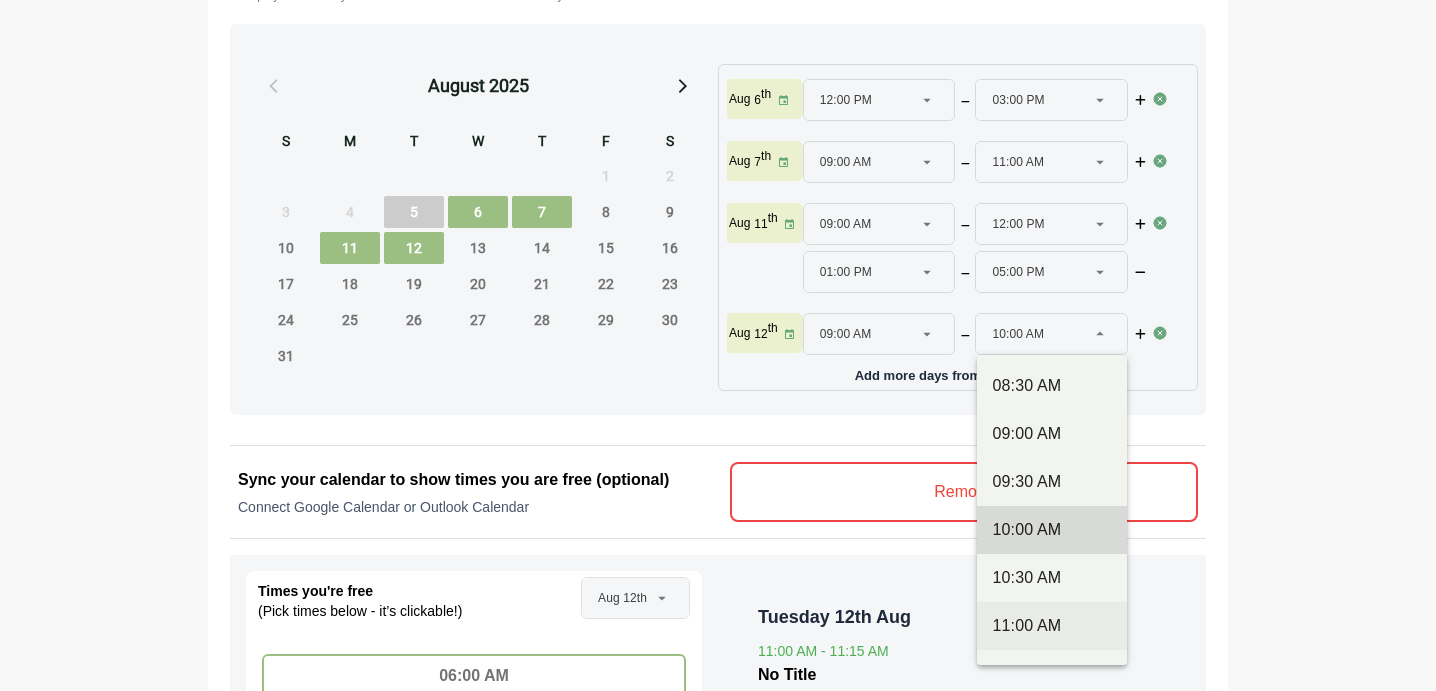 click on "11:00 AM" at bounding box center (1052, 626) 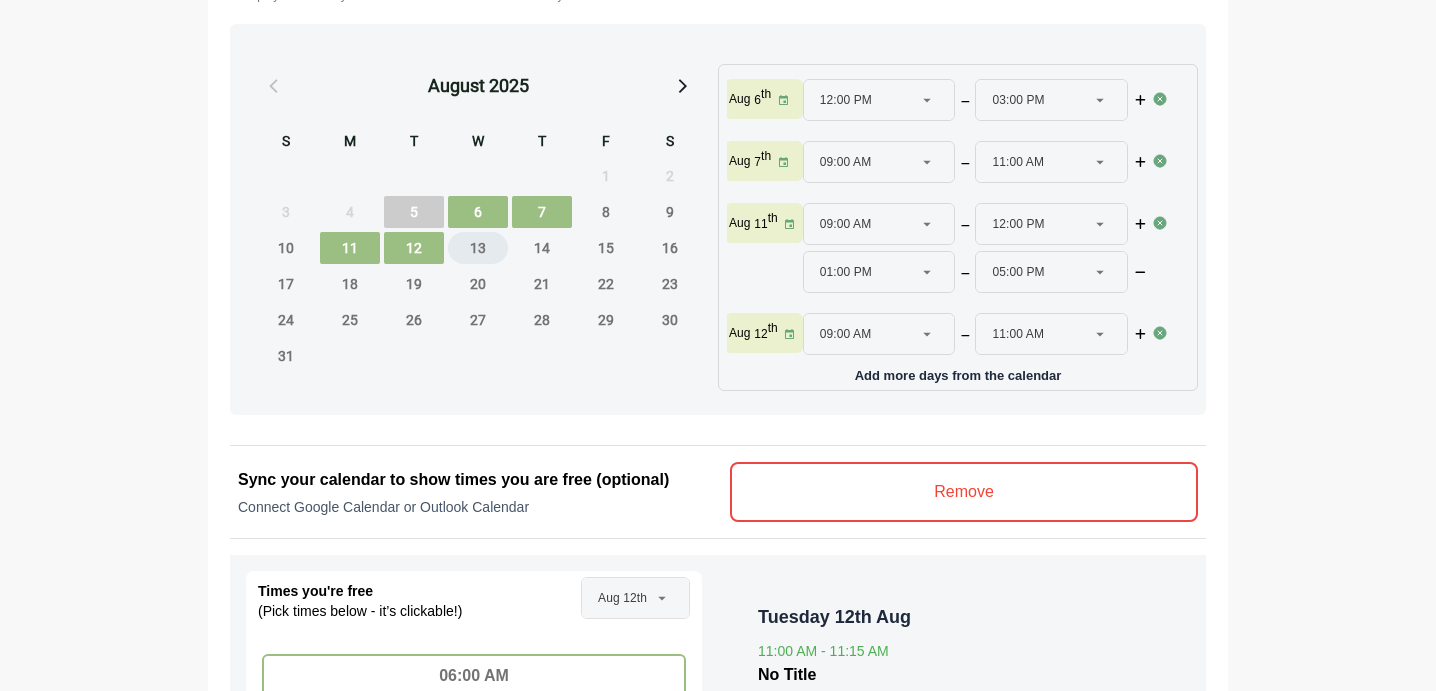 click on "13" at bounding box center [478, 248] 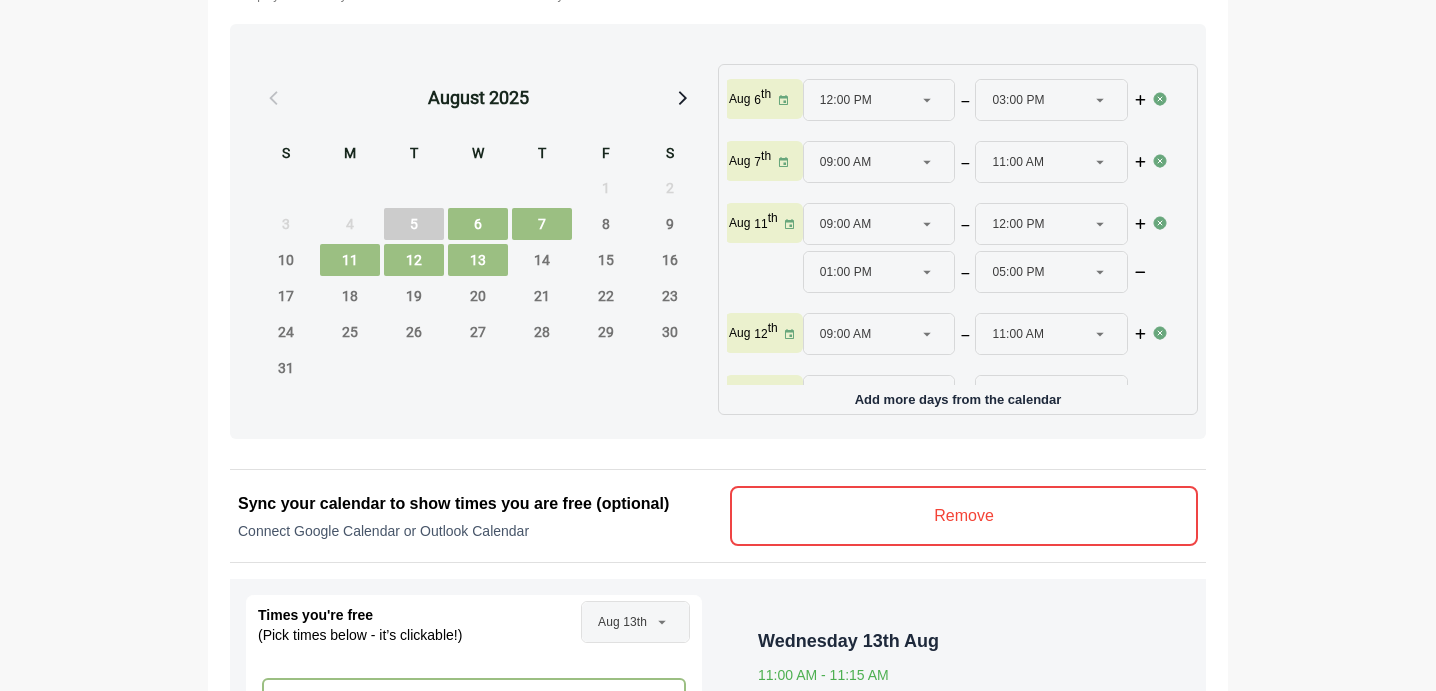 click on "09:00 AM ********" 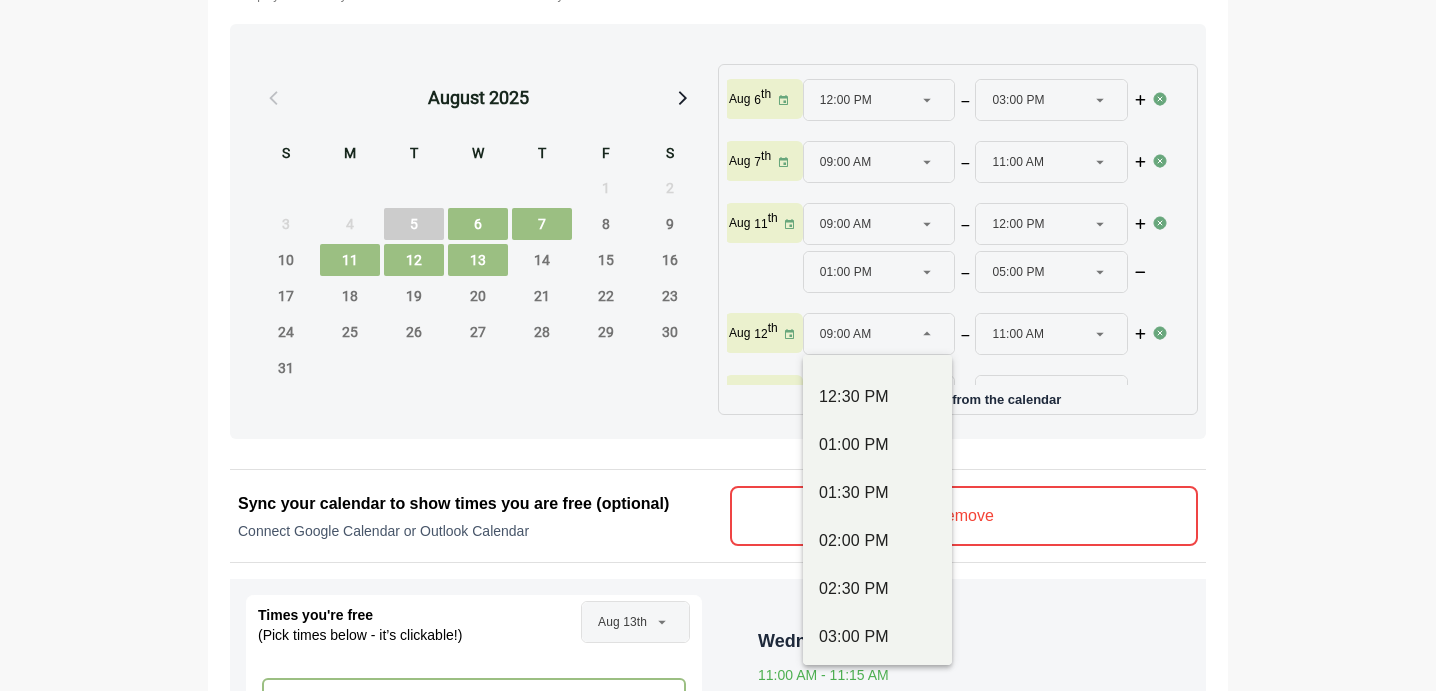 scroll, scrollTop: 611, scrollLeft: 0, axis: vertical 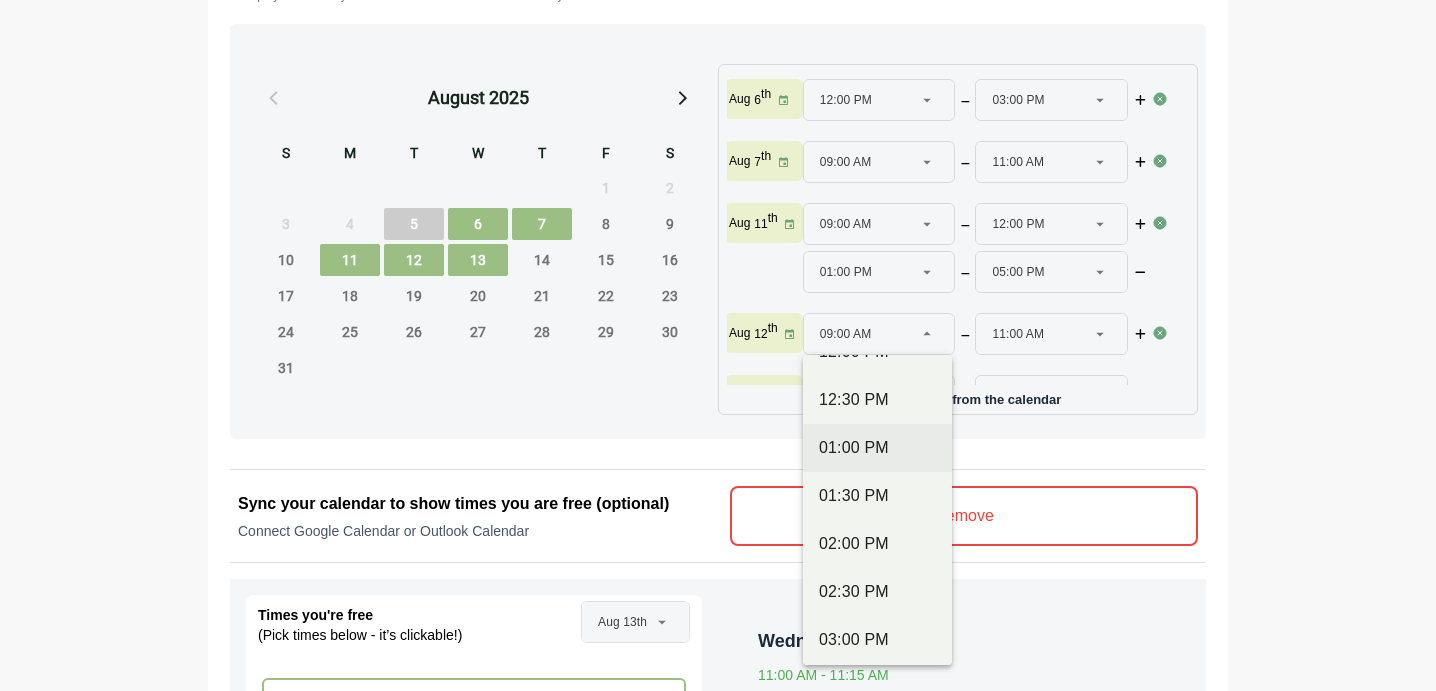 click on "01:00 PM" at bounding box center (877, 448) 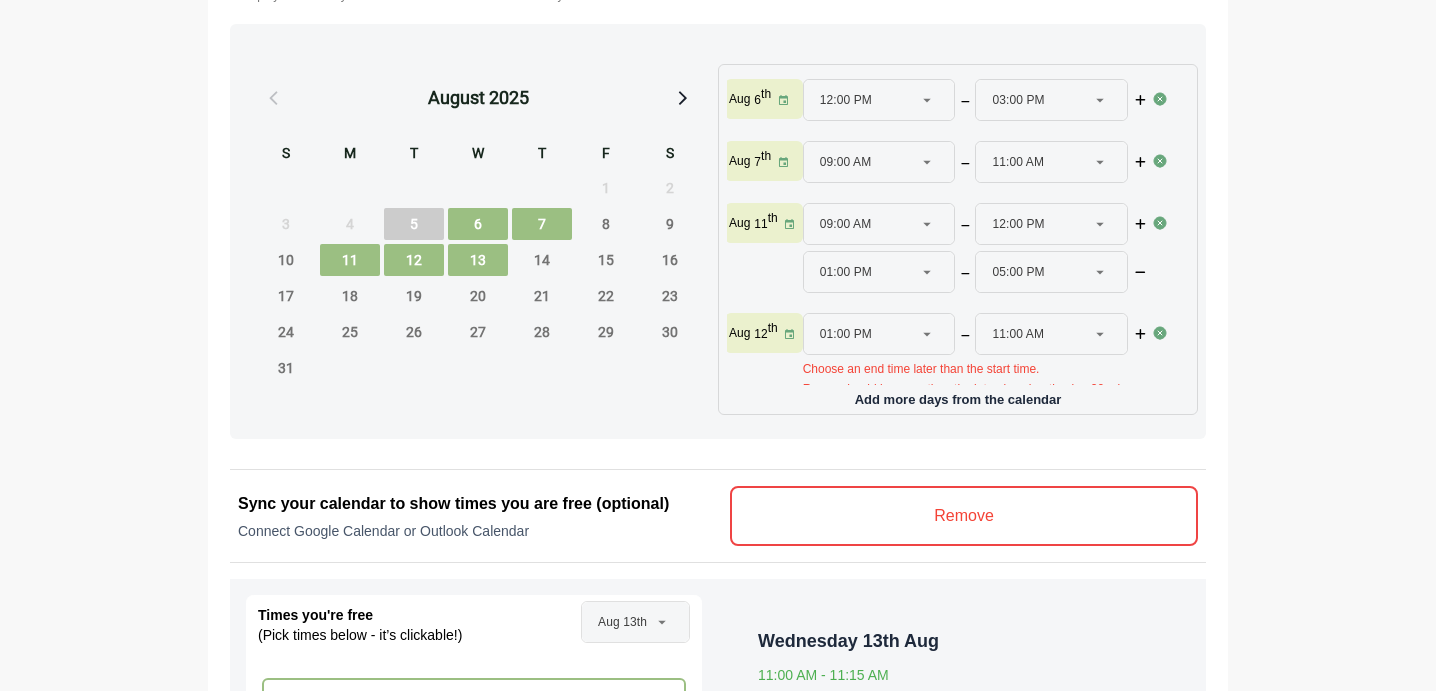 click on "11:00 AM" at bounding box center (1018, 334) 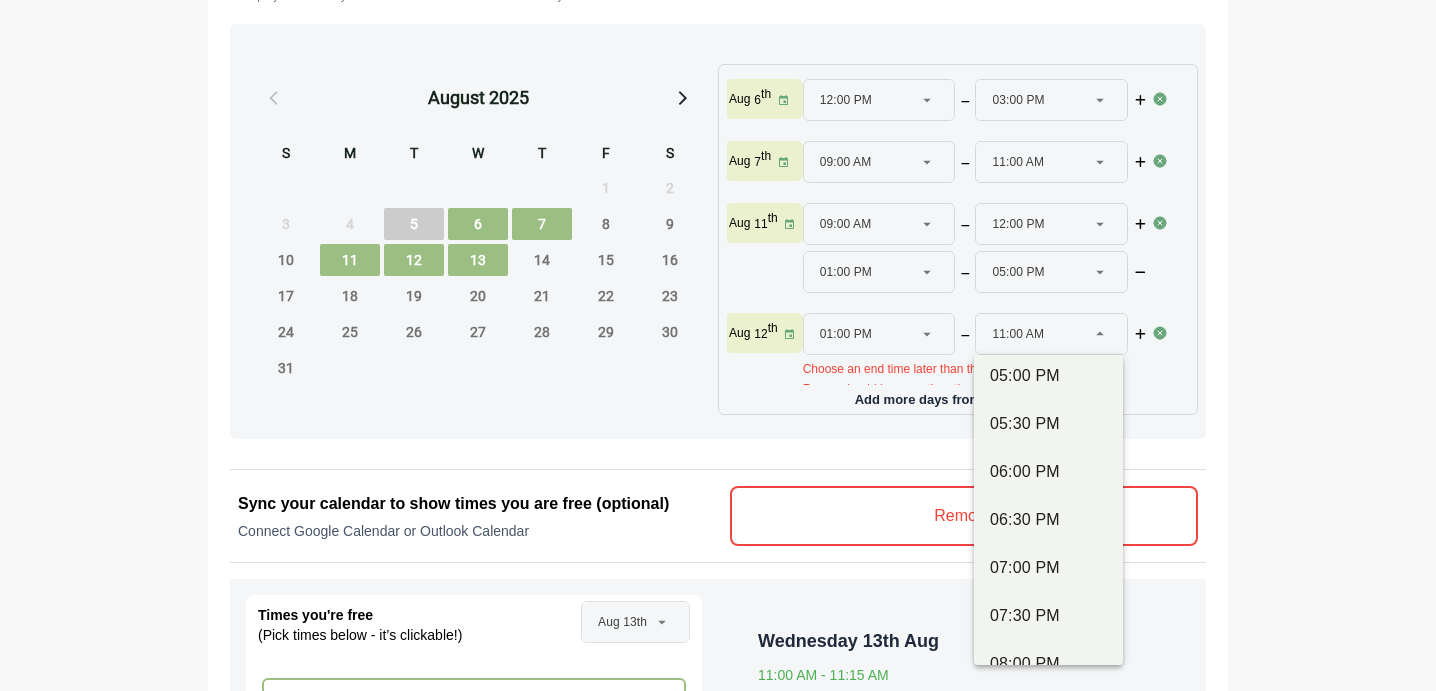 scroll, scrollTop: 1061, scrollLeft: 0, axis: vertical 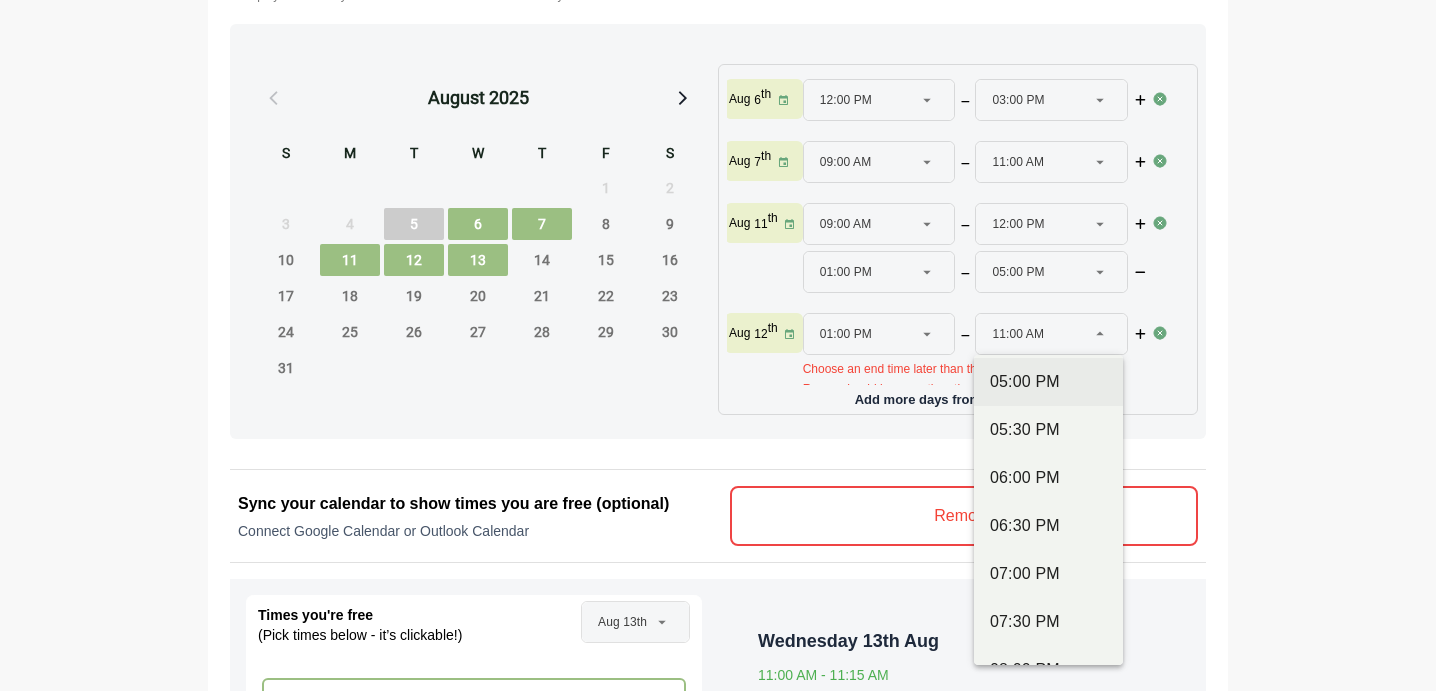 click on "05:00 PM" at bounding box center (1048, 382) 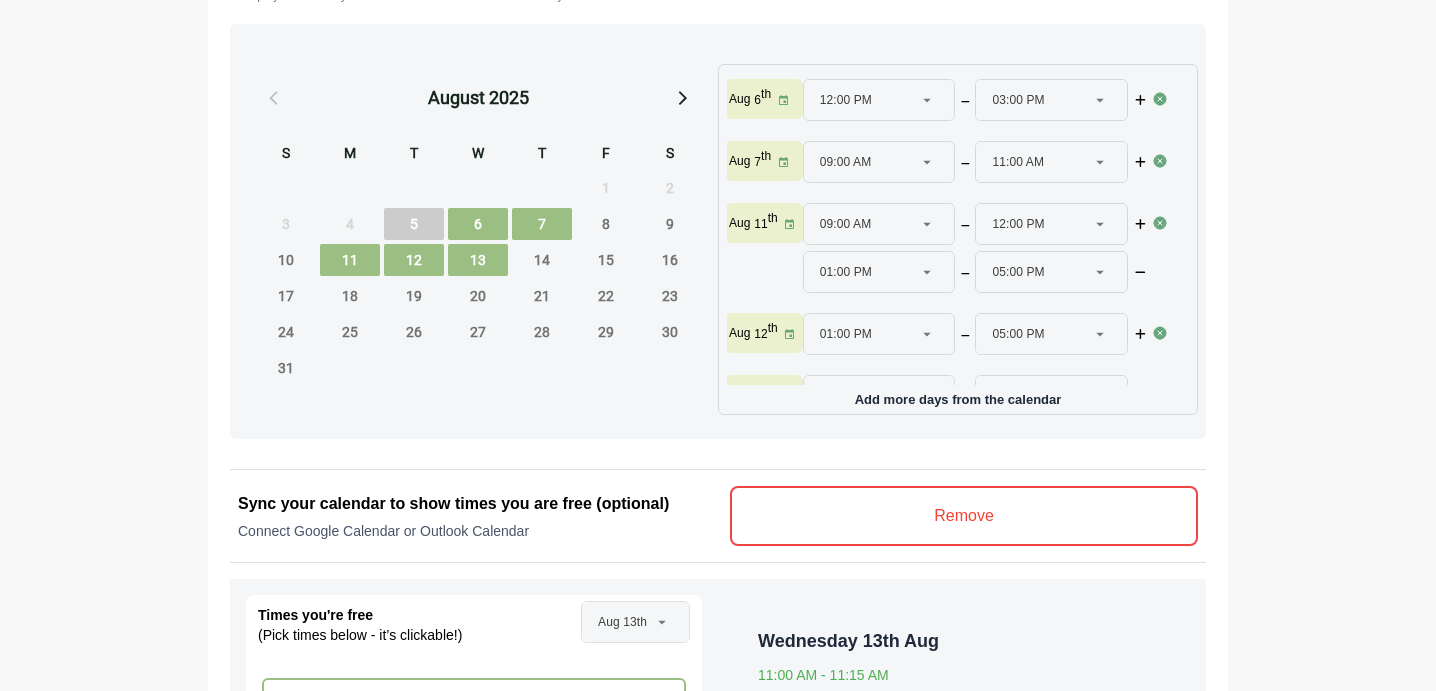 click on "Availability   Select date and time availability   We’ve preselected the next 5 business days for you, starting with today. You must keep at least 5 business days selected, but feel free to adjust the dates as needed. You can choose multiple timeslots per day—there’s no limit! We recommend selecting days within this week to schedule the meeting sooner. You can also sync your calendar to easily display and select your available times! All times will reflect your current timezone.  August 2025 S M T W T F S 27 28 29 30 31 1 2 3 4 5 6 7 8 9 10 11 12 13 14 15 16 17 18 19 20 21 22 23 24 25 26 27 28 29 30 31 1 2 3 4 5 6 Aug 6 th 12:00 PM ******** 03:00 PM ******** Aug 7 th 09:00 AM ******** 11:00 AM ******** Aug 11 th 09:00 AM ******** 12:00 PM ******** 01:00 PM ******** 05:00 PM ******** Aug 12 th 01:00 PM ******** 05:00 PM ******** Aug 13 th  Please select the time slots.   Add more days from the calendar  Sync your calendar to show times you are free (optional) Connect Google Calendar or Outlook Calendar" at bounding box center (718, 444) 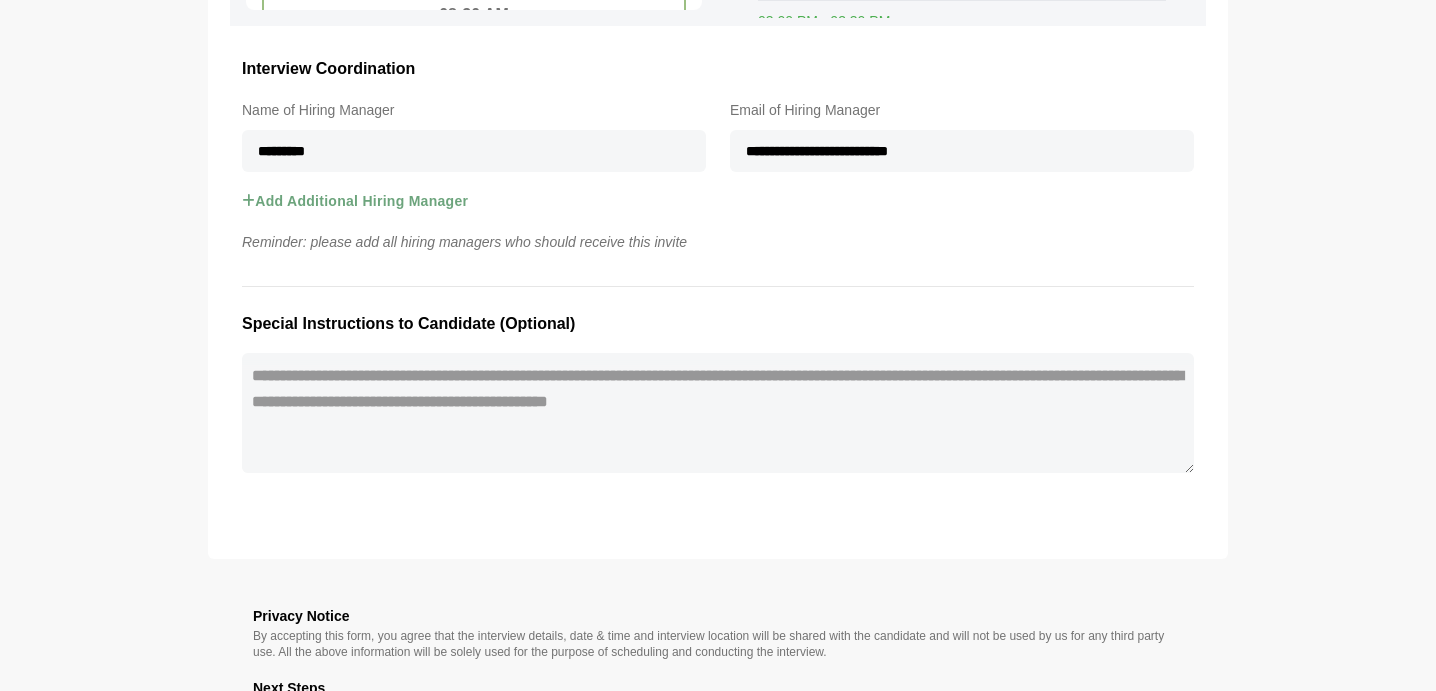 scroll, scrollTop: 1945, scrollLeft: 0, axis: vertical 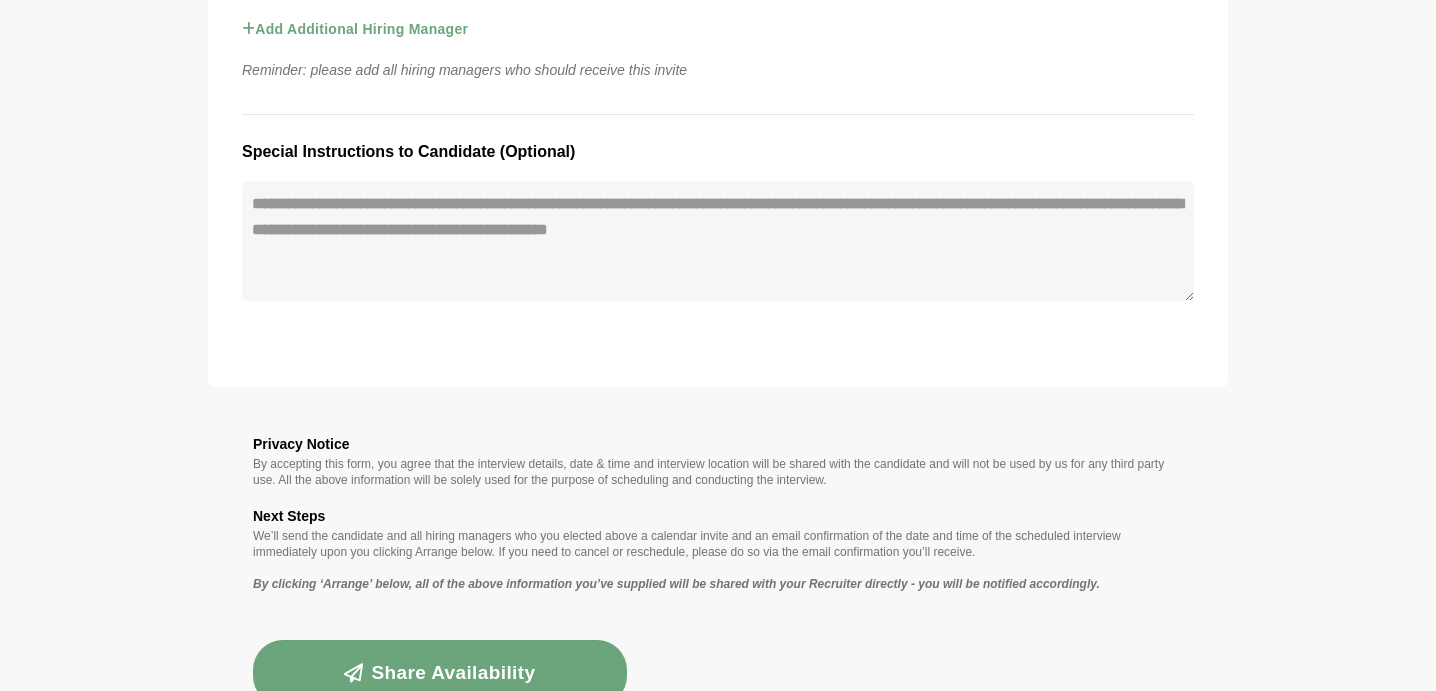 click on "Share availability" at bounding box center (440, 673) 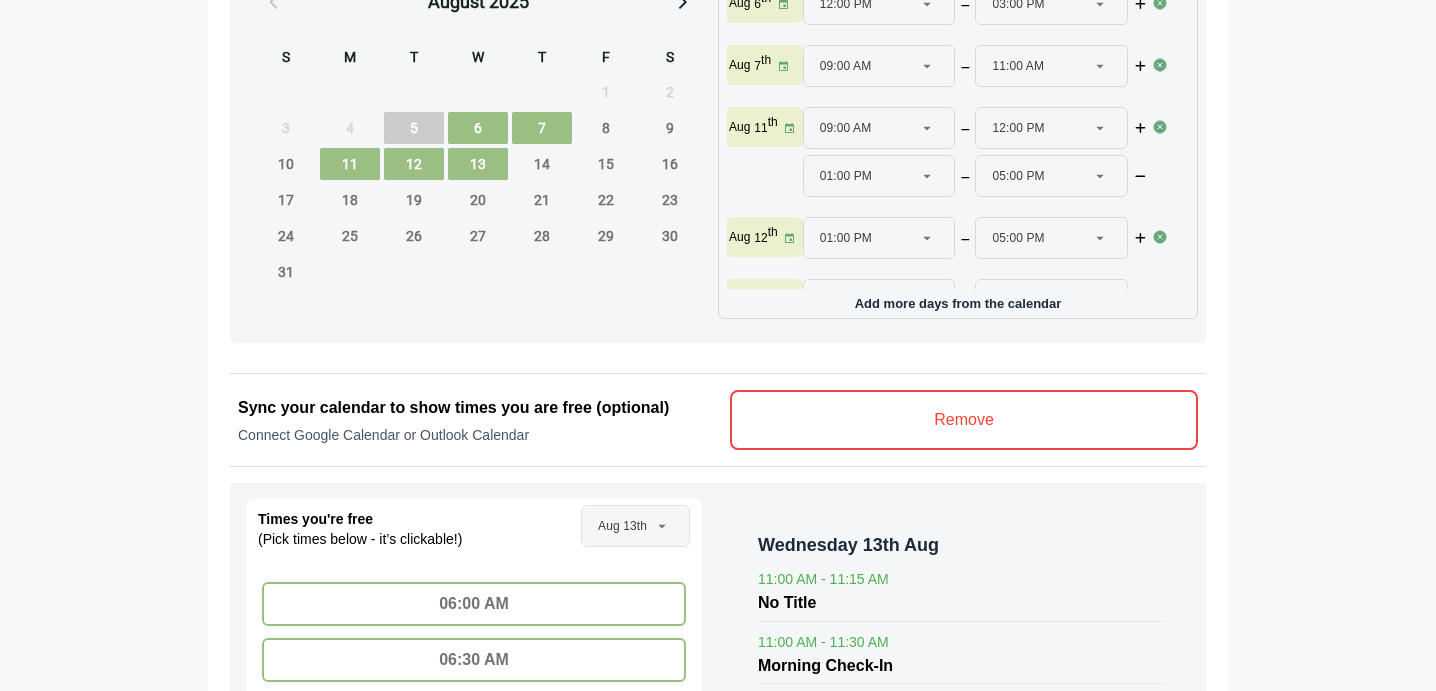 scroll, scrollTop: 942, scrollLeft: 0, axis: vertical 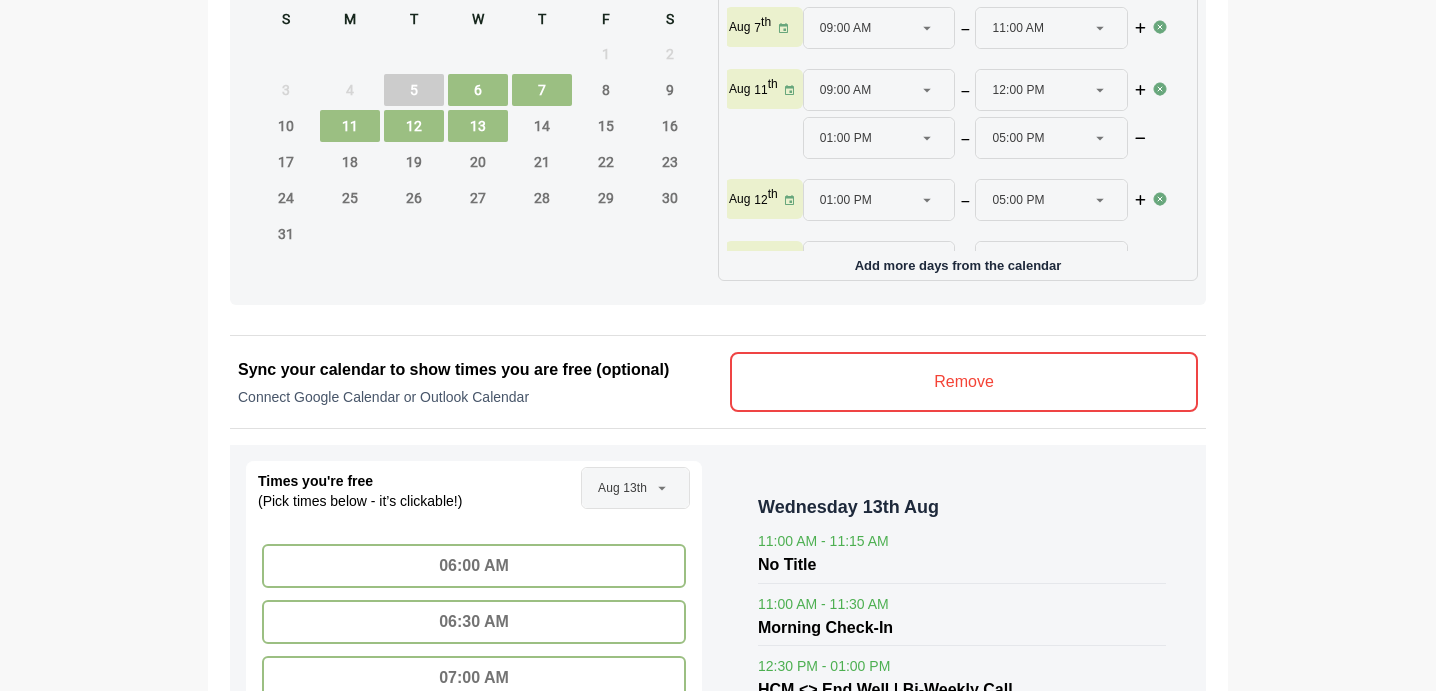 click on "Remove" at bounding box center [964, 382] 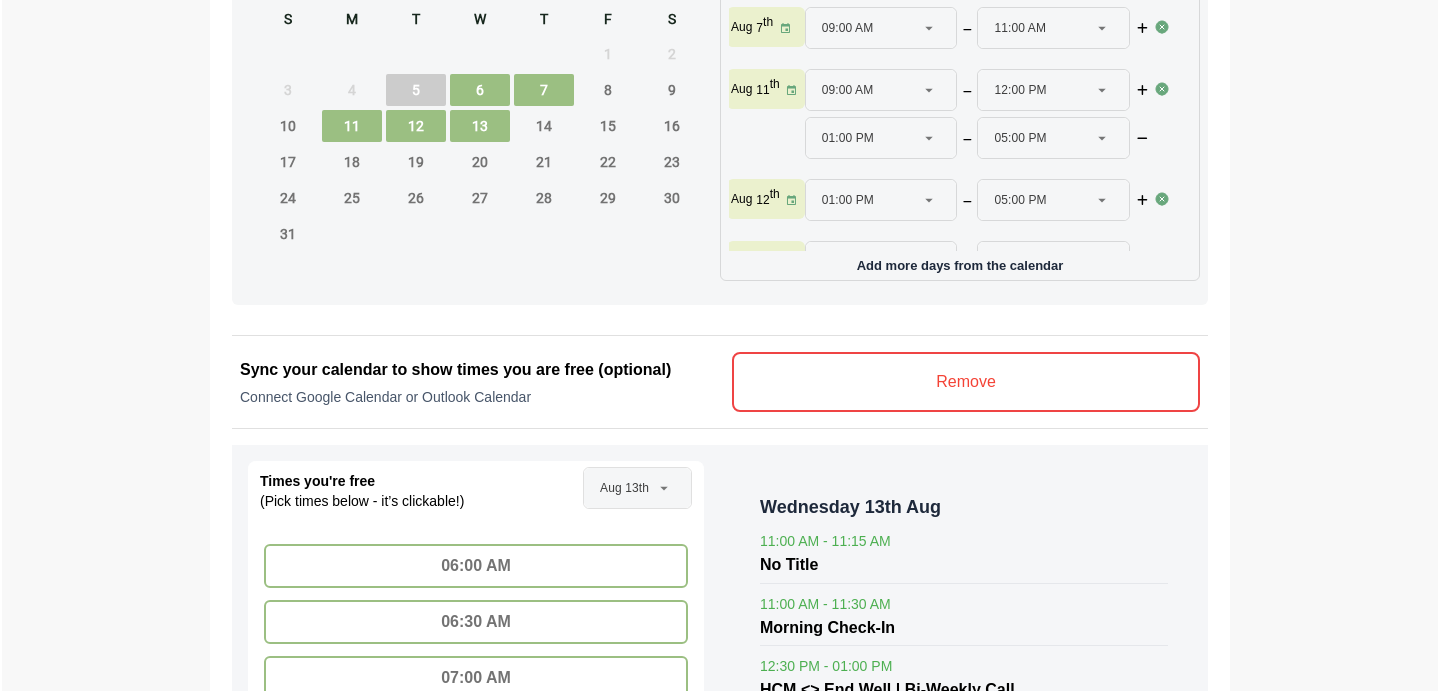 scroll, scrollTop: 0, scrollLeft: 0, axis: both 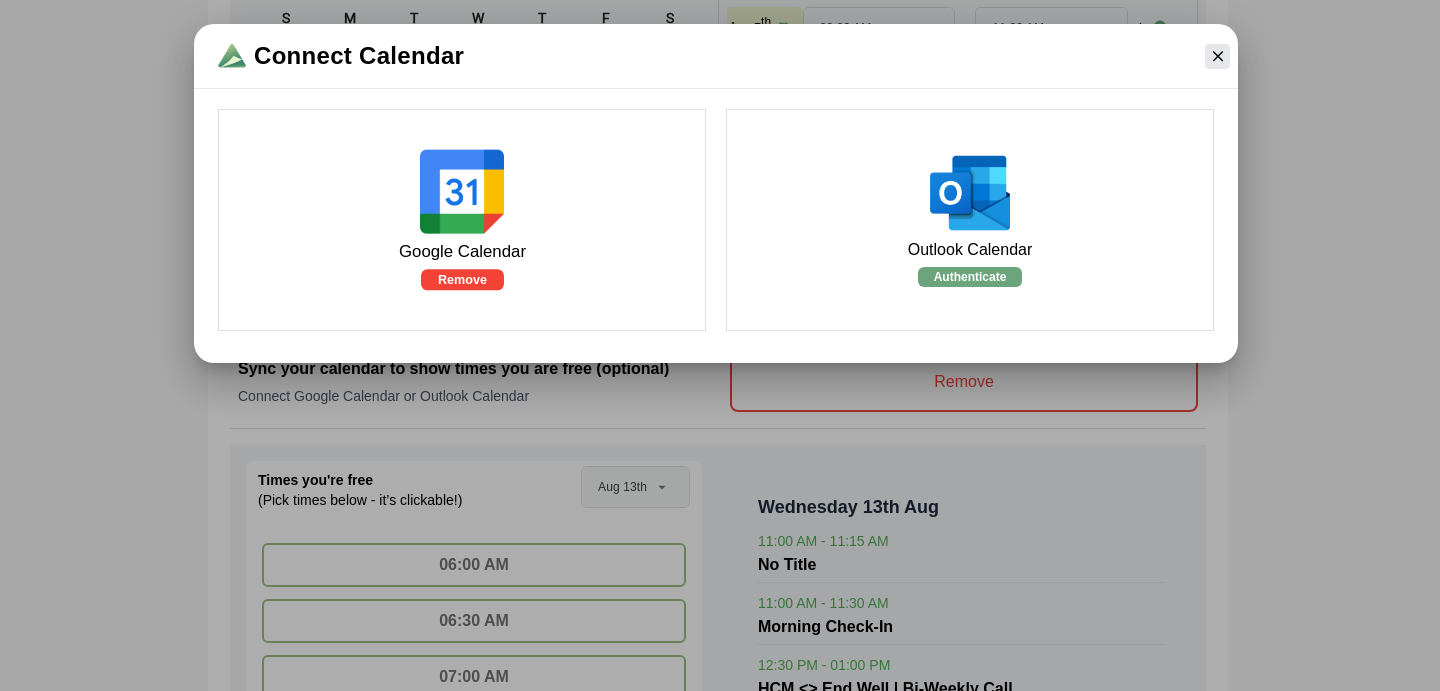 click on "Google Calendar" at bounding box center (461, 251) 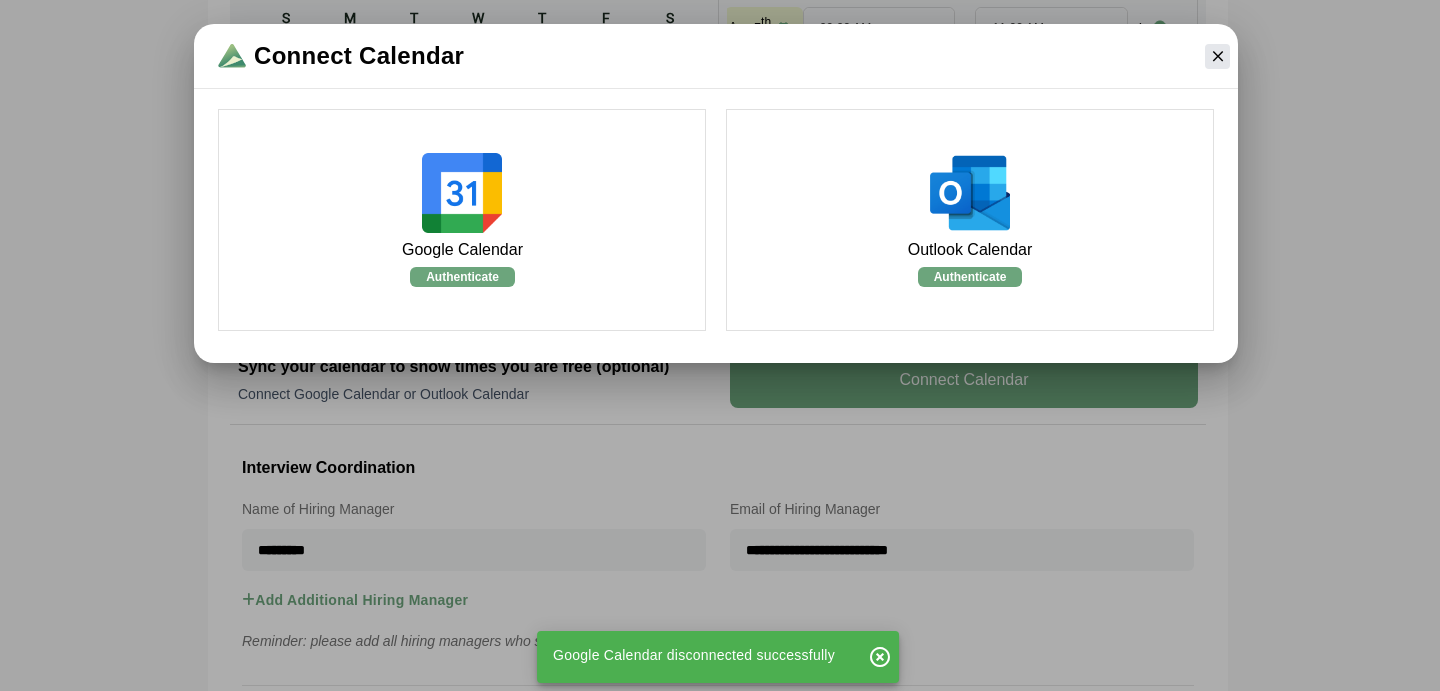click at bounding box center (720, 345) 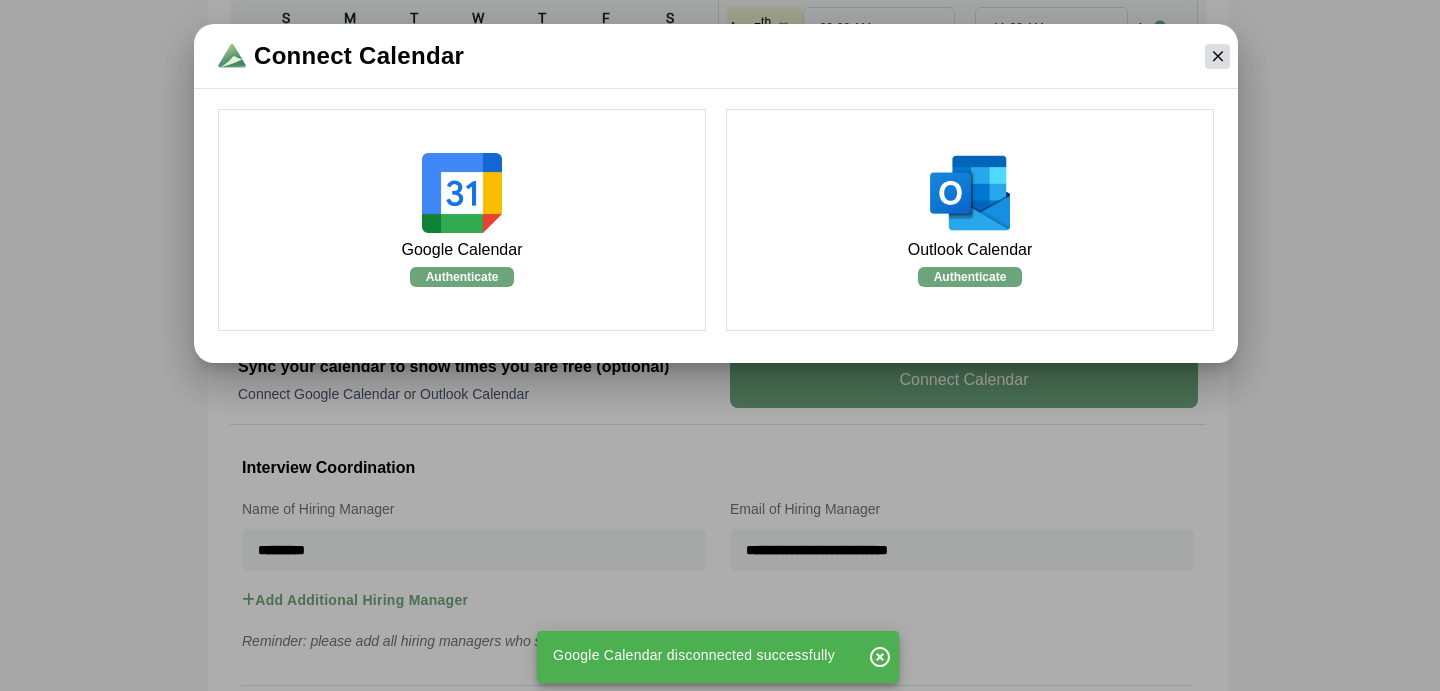 click at bounding box center [1217, 56] 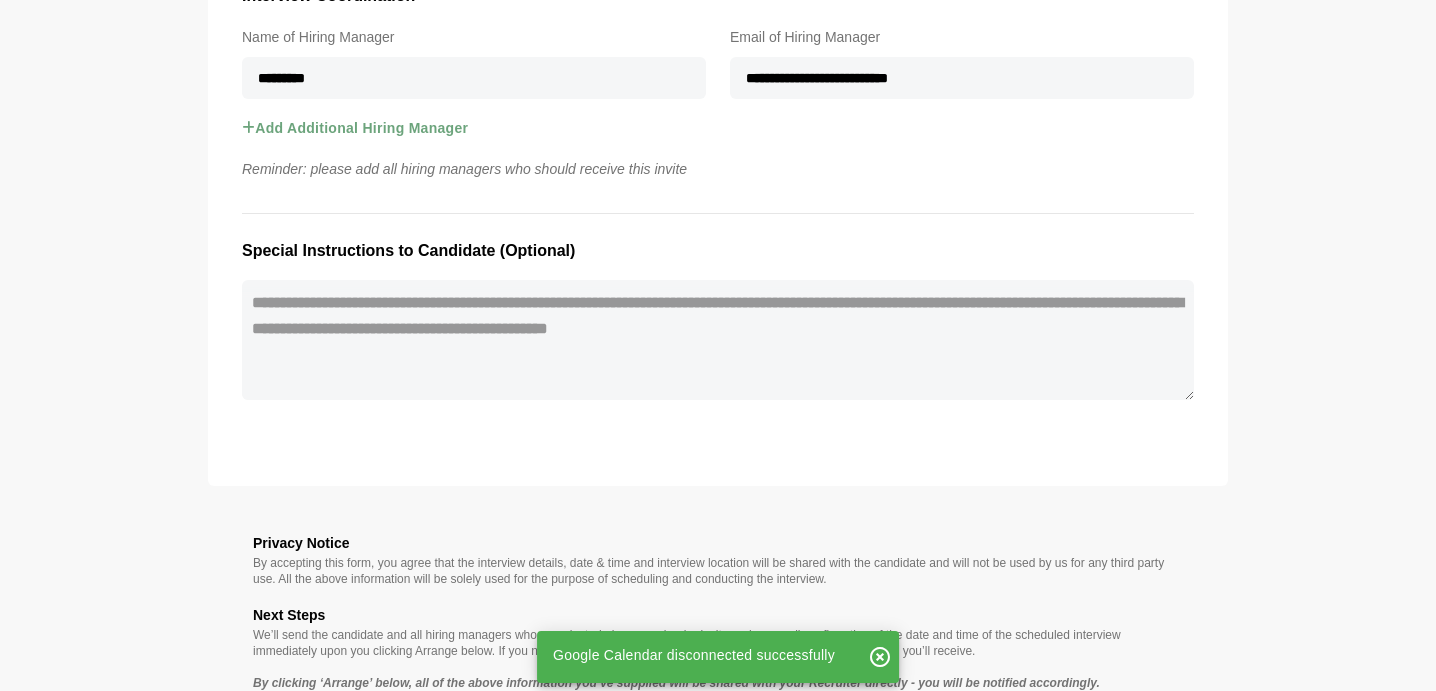 scroll, scrollTop: 1513, scrollLeft: 0, axis: vertical 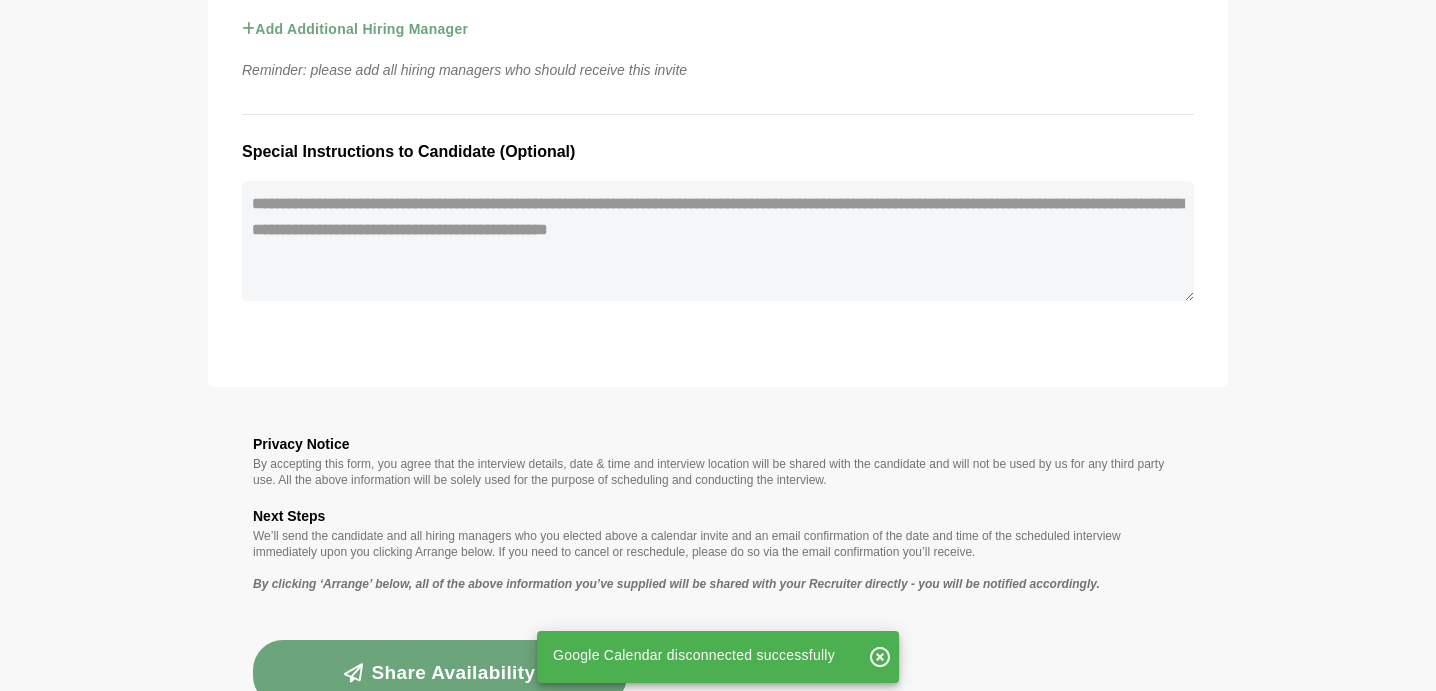 click on "Share availability" at bounding box center [440, 673] 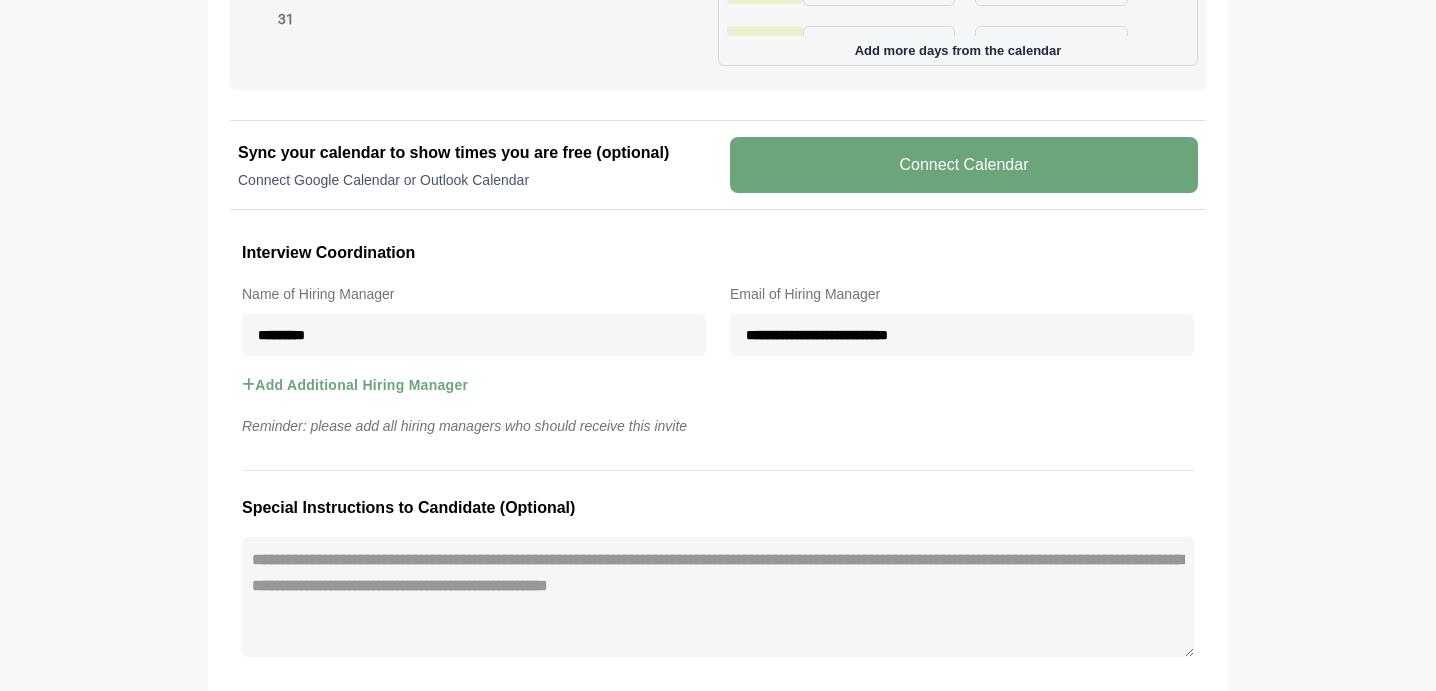 scroll, scrollTop: 579, scrollLeft: 0, axis: vertical 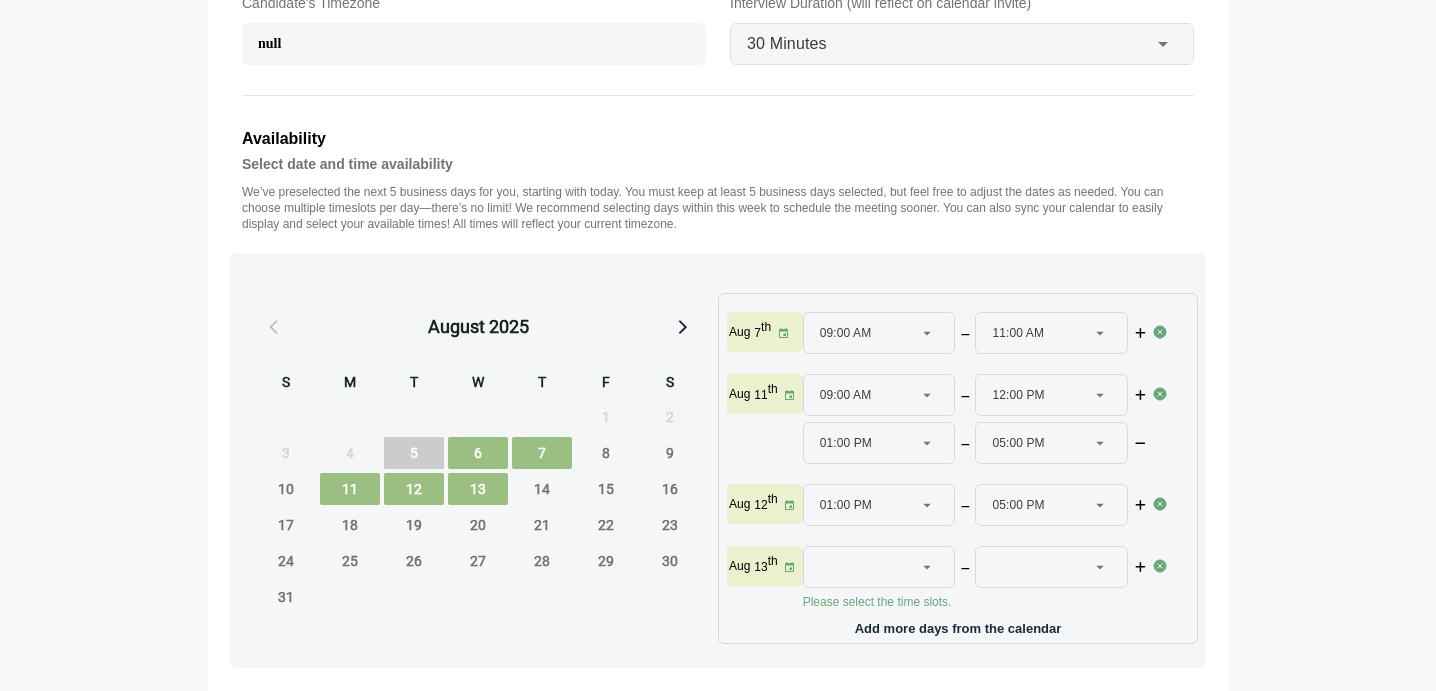 click 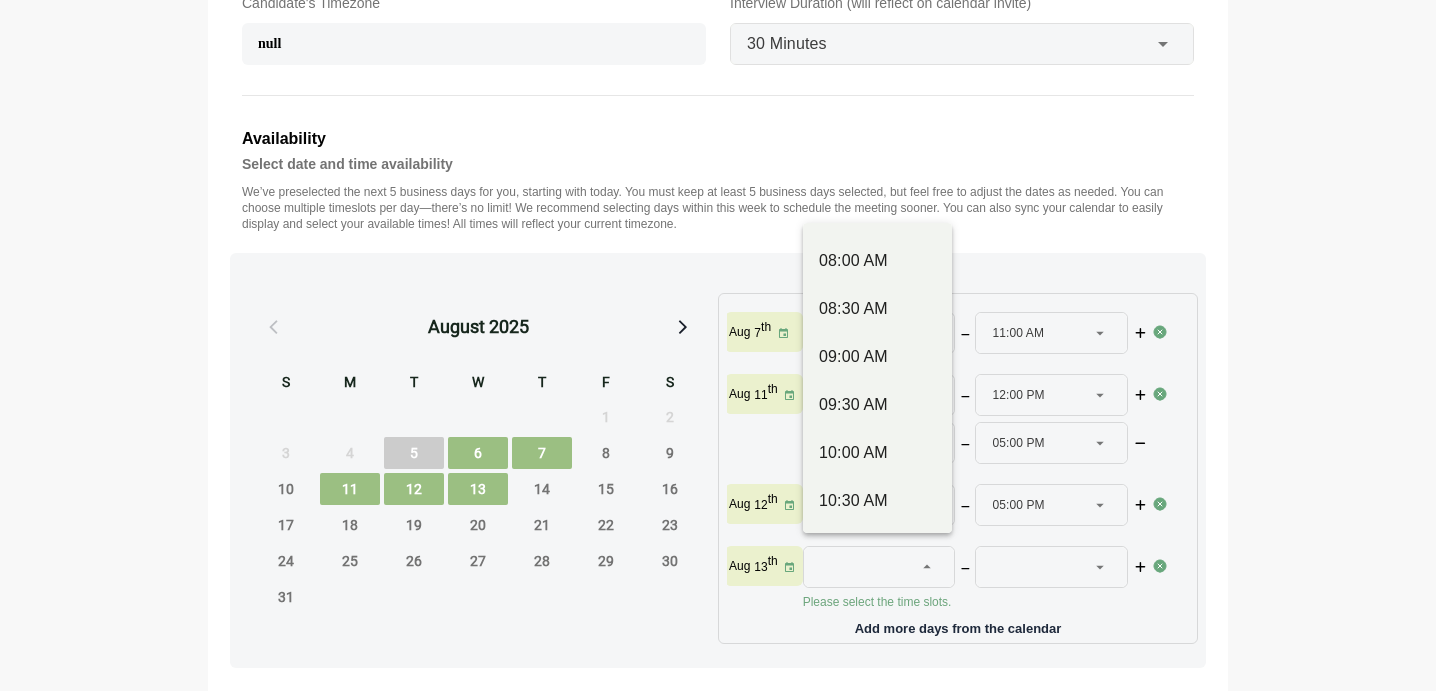 scroll, scrollTop: 204, scrollLeft: 0, axis: vertical 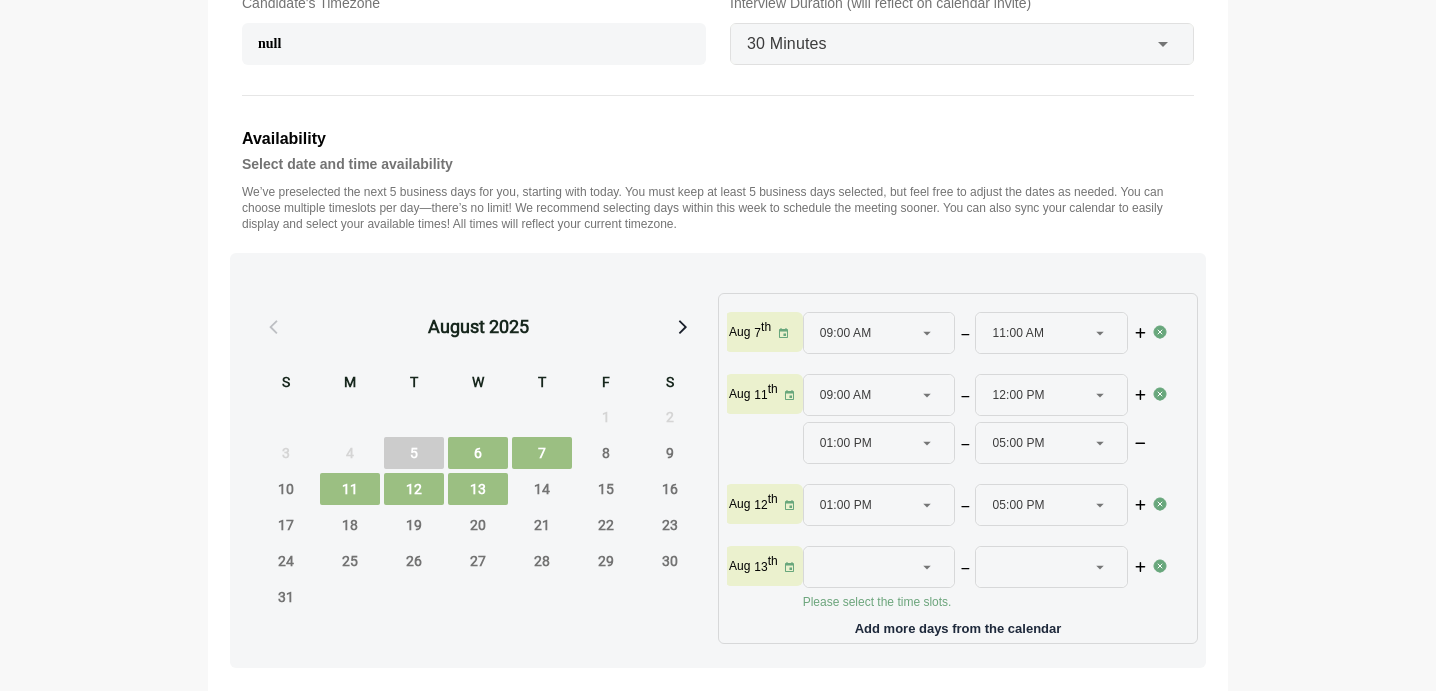 click on "05:00 PM ********" 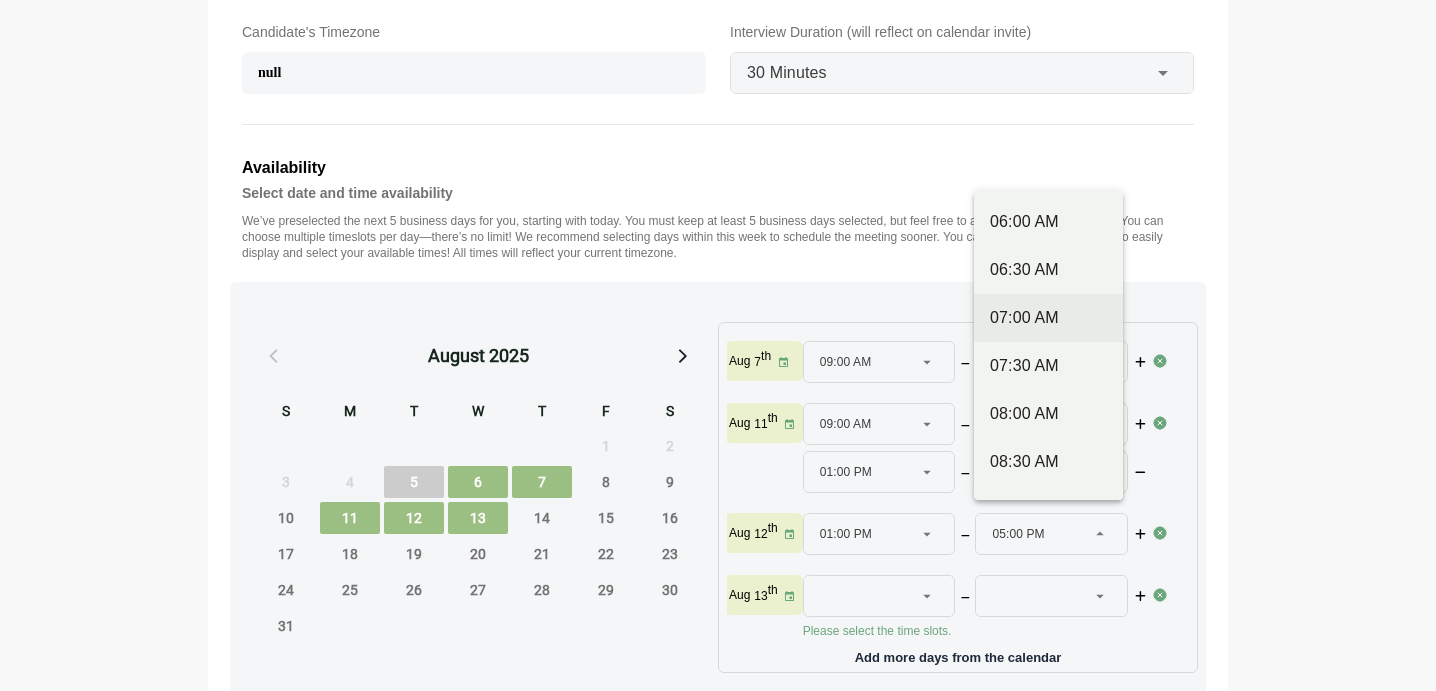 scroll, scrollTop: 628, scrollLeft: 0, axis: vertical 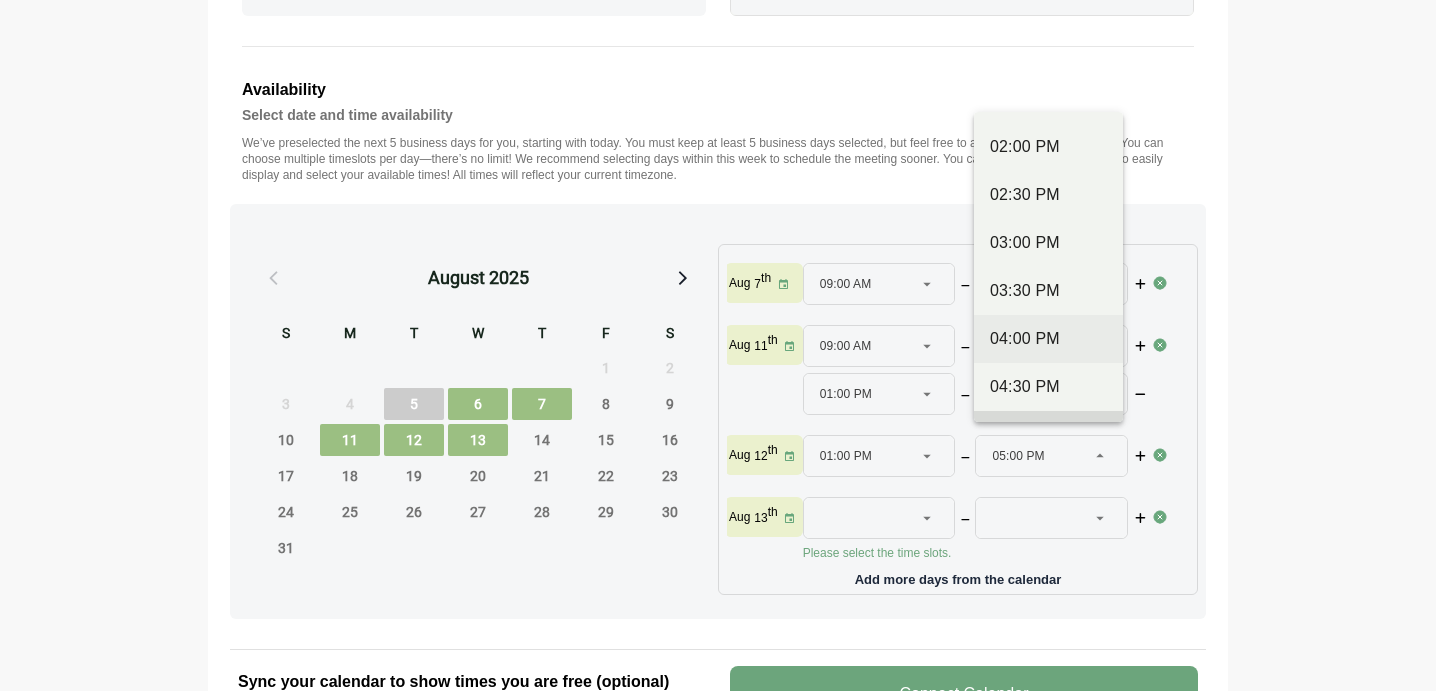click on "04:00 PM" at bounding box center (1048, 339) 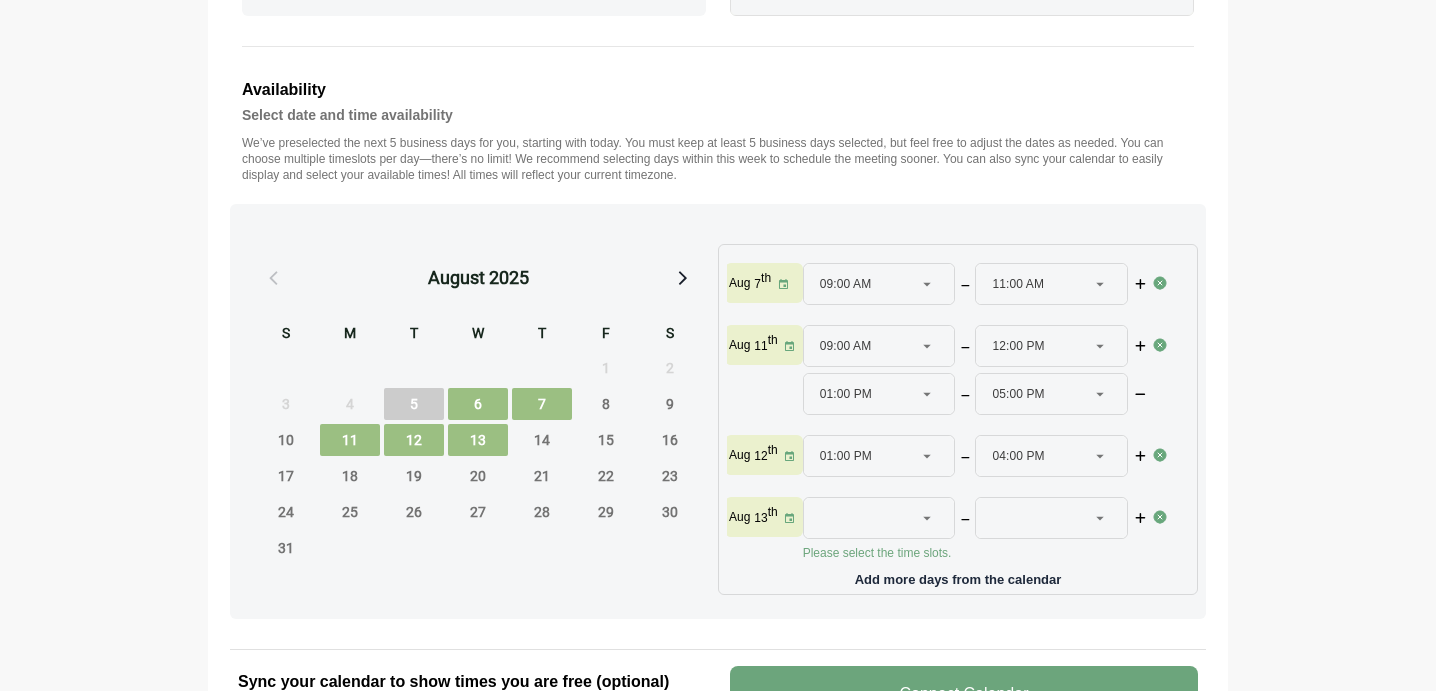 click 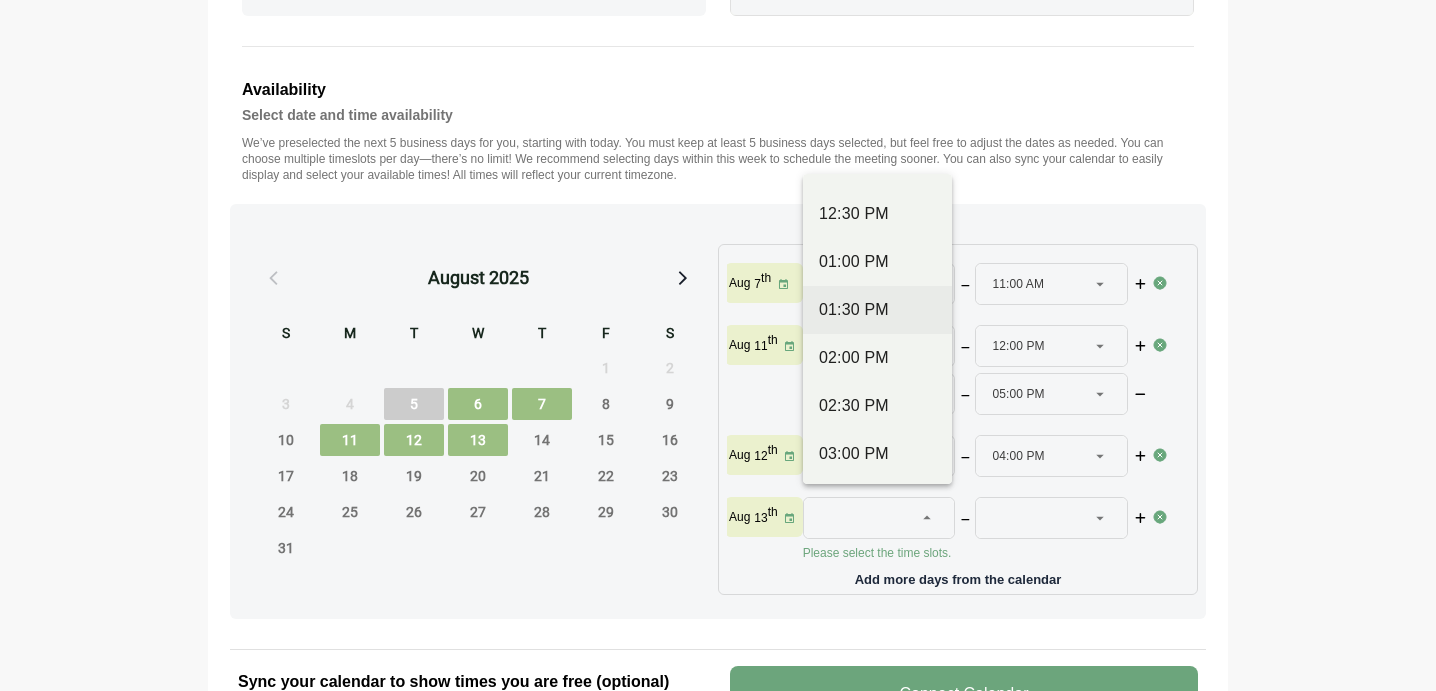 scroll, scrollTop: 615, scrollLeft: 0, axis: vertical 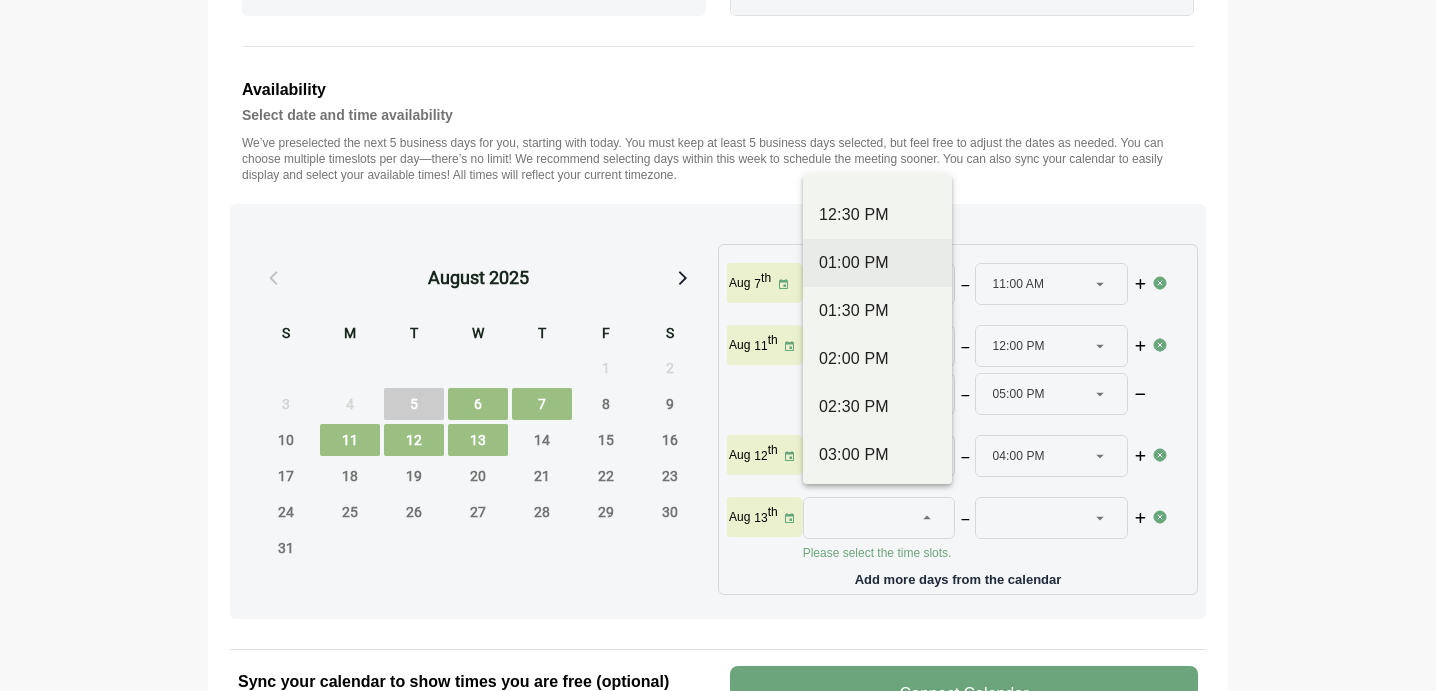 click on "01:00 PM" at bounding box center [877, 263] 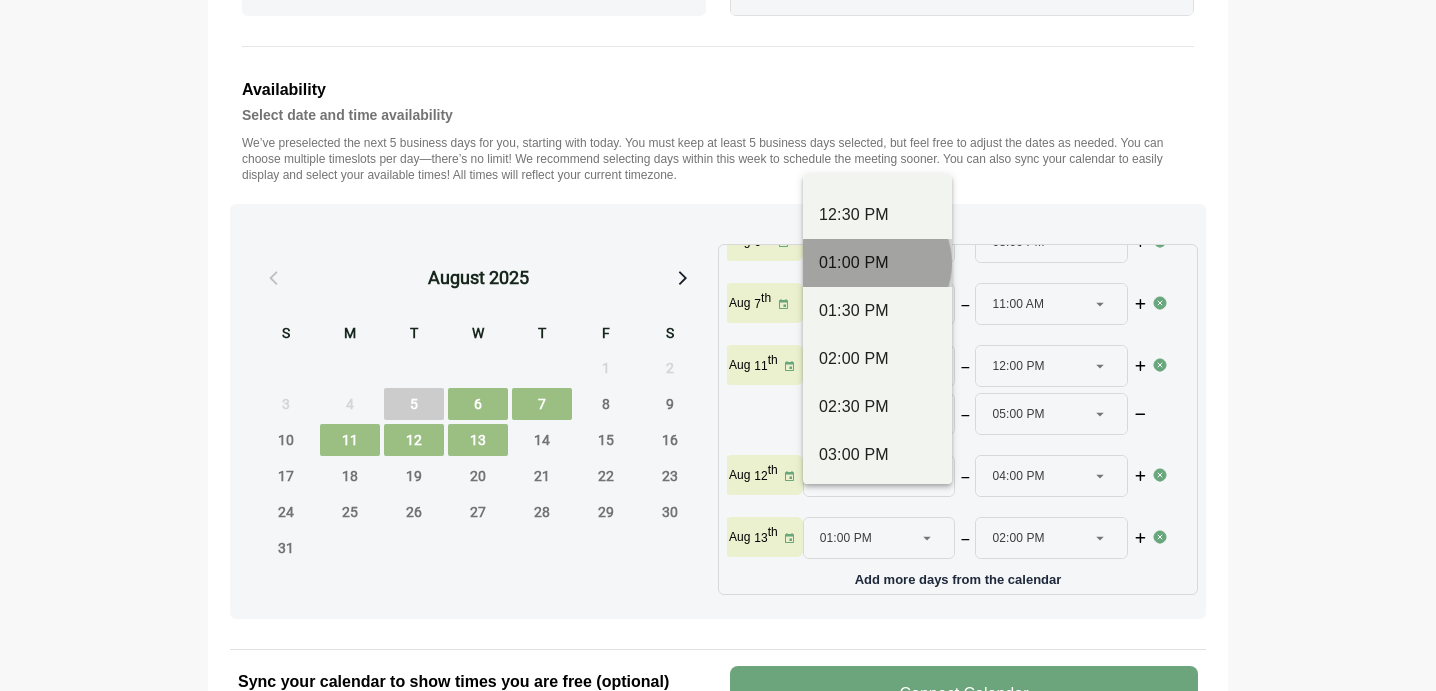 scroll, scrollTop: 54, scrollLeft: 0, axis: vertical 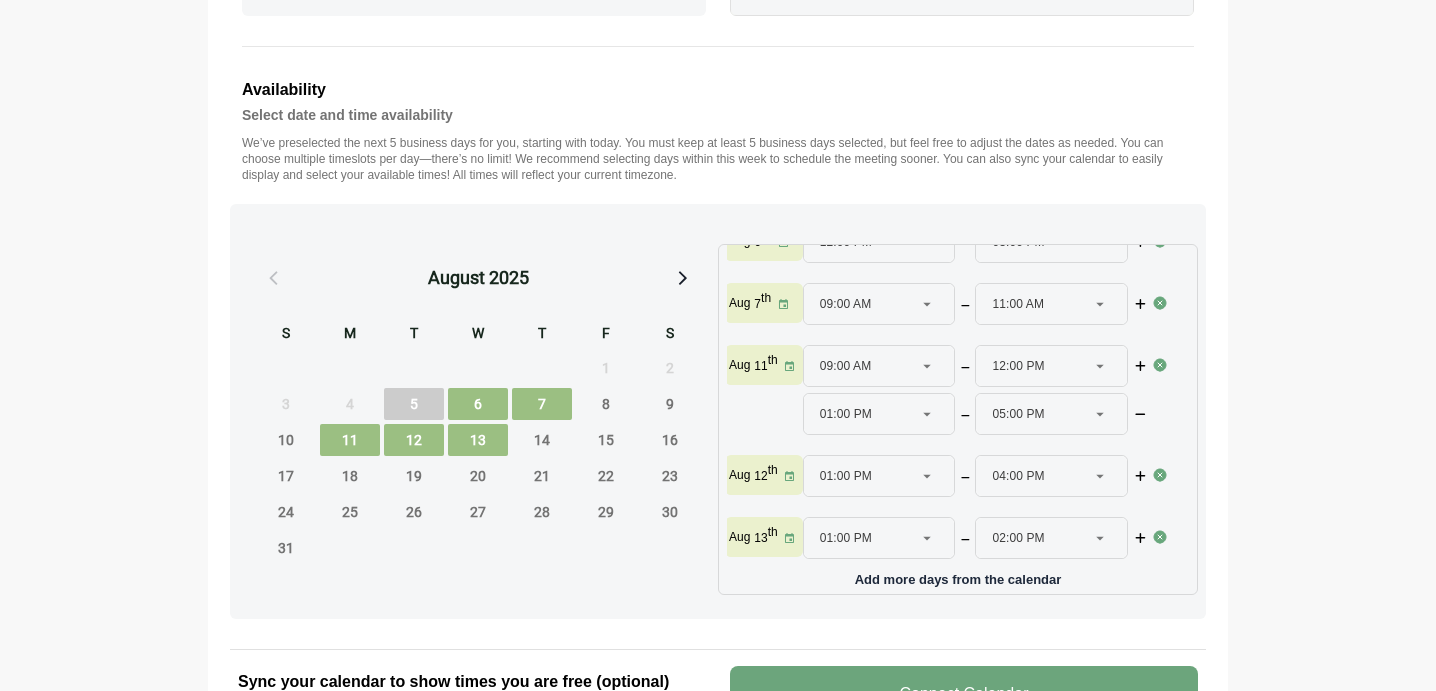 click on "02:00 PM ********" at bounding box center [1051, 538] 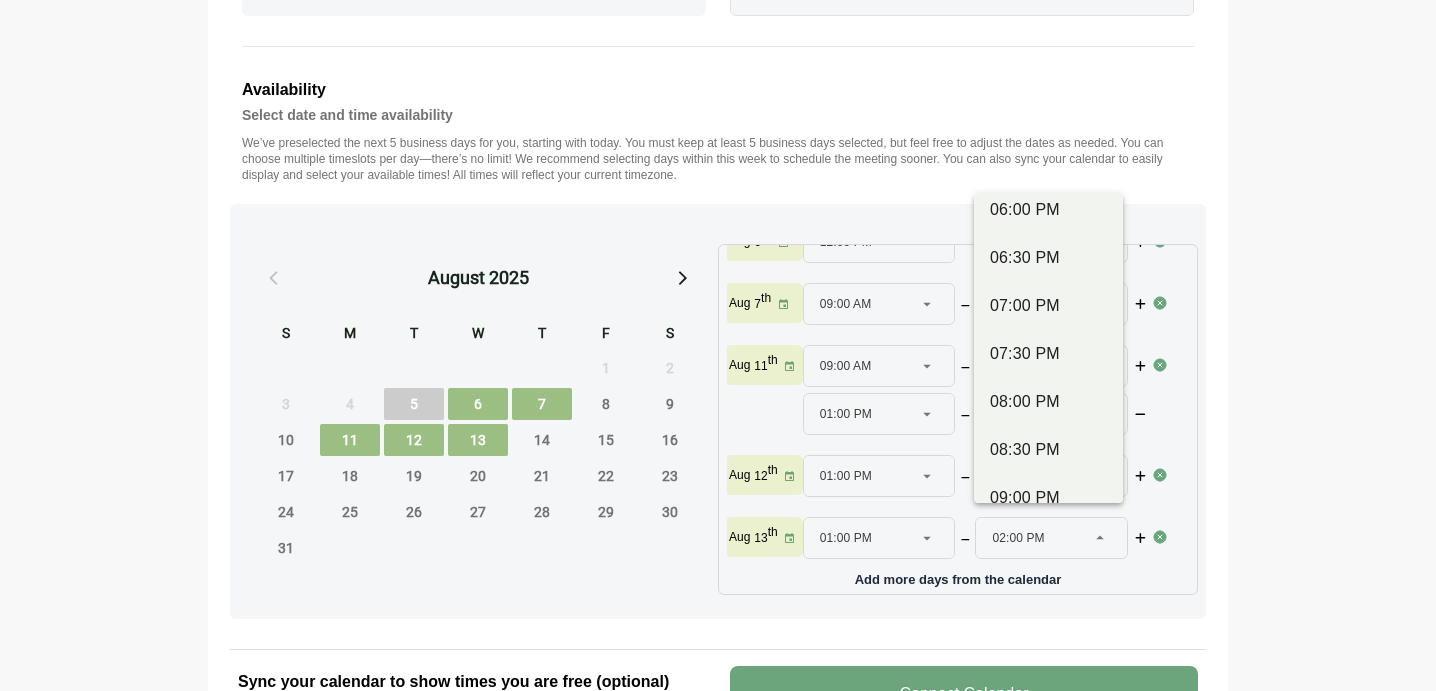 scroll, scrollTop: 1072, scrollLeft: 0, axis: vertical 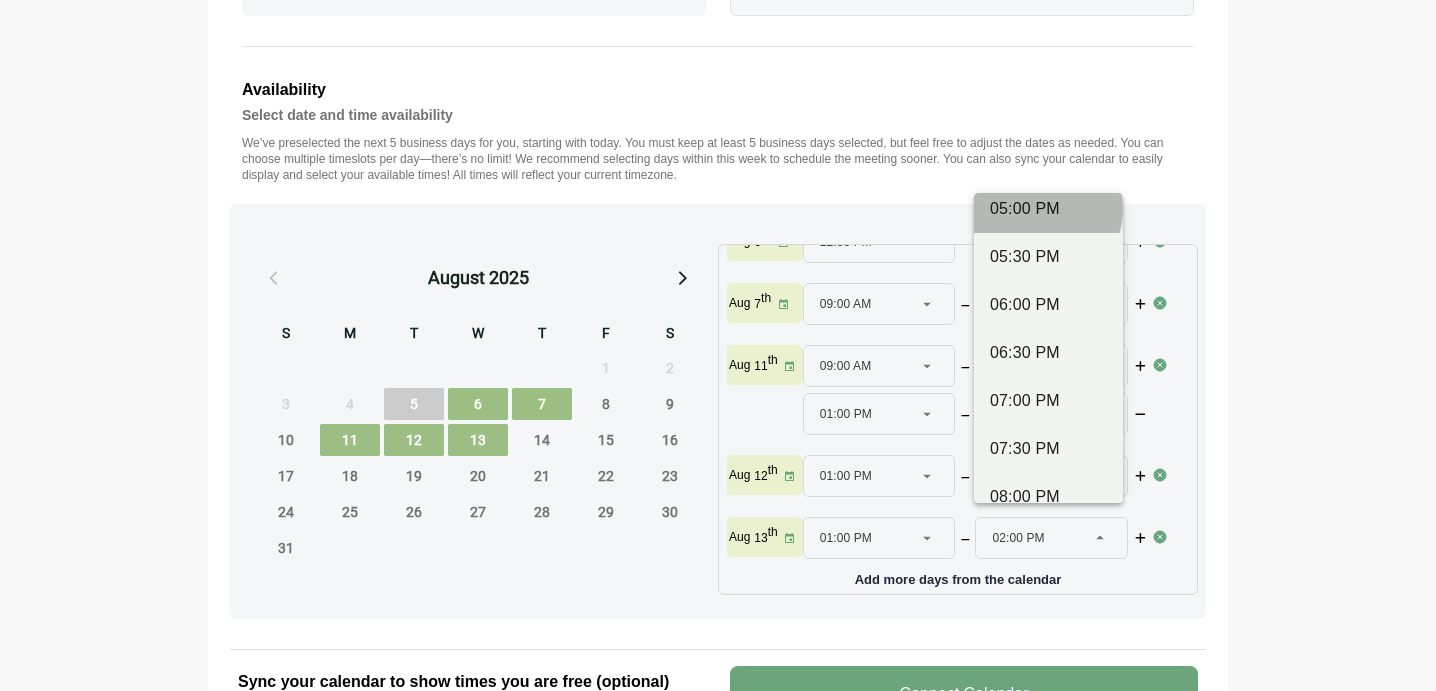click on "05:00 PM" at bounding box center (1048, 209) 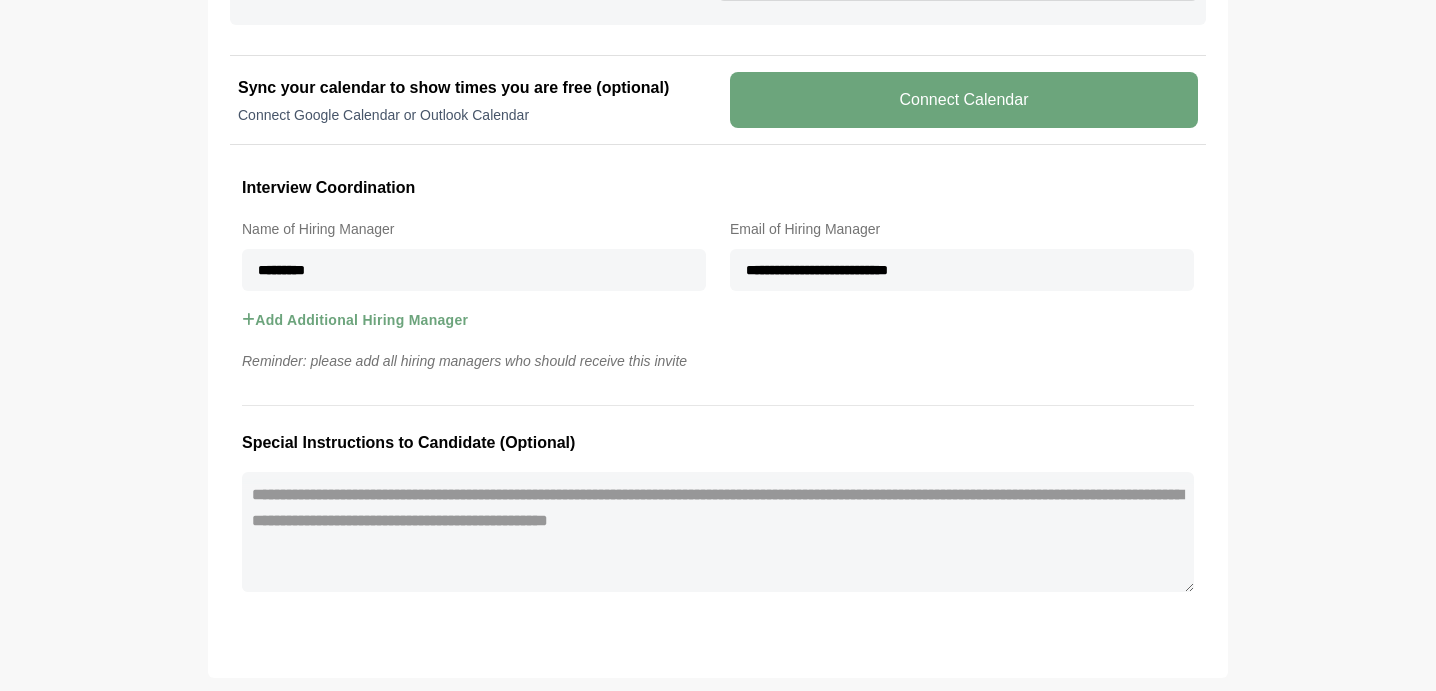 scroll, scrollTop: 1330, scrollLeft: 0, axis: vertical 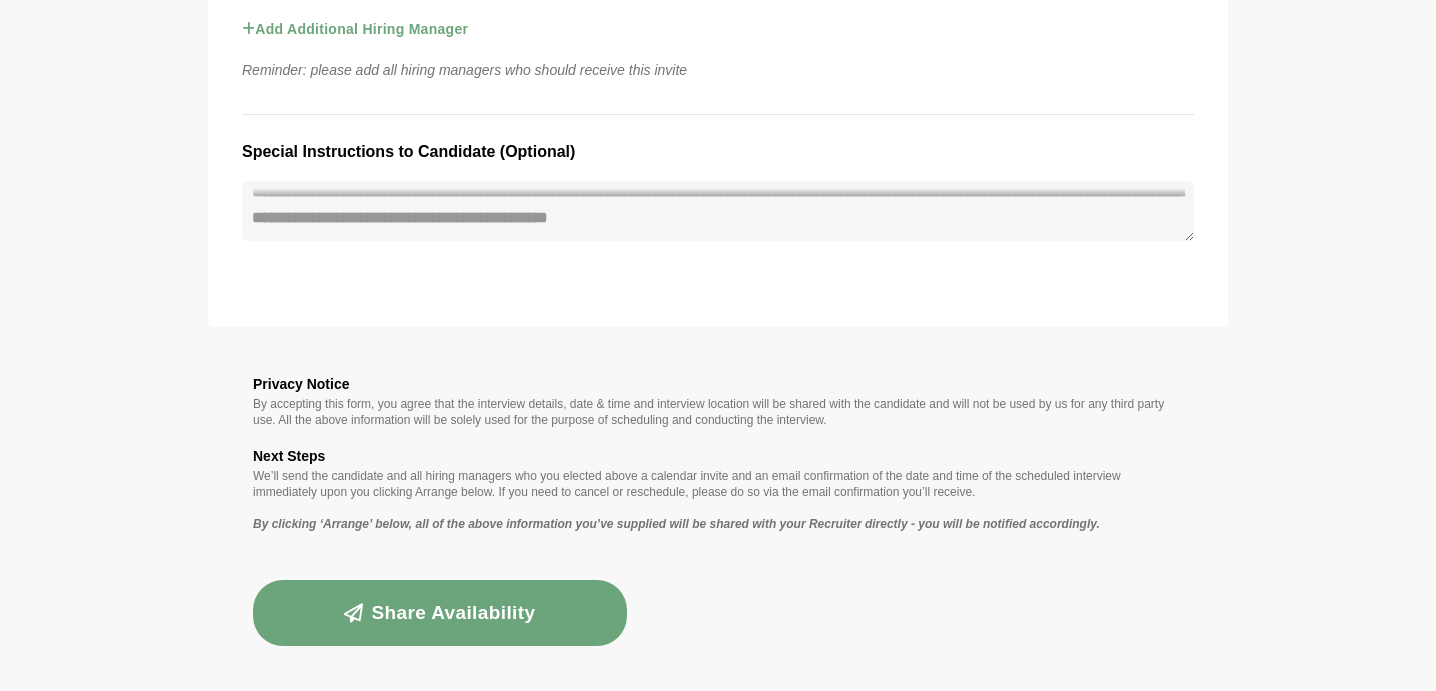 click on "Share availability" at bounding box center (440, 613) 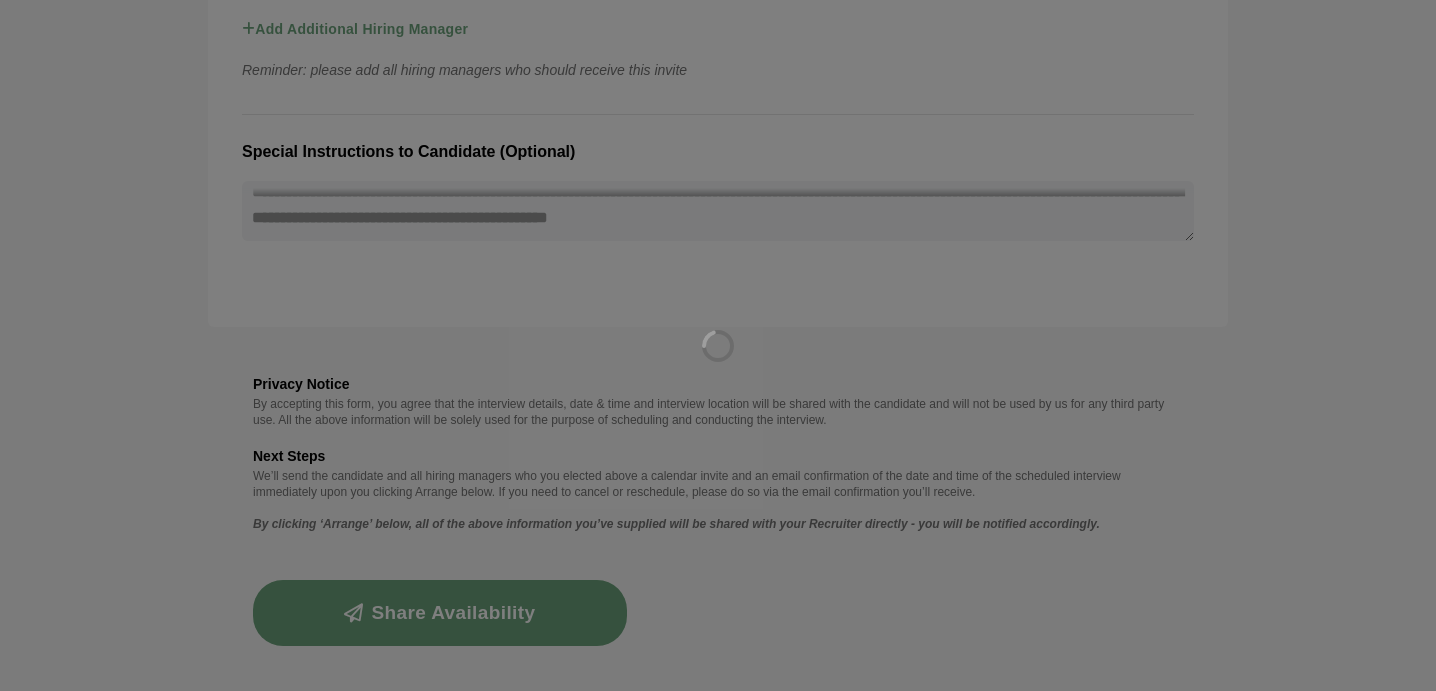 scroll, scrollTop: 0, scrollLeft: 0, axis: both 